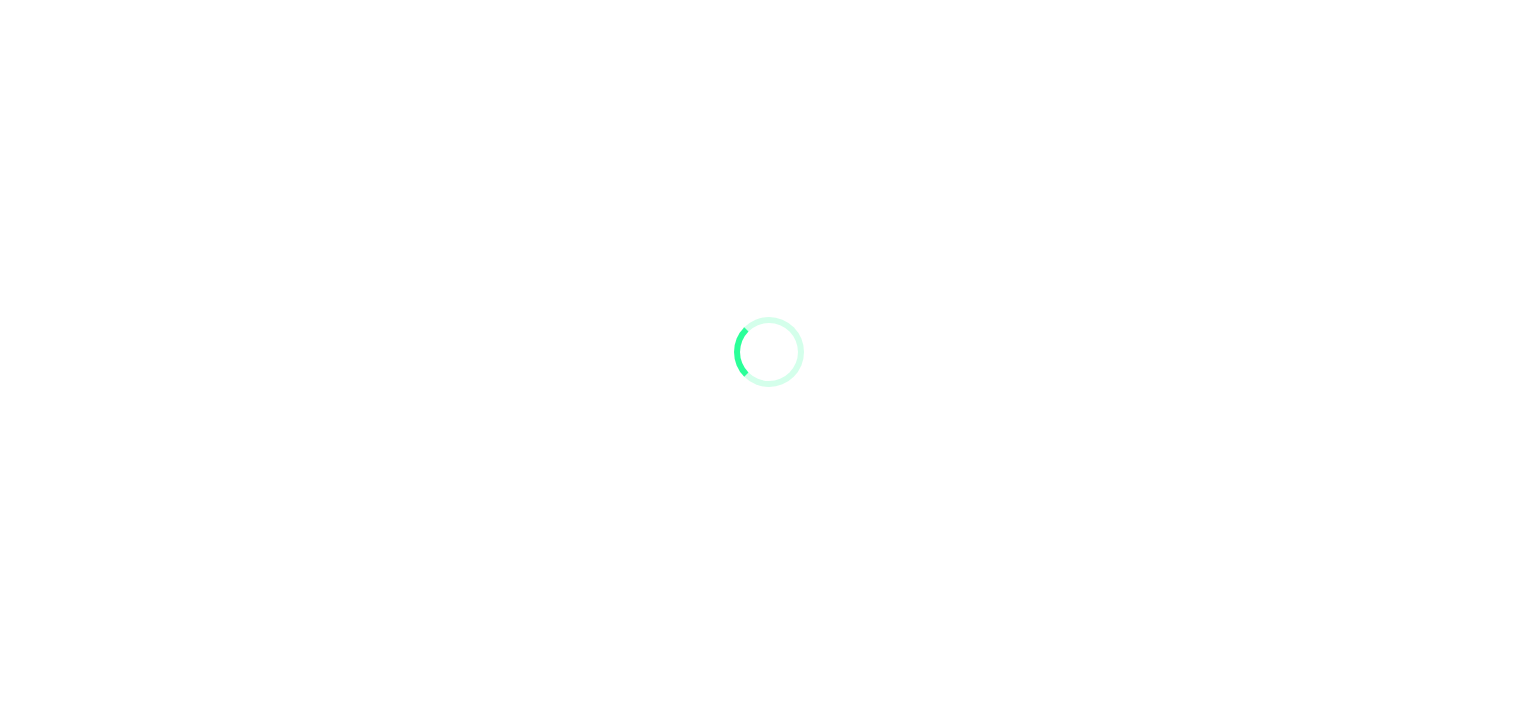 scroll, scrollTop: 0, scrollLeft: 0, axis: both 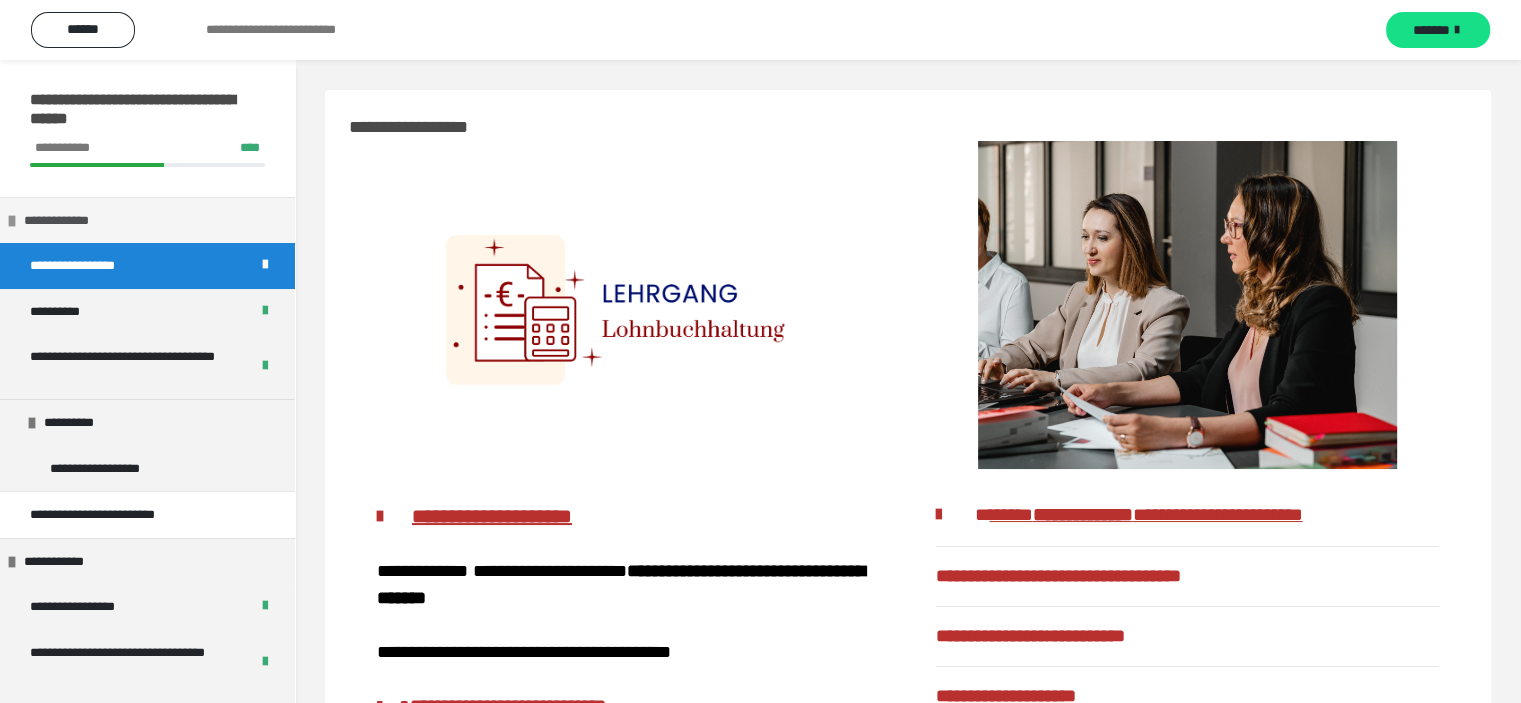 click at bounding box center [12, 221] 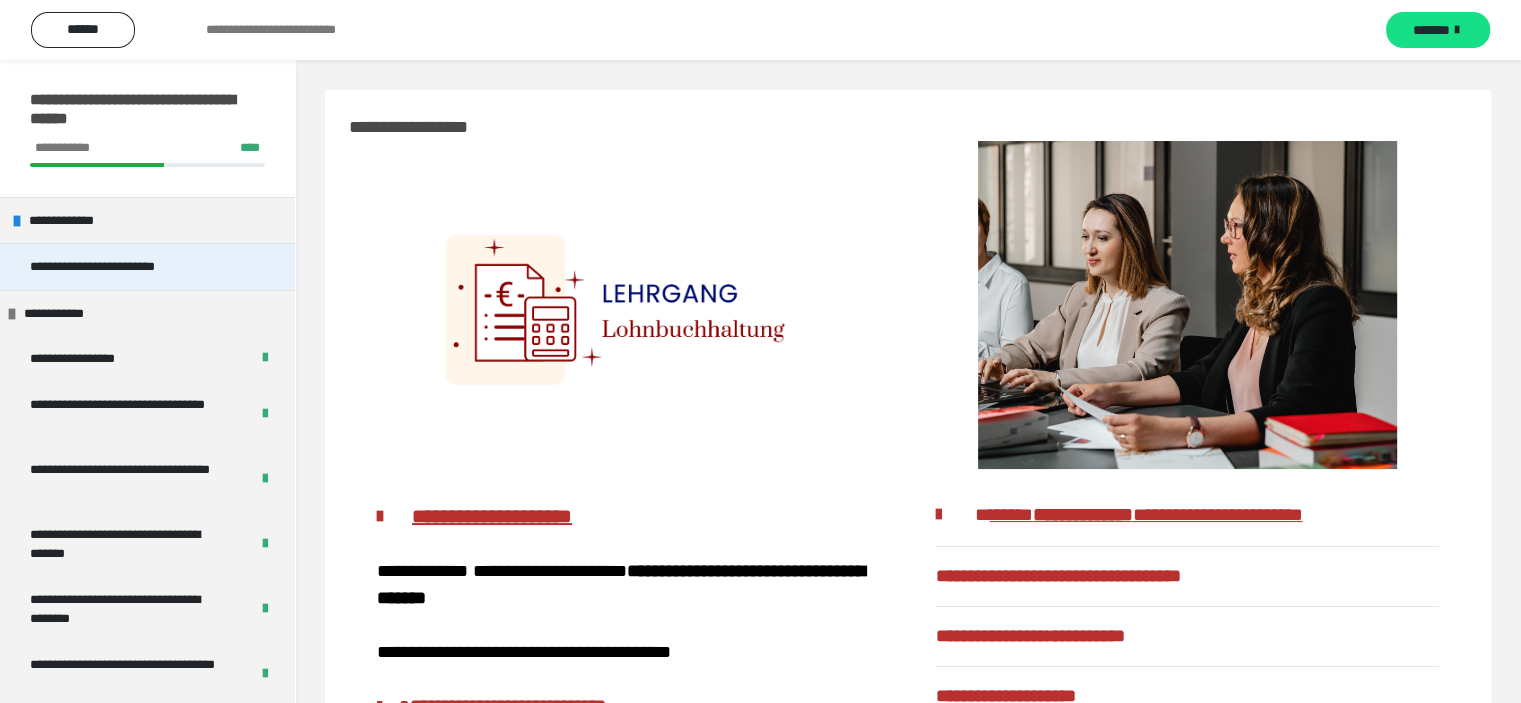 click on "**********" at bounding box center (147, 266) 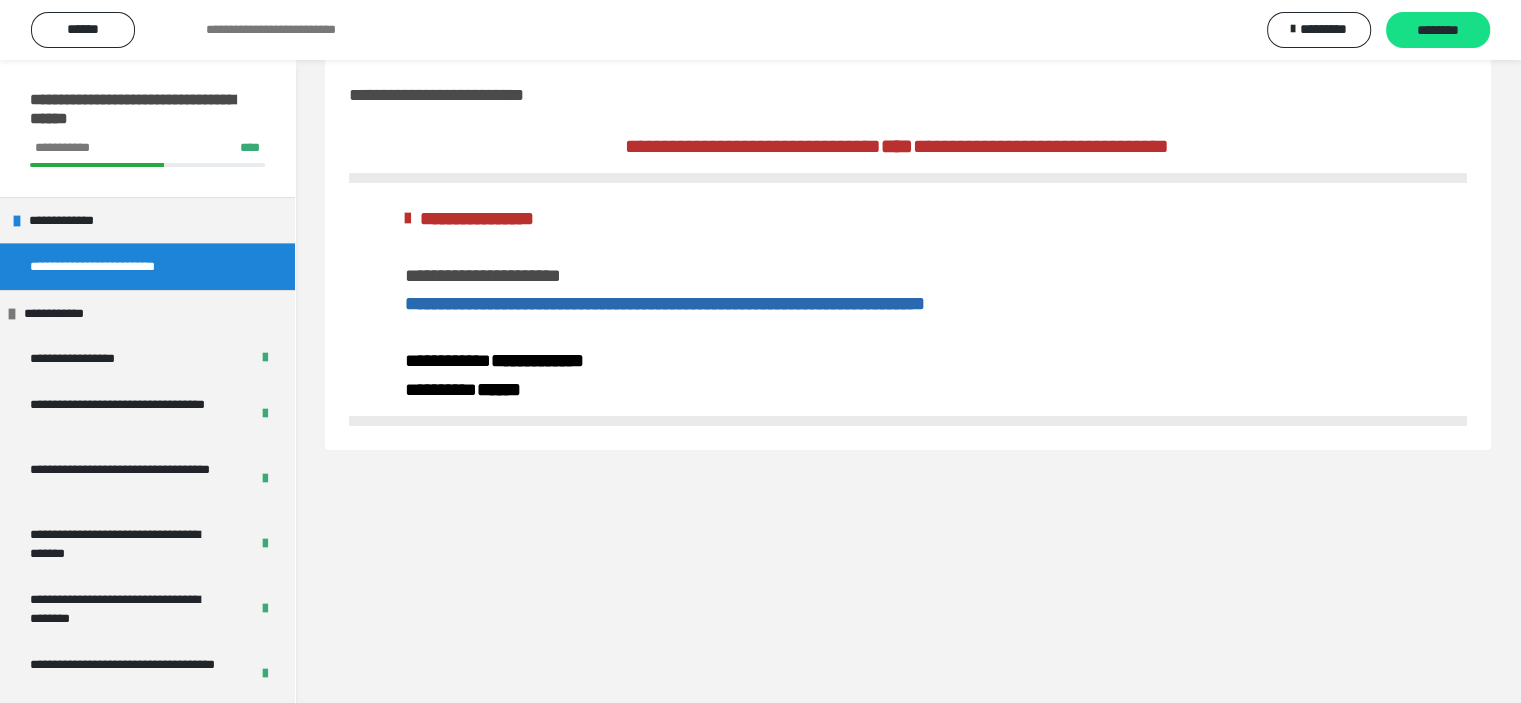 scroll, scrollTop: 60, scrollLeft: 0, axis: vertical 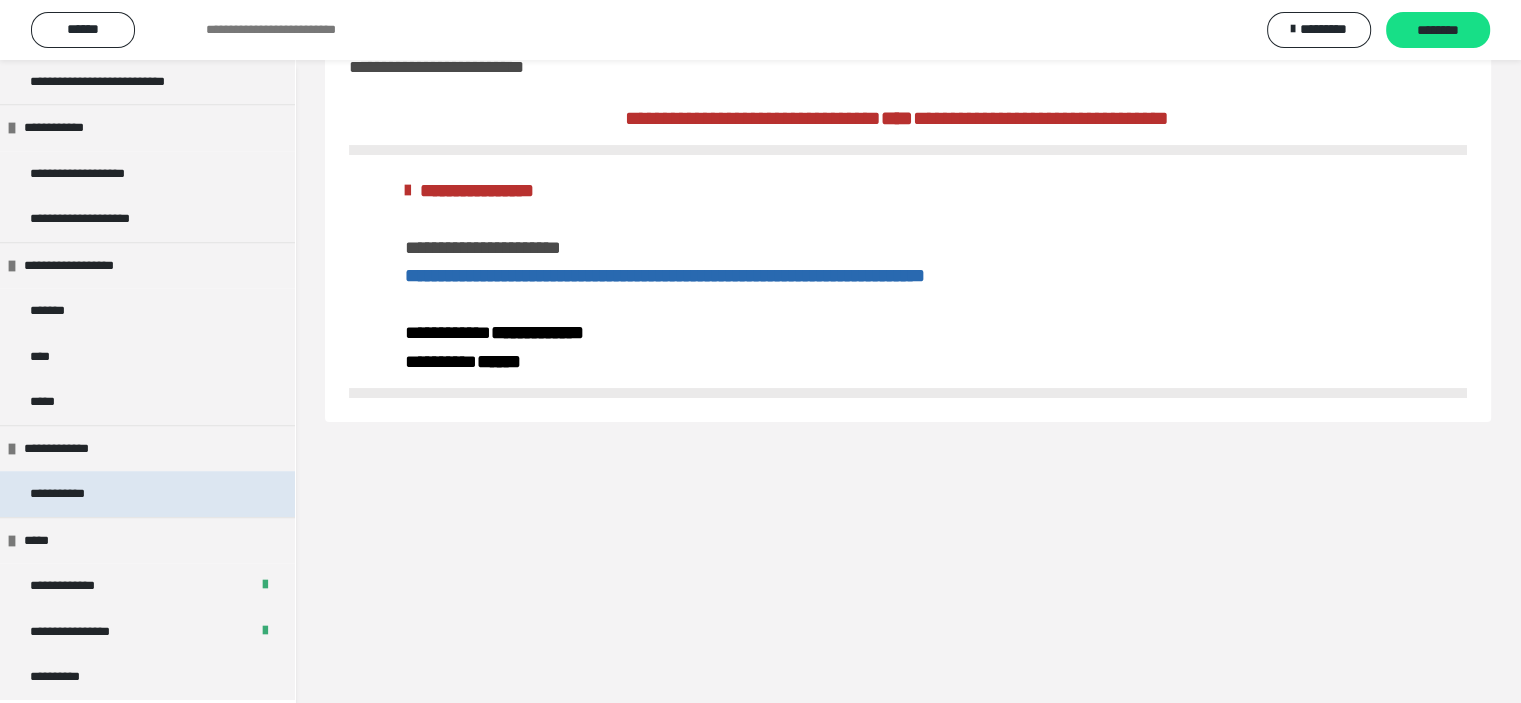 click on "**********" at bounding box center (147, 494) 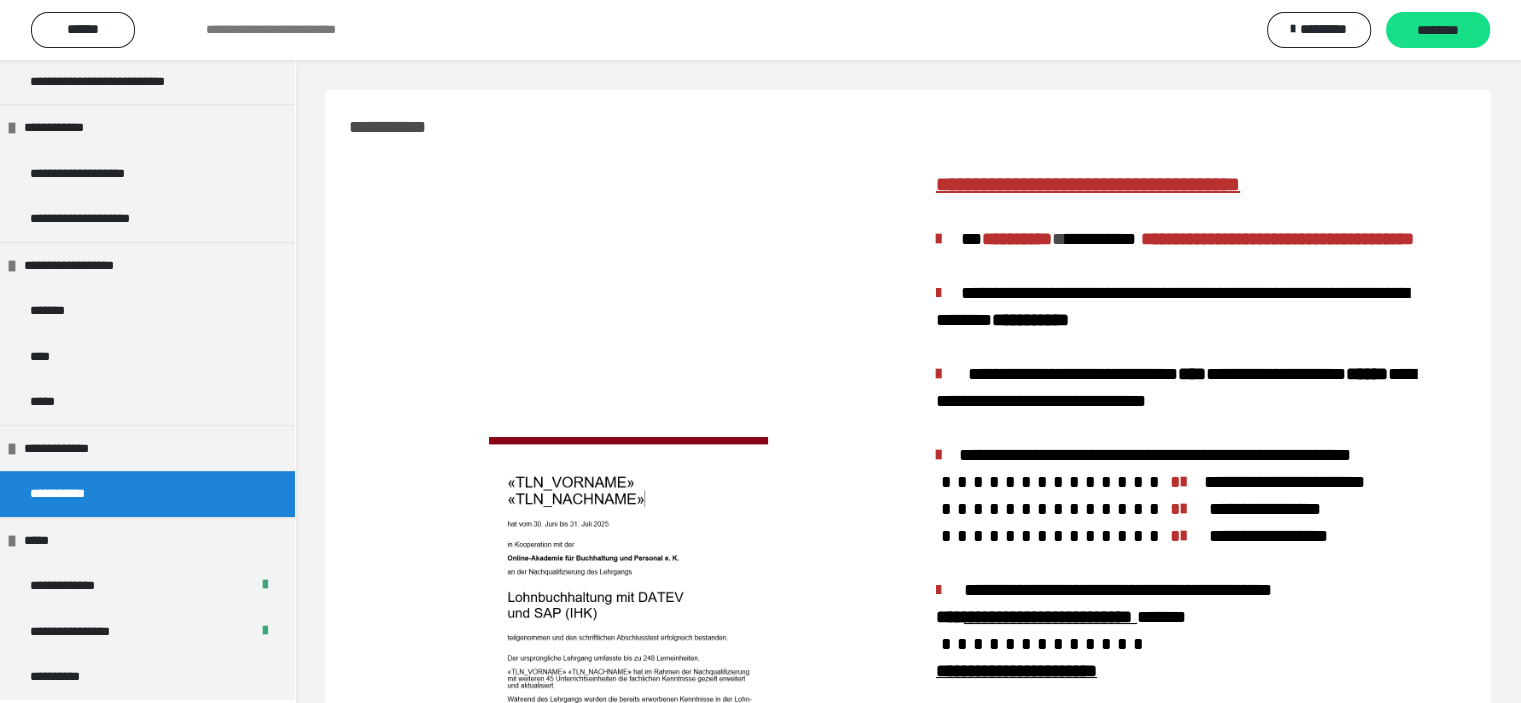 scroll, scrollTop: 404, scrollLeft: 0, axis: vertical 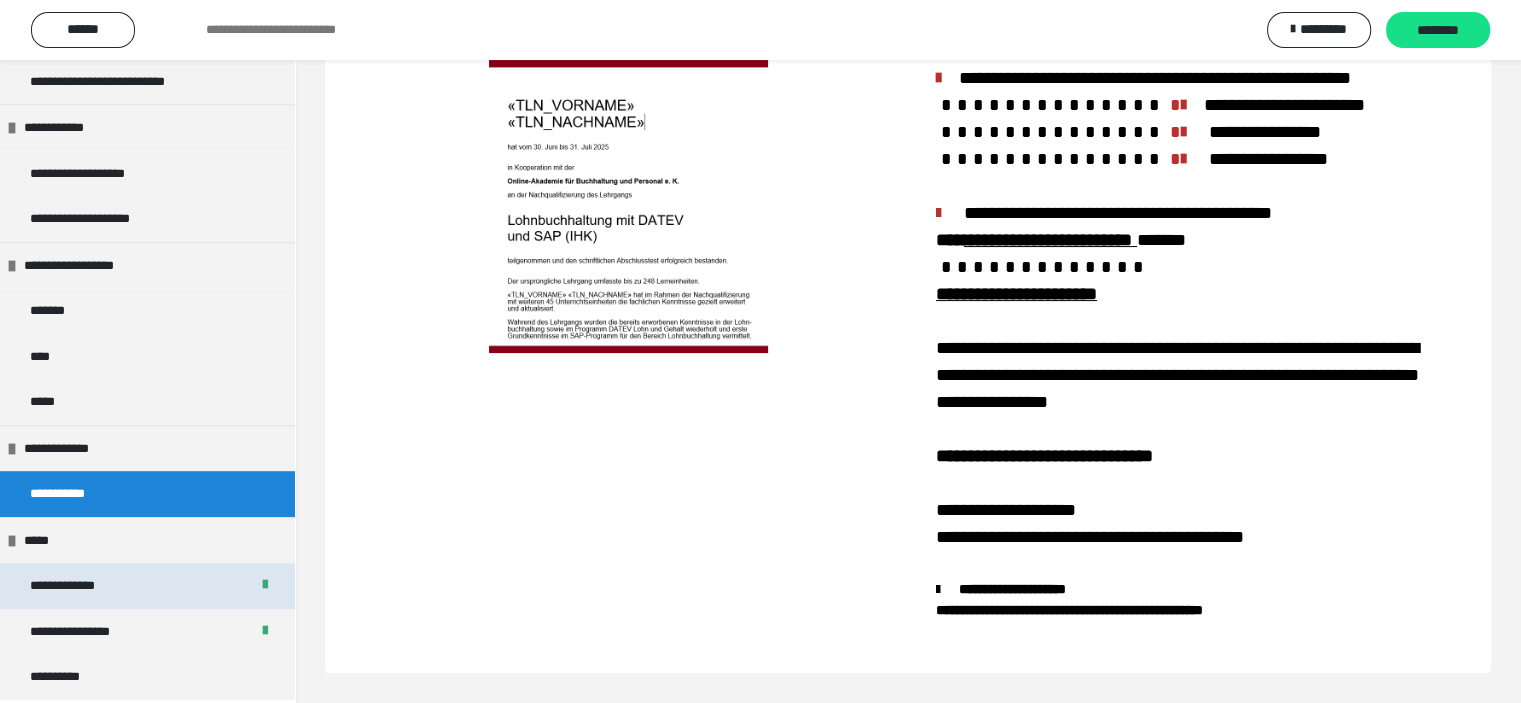 click on "**********" at bounding box center [77, 586] 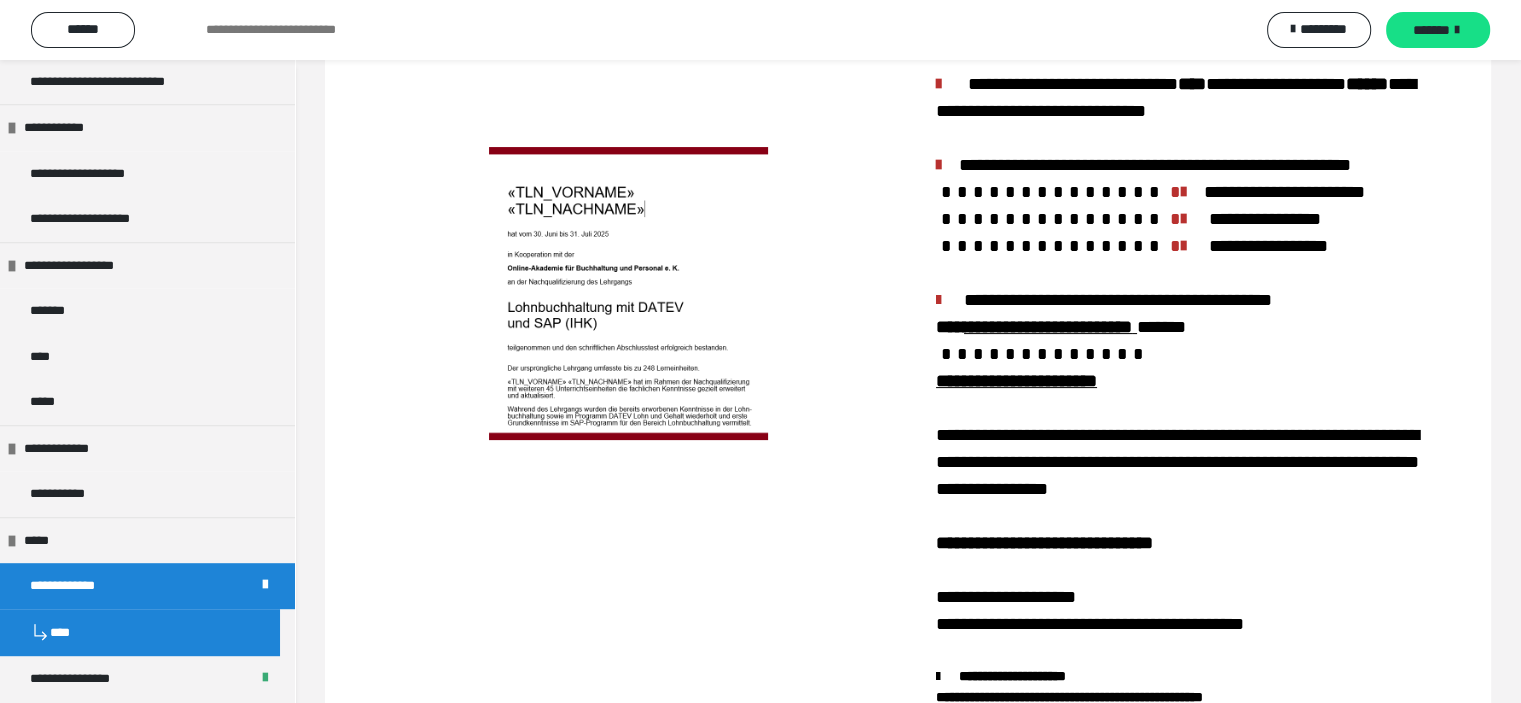 scroll, scrollTop: 156, scrollLeft: 0, axis: vertical 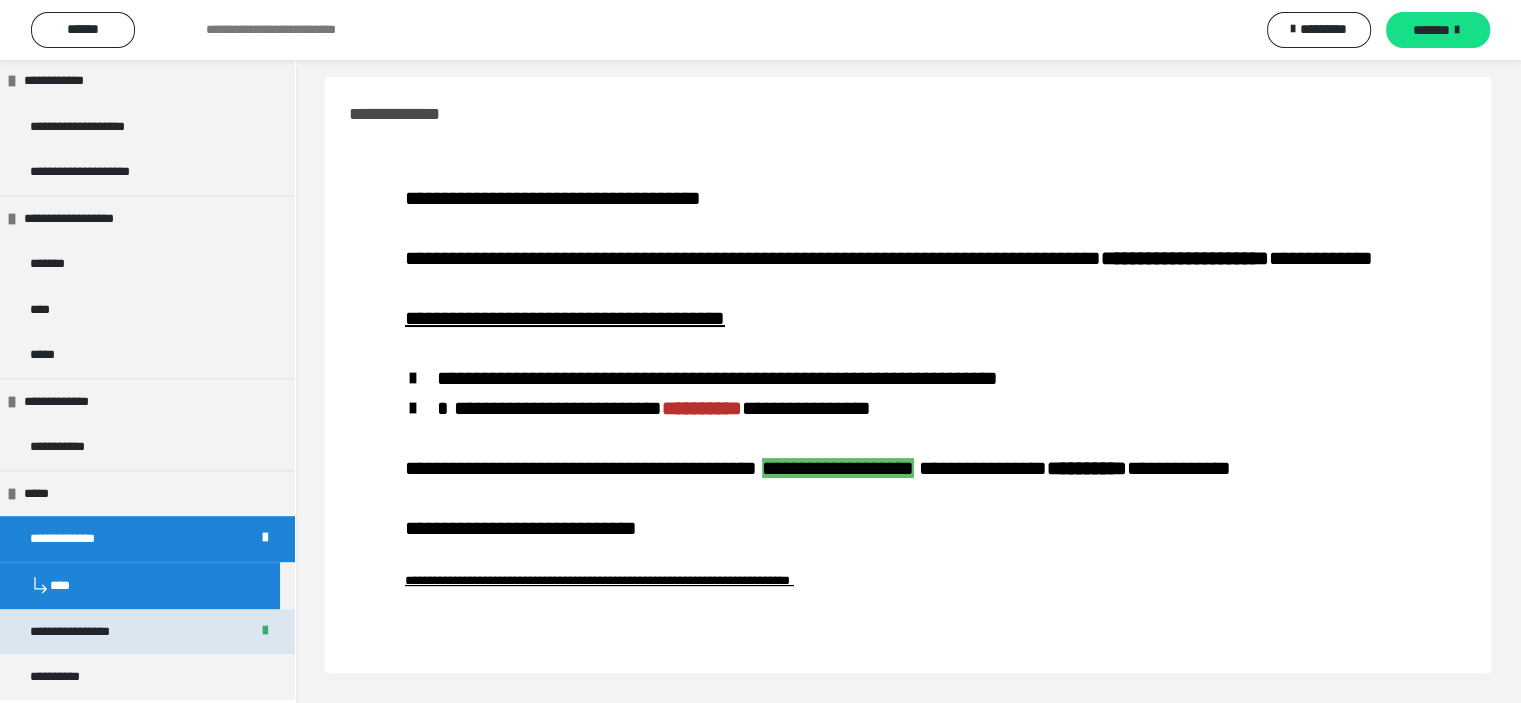 click on "**********" at bounding box center (88, 632) 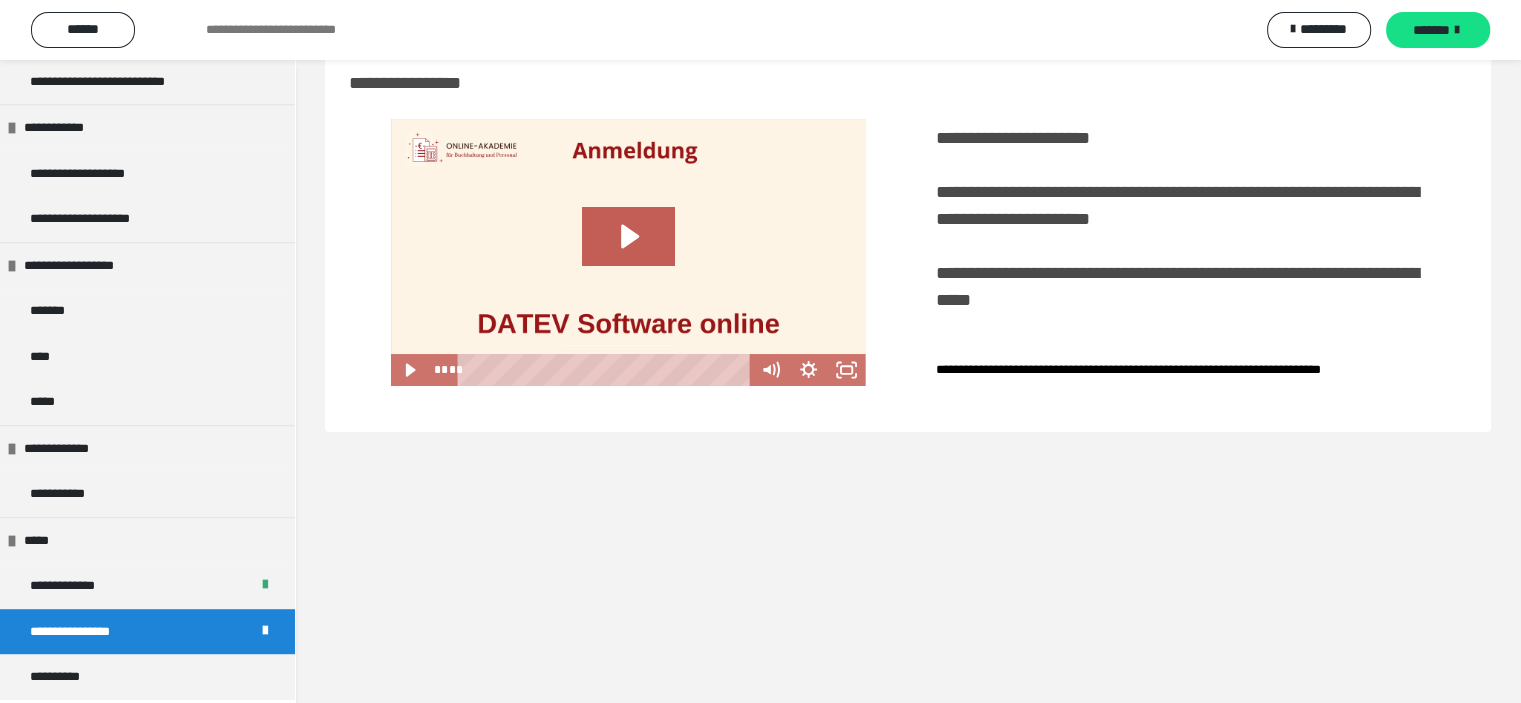 scroll, scrollTop: 60, scrollLeft: 0, axis: vertical 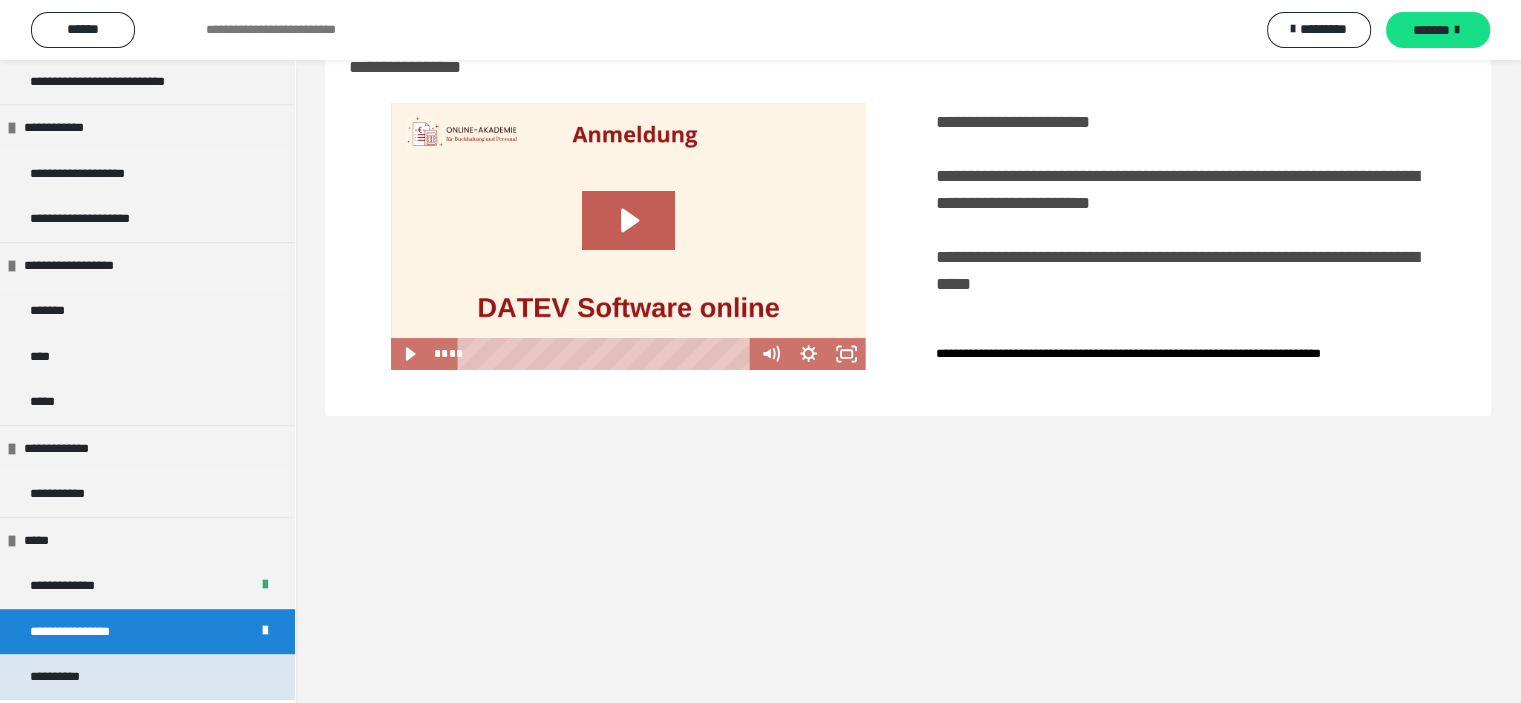 click on "**********" at bounding box center (147, 677) 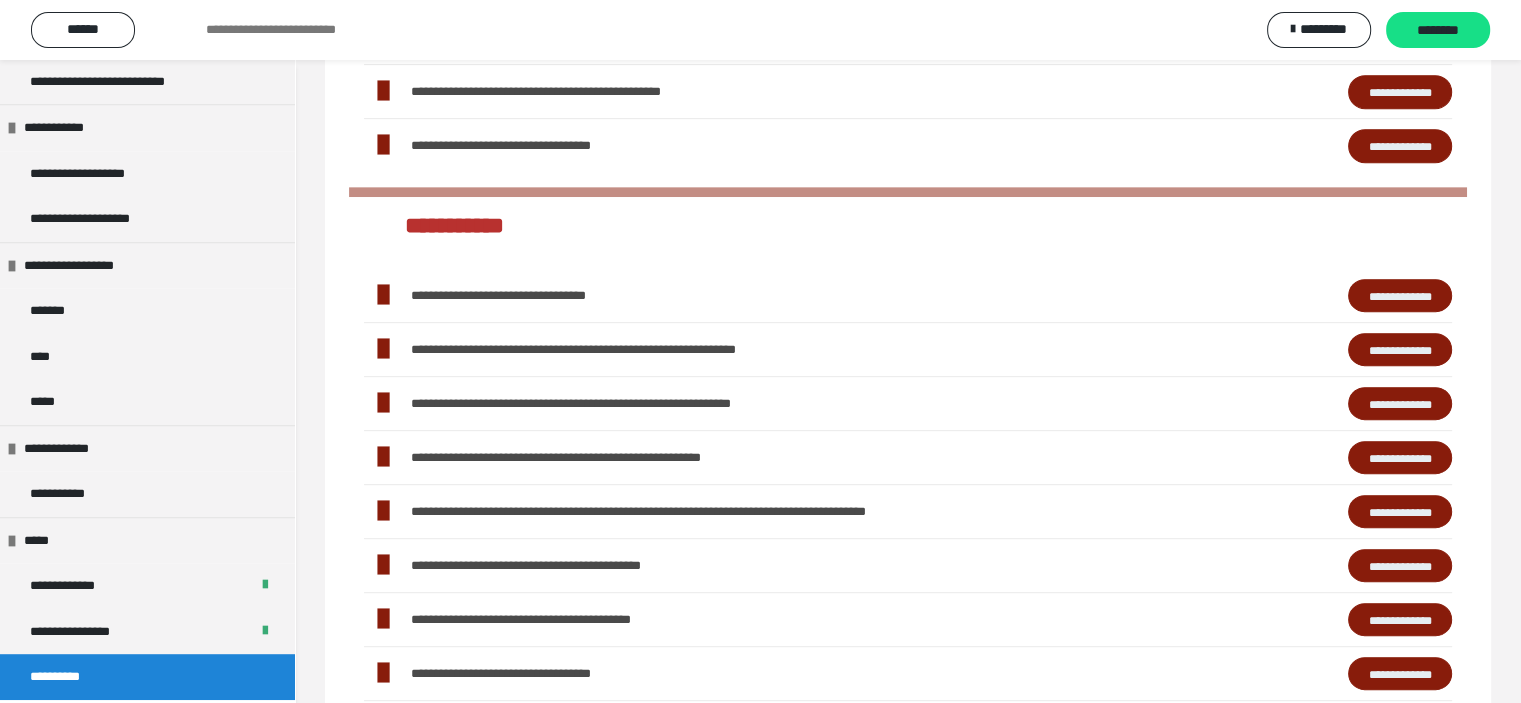 scroll, scrollTop: 1114, scrollLeft: 0, axis: vertical 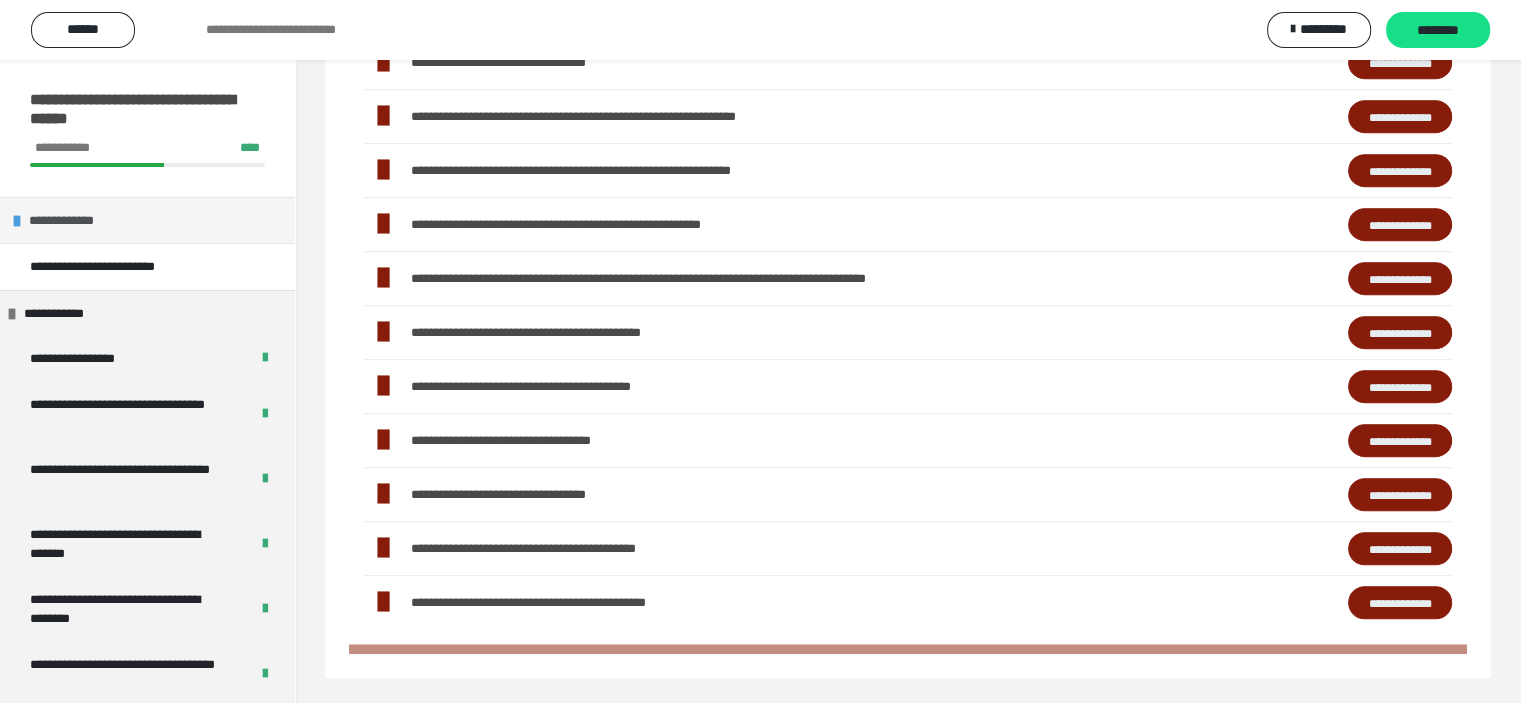 click at bounding box center (17, 221) 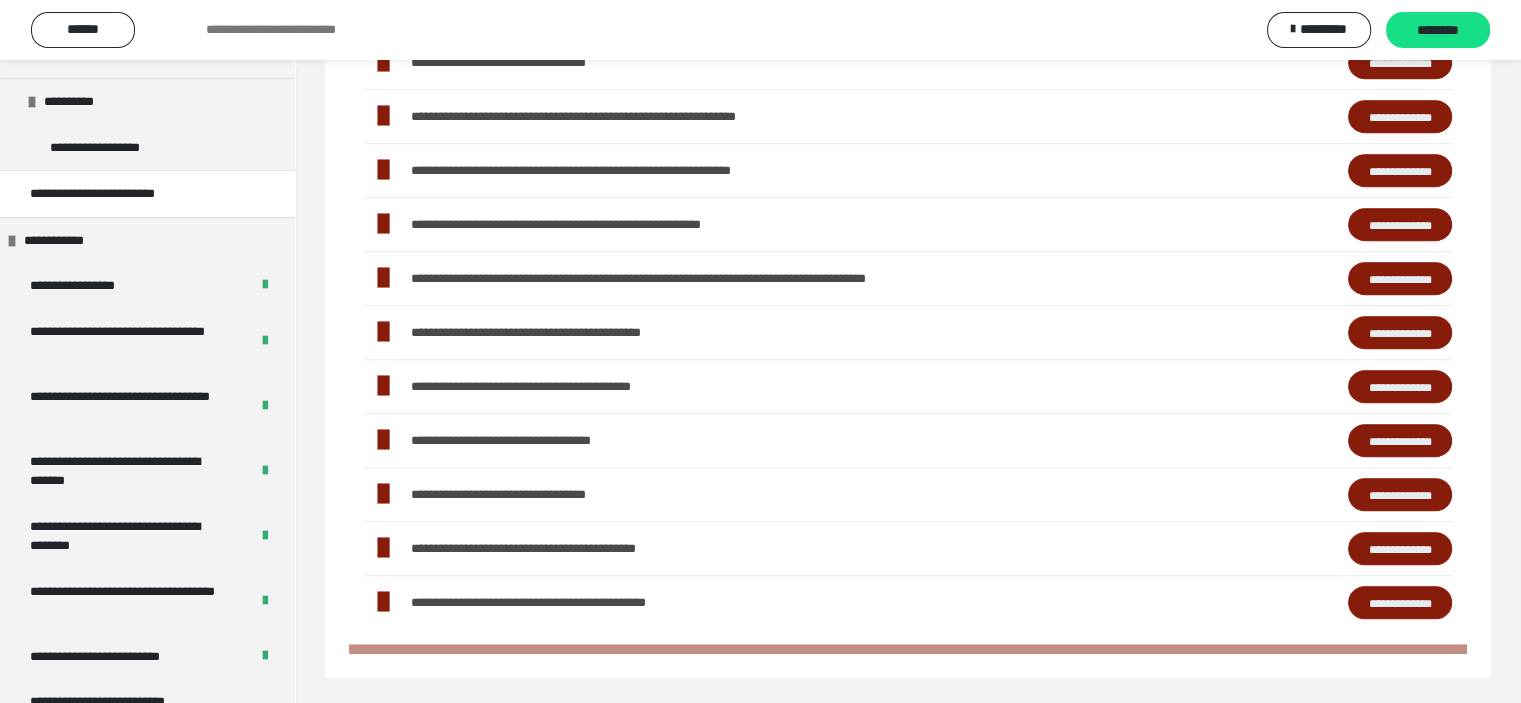 scroll, scrollTop: 0, scrollLeft: 0, axis: both 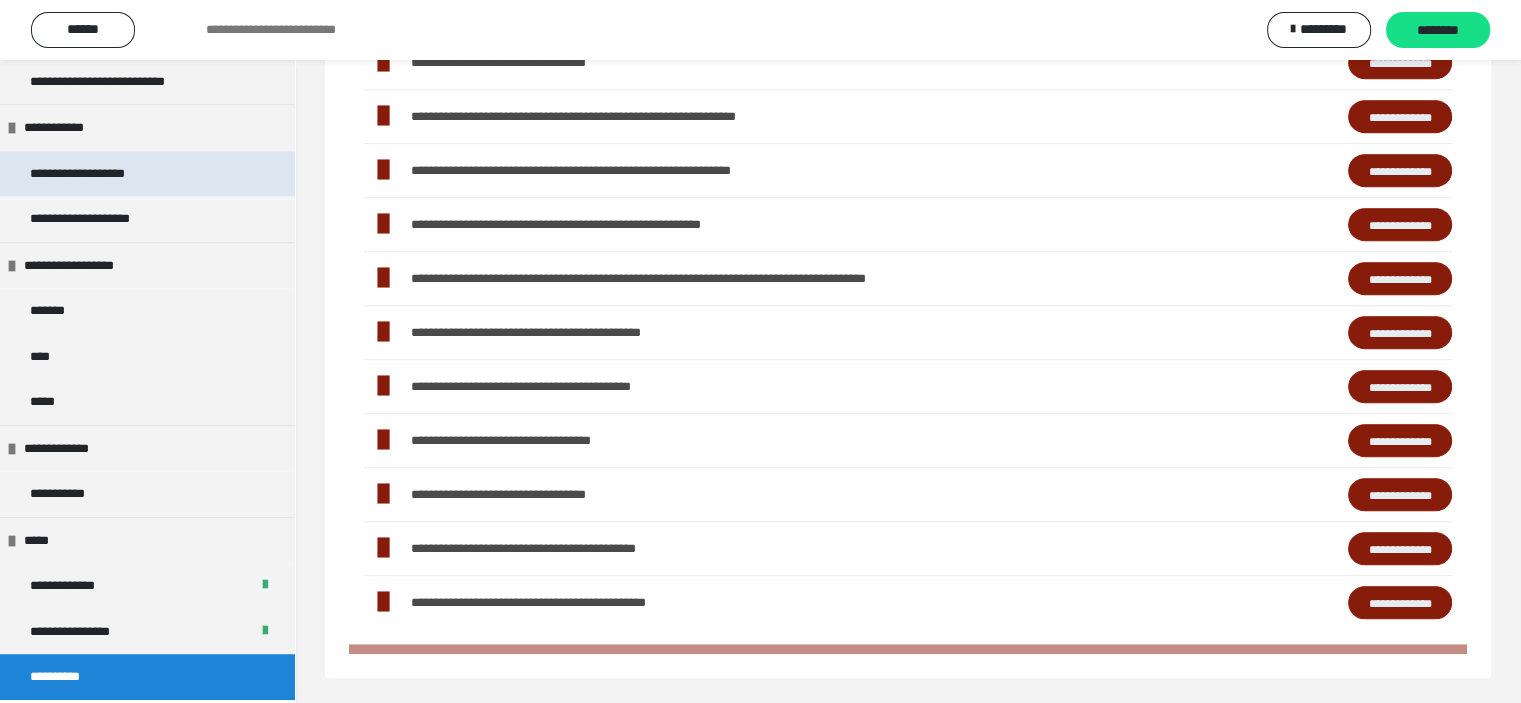click on "**********" at bounding box center [147, 174] 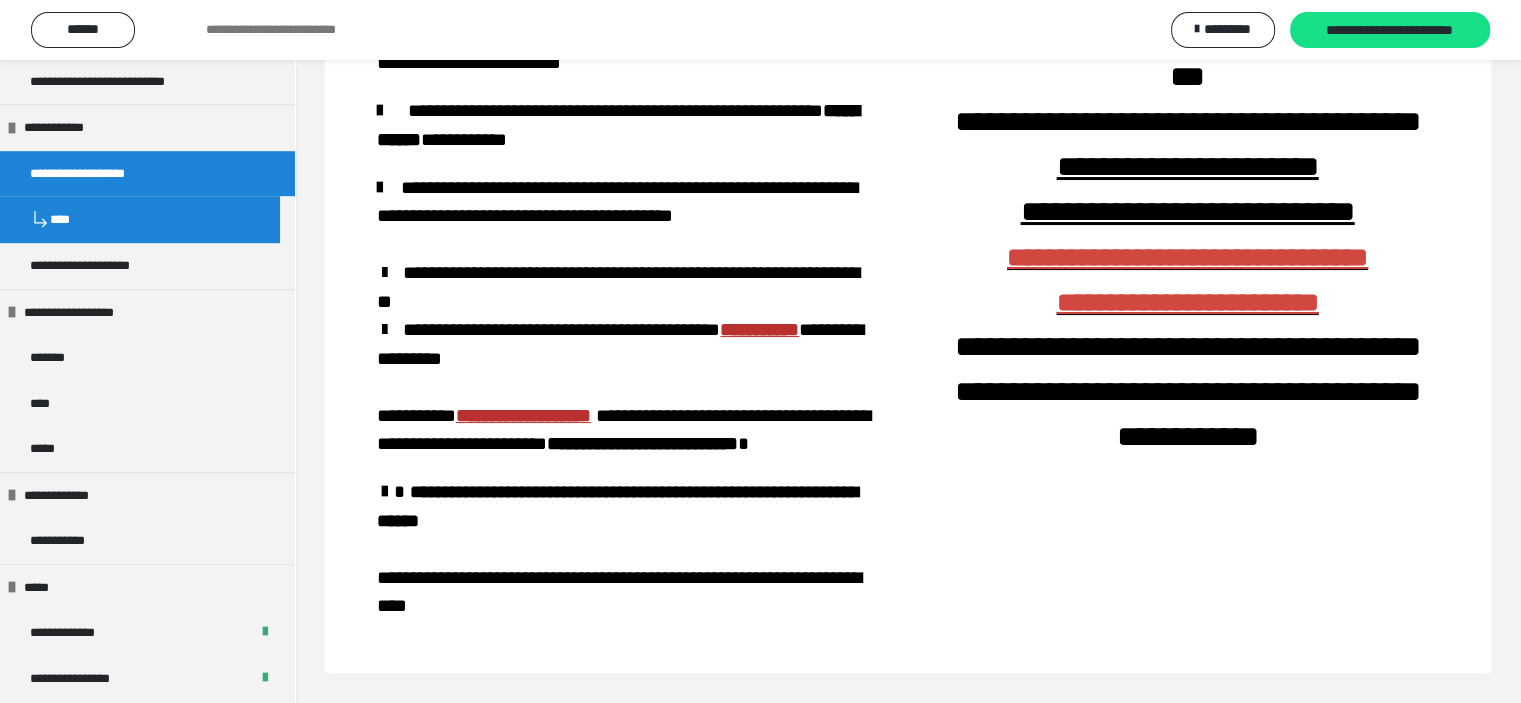 scroll, scrollTop: 0, scrollLeft: 0, axis: both 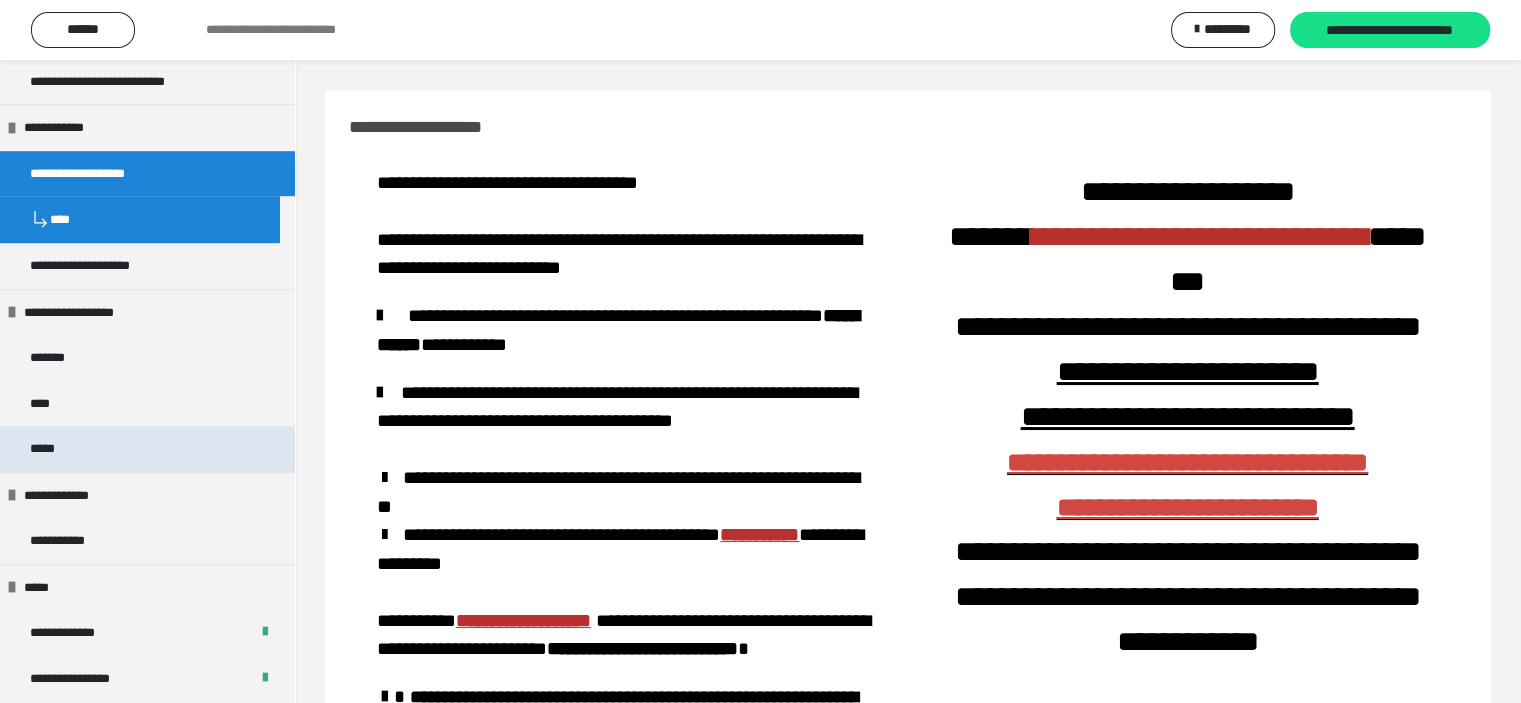 click on "*****" at bounding box center (147, 449) 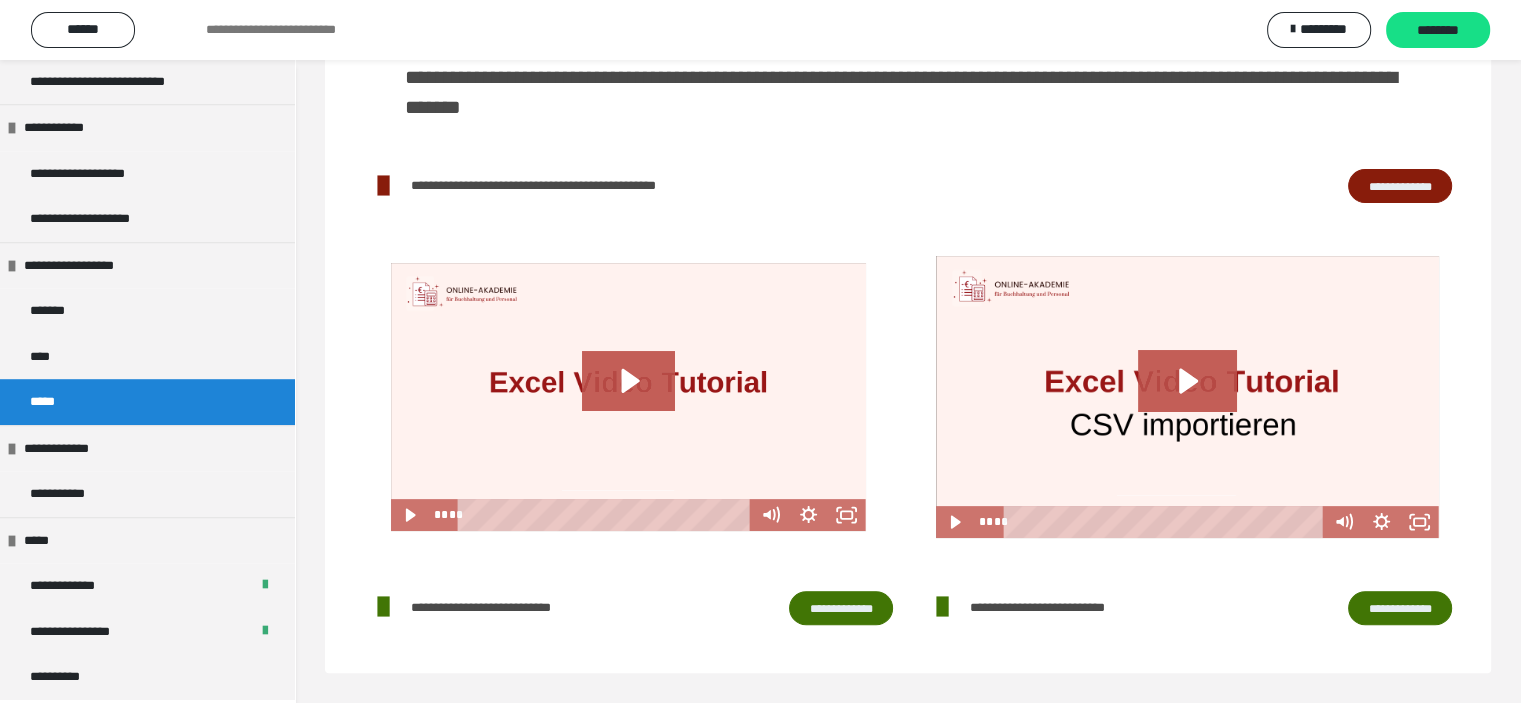 scroll, scrollTop: 547, scrollLeft: 0, axis: vertical 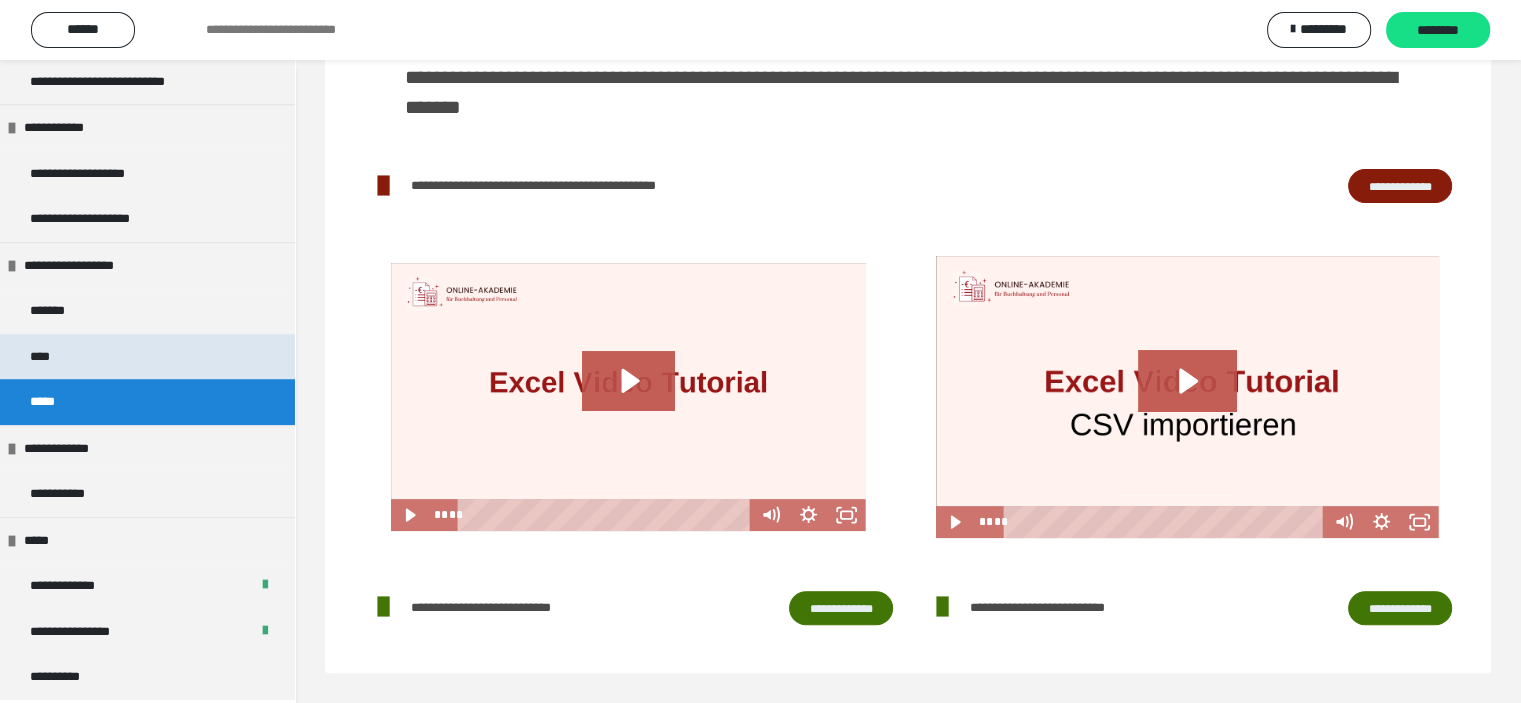 click on "****" at bounding box center [147, 357] 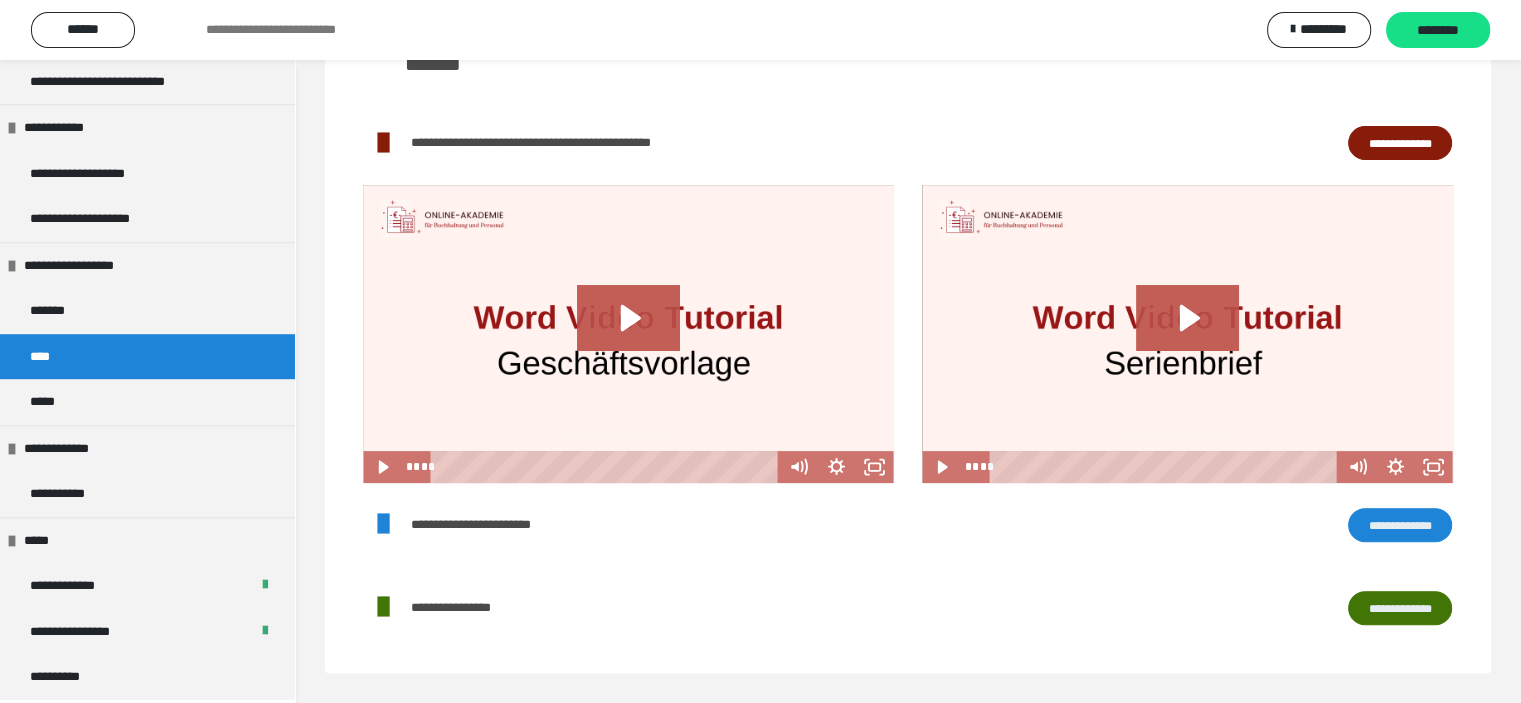 scroll, scrollTop: 620, scrollLeft: 0, axis: vertical 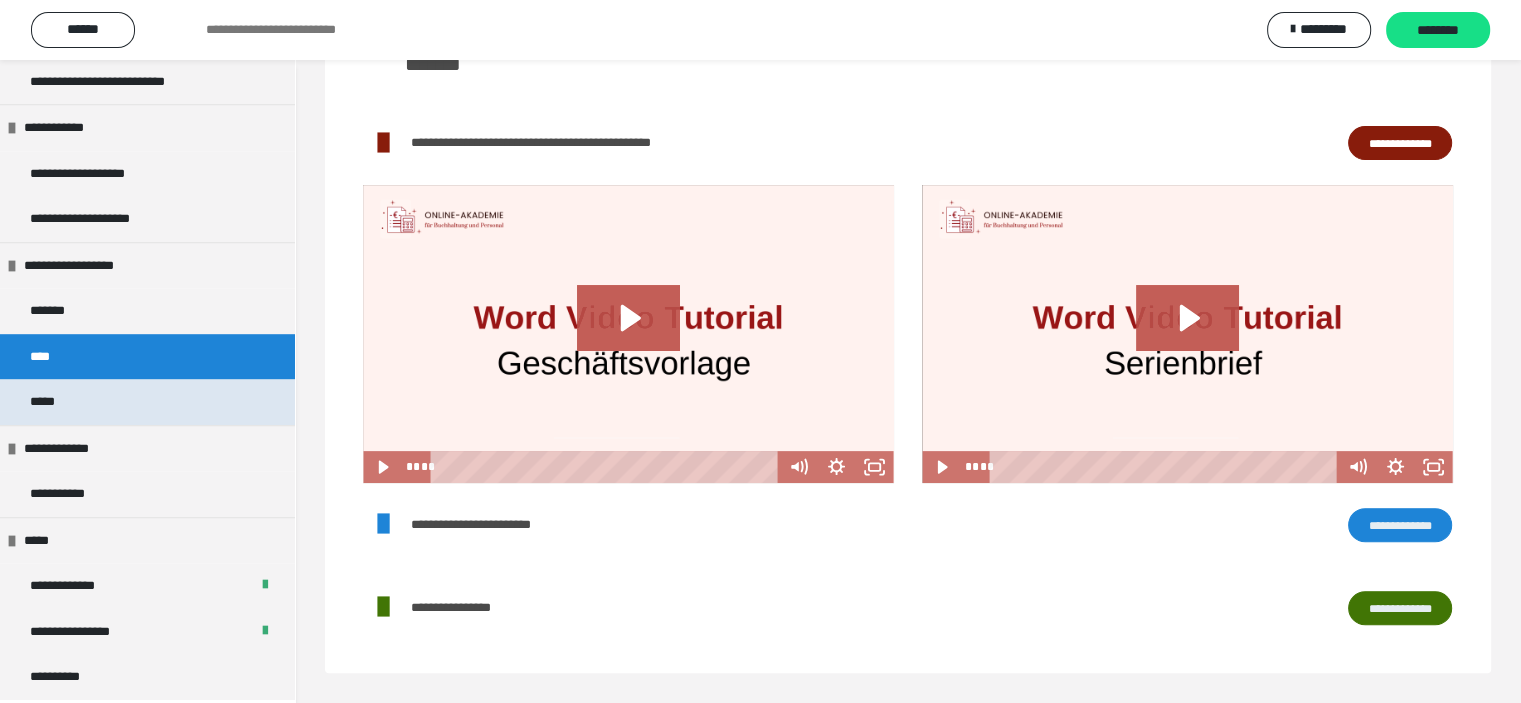 click on "*****" at bounding box center (147, 402) 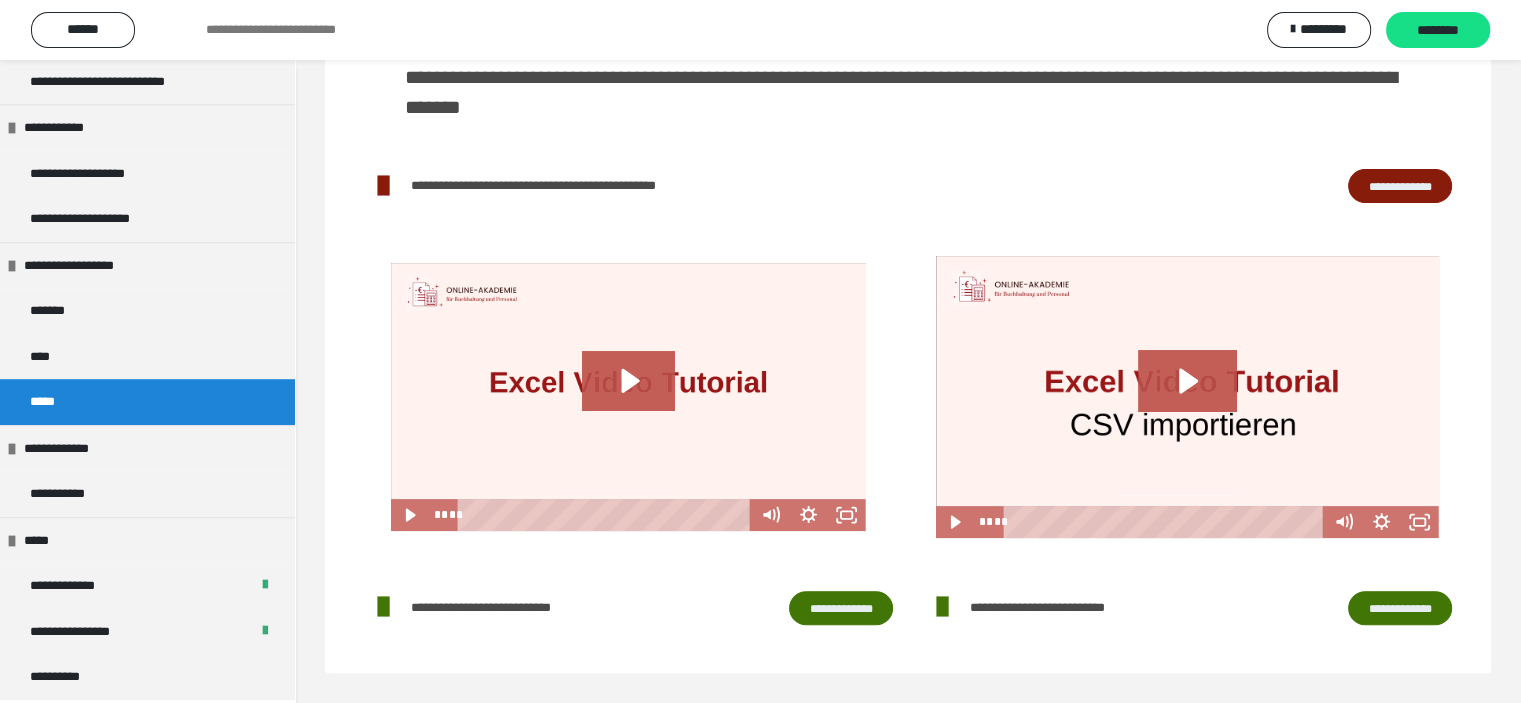 scroll, scrollTop: 547, scrollLeft: 0, axis: vertical 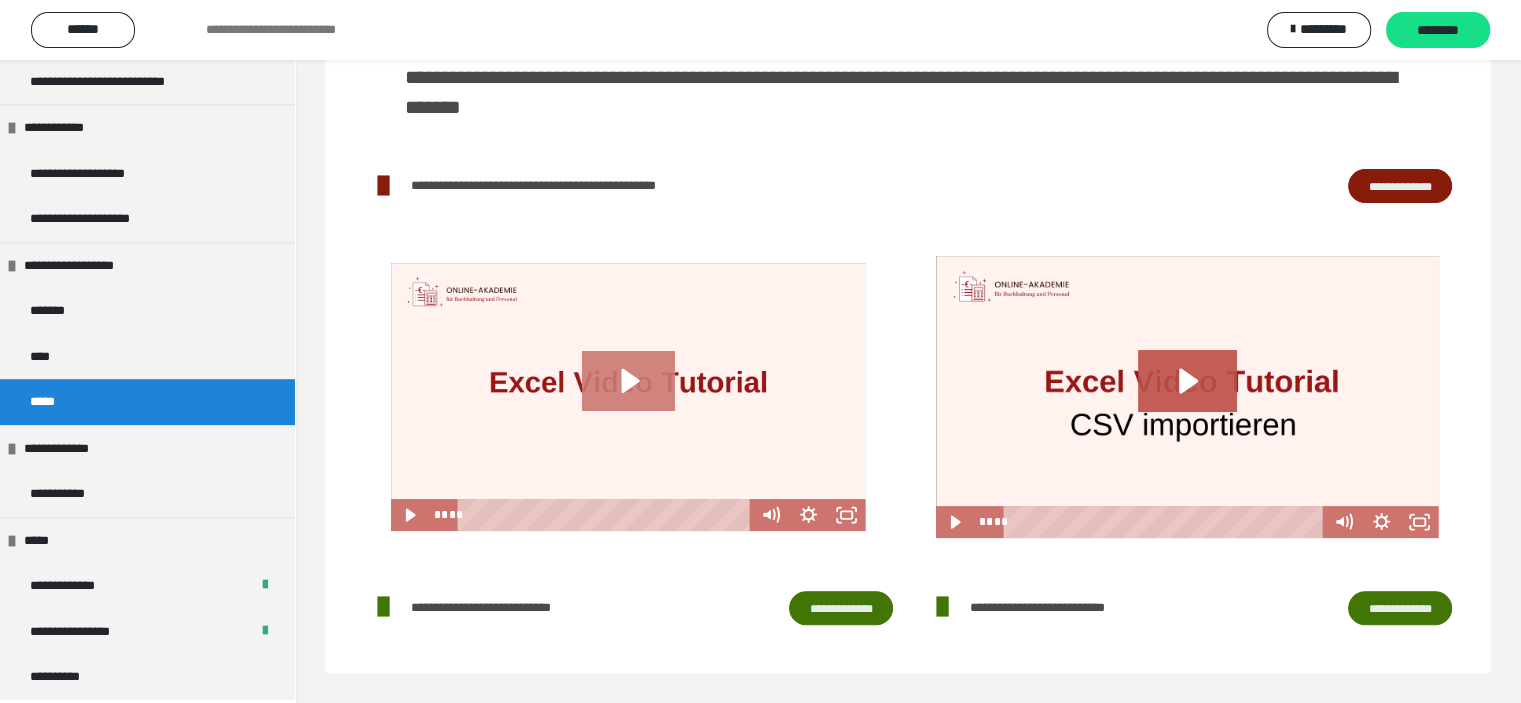 click 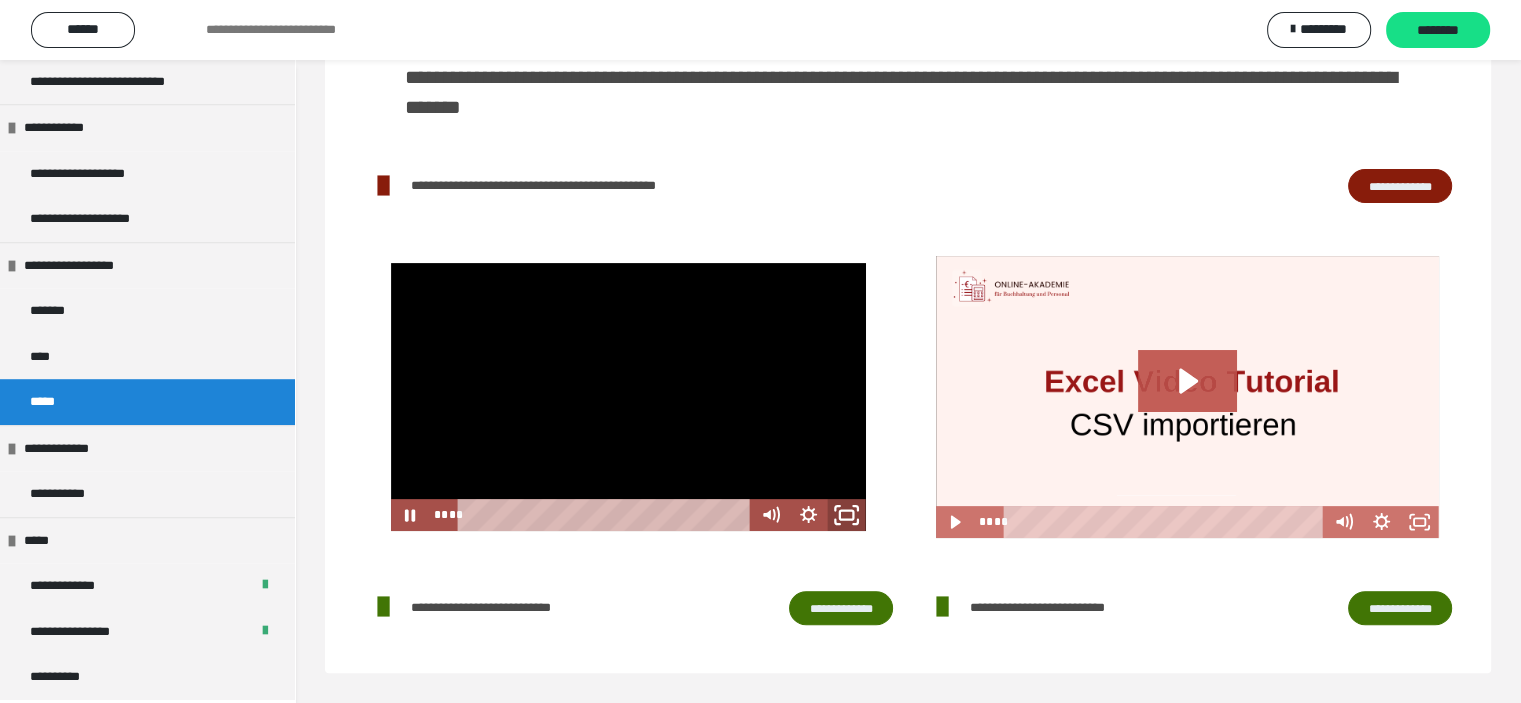 click 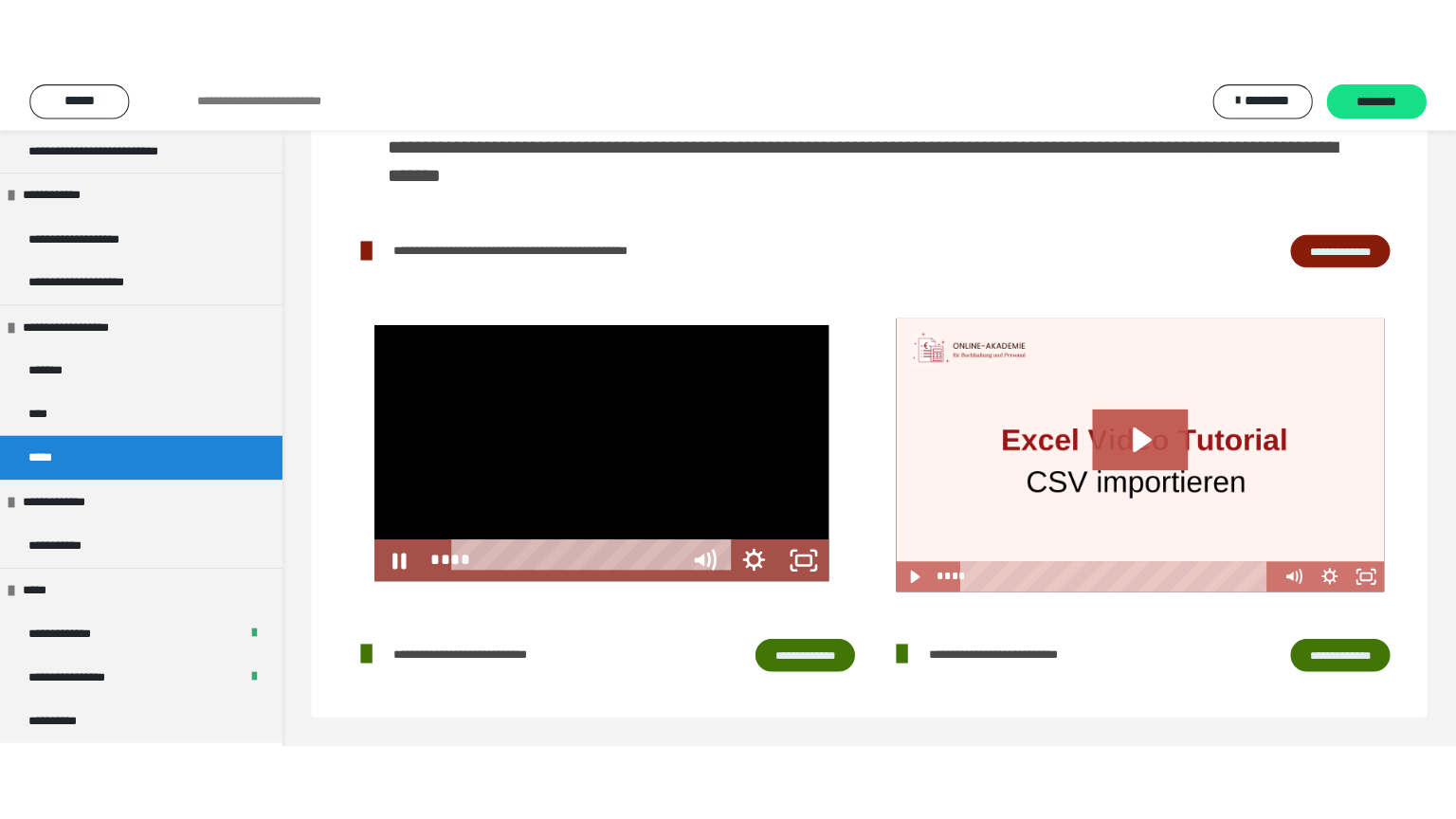 scroll, scrollTop: 372, scrollLeft: 0, axis: vertical 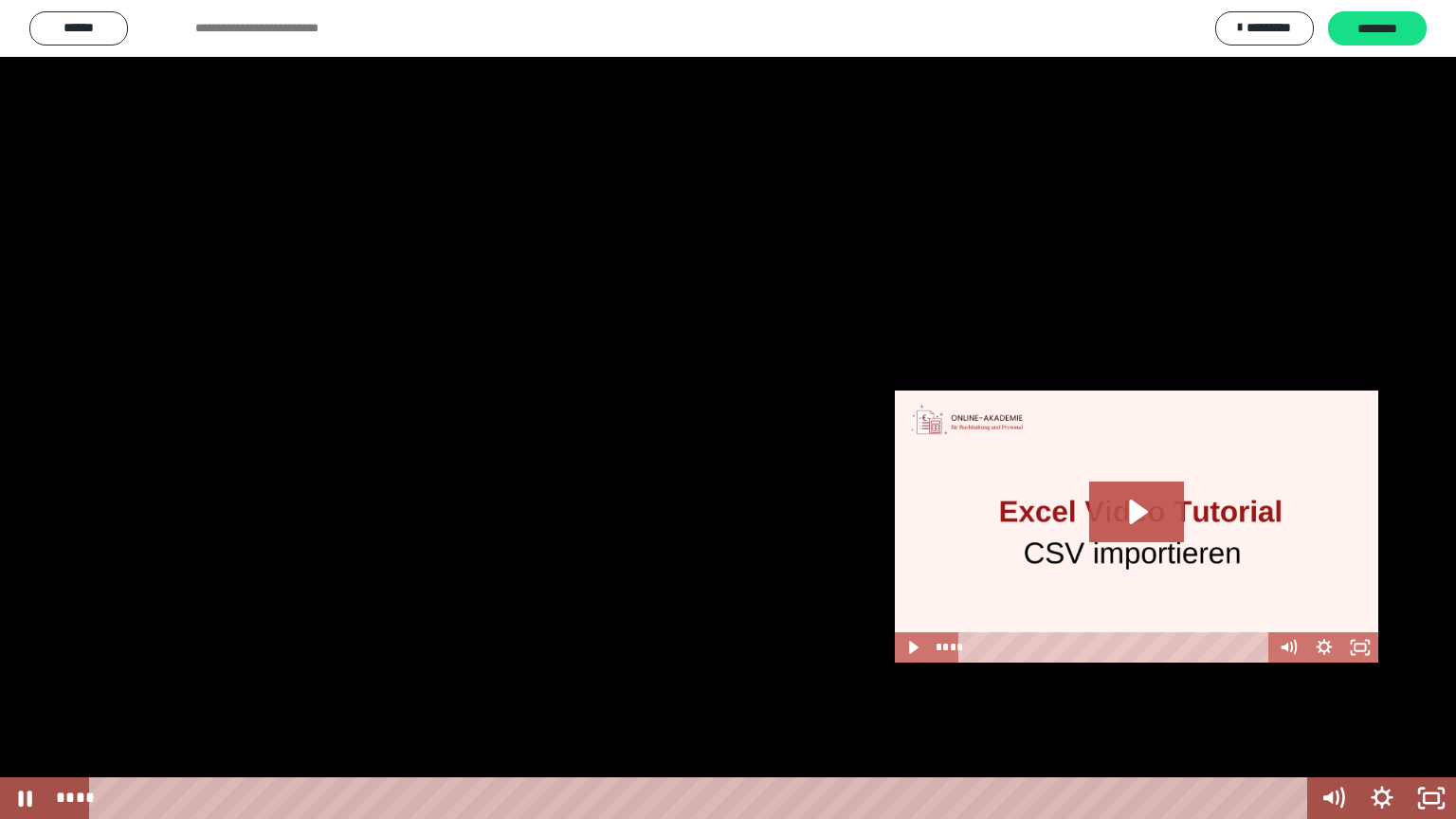 click at bounding box center [728, 410] 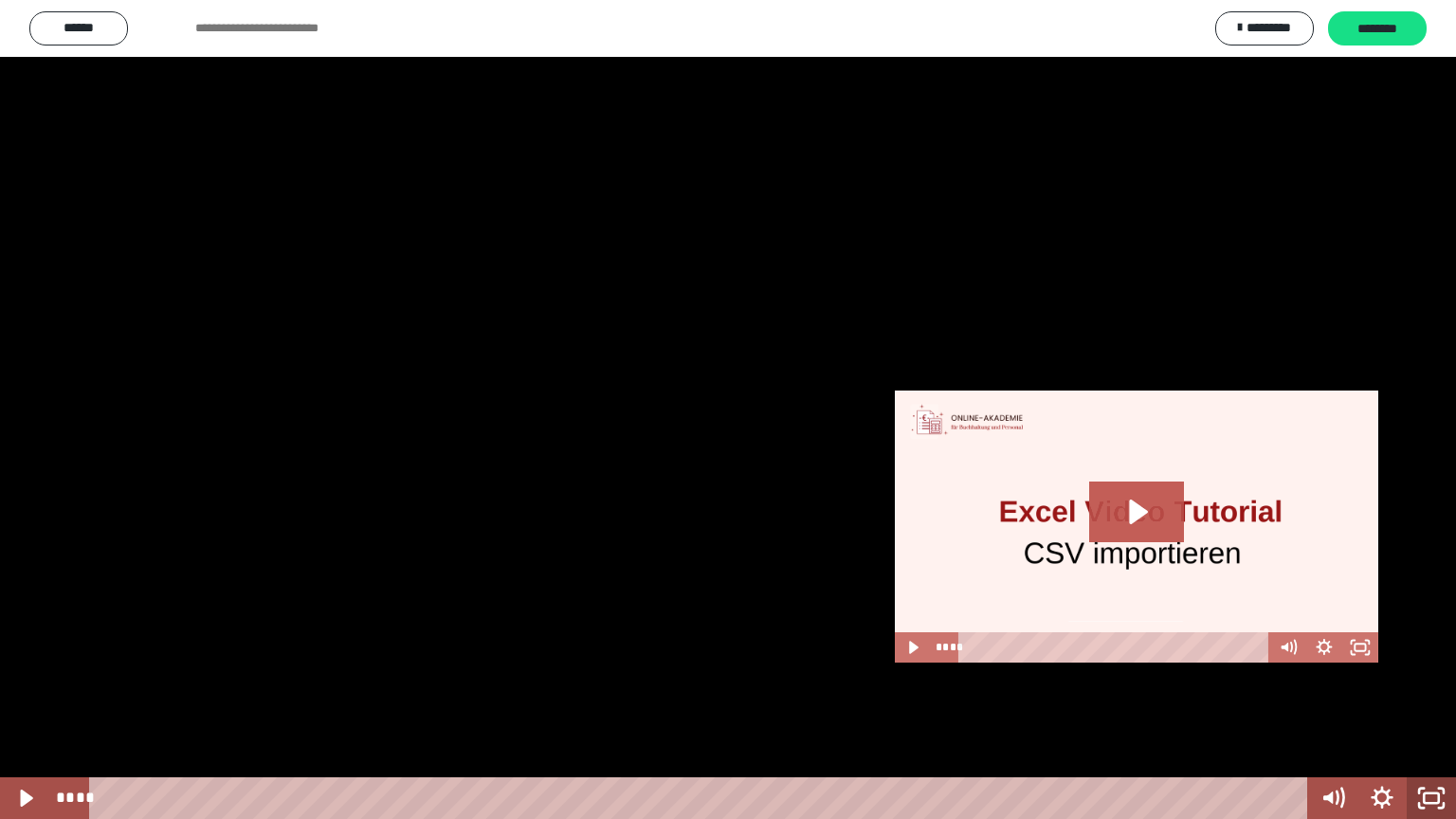 click 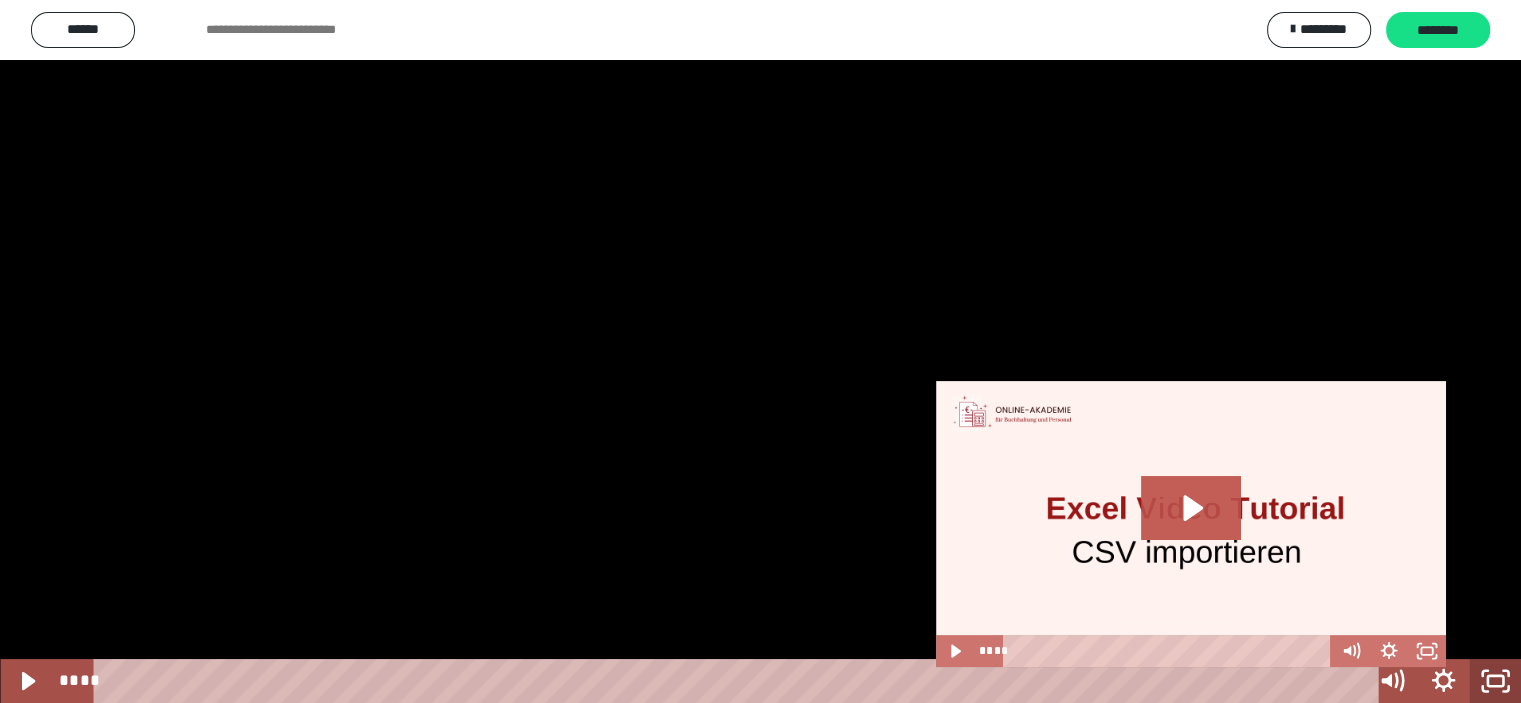 scroll, scrollTop: 1248, scrollLeft: 0, axis: vertical 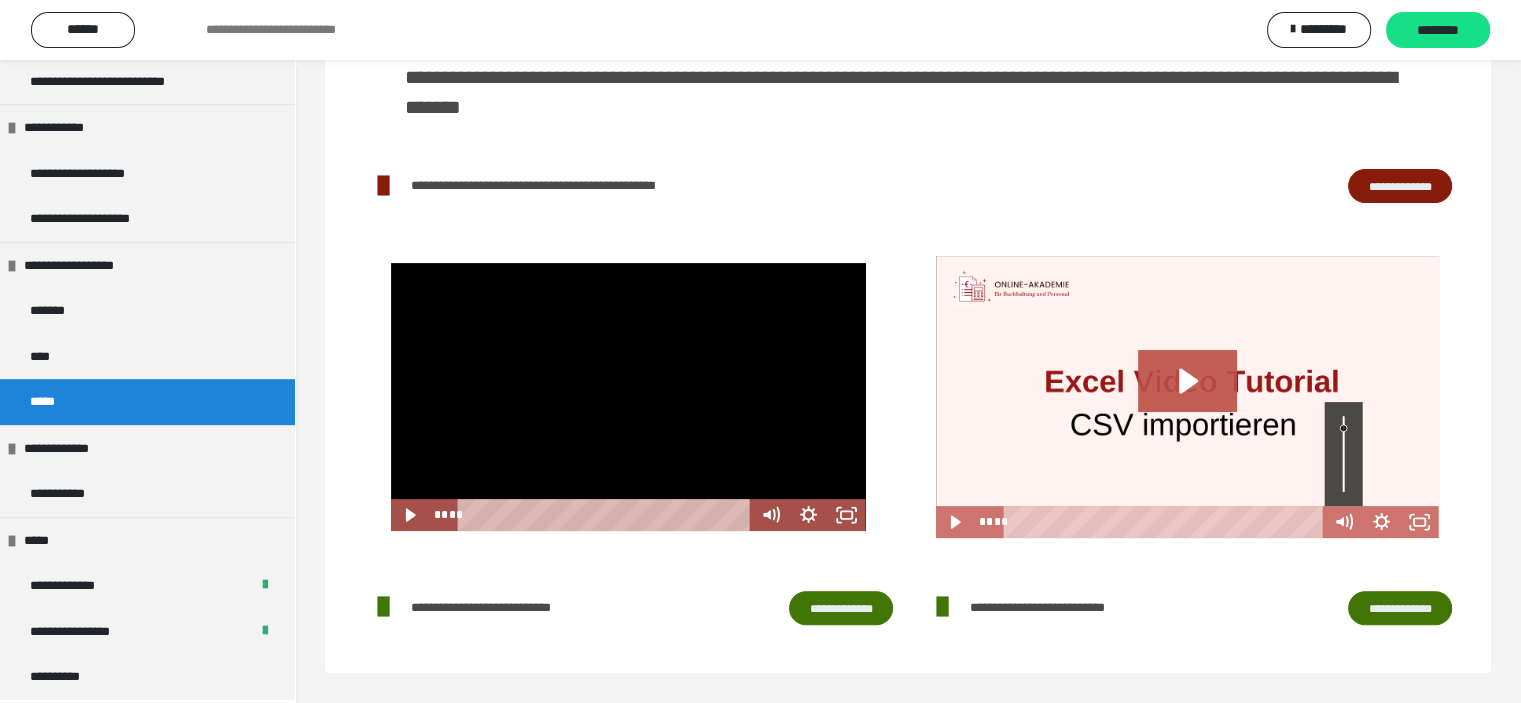 click at bounding box center [628, 396] 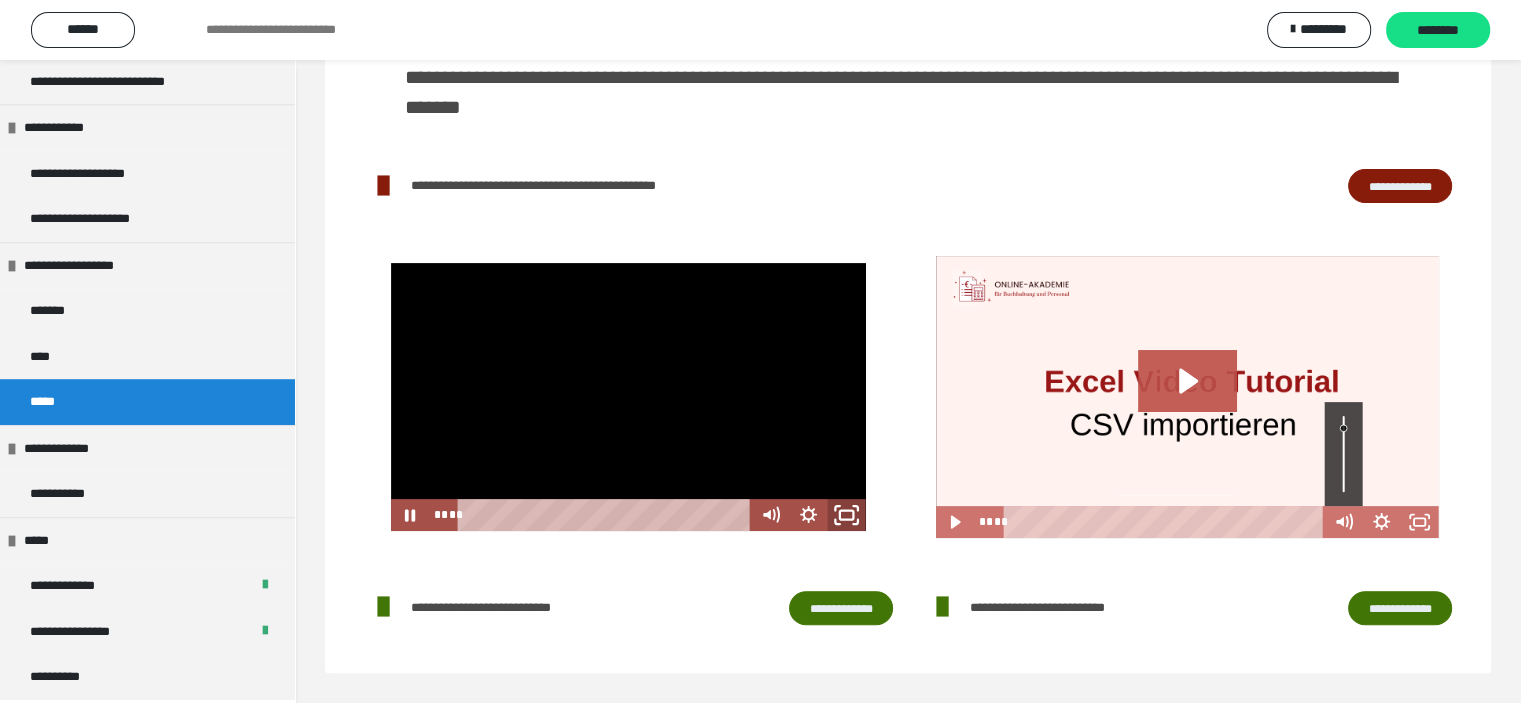 click 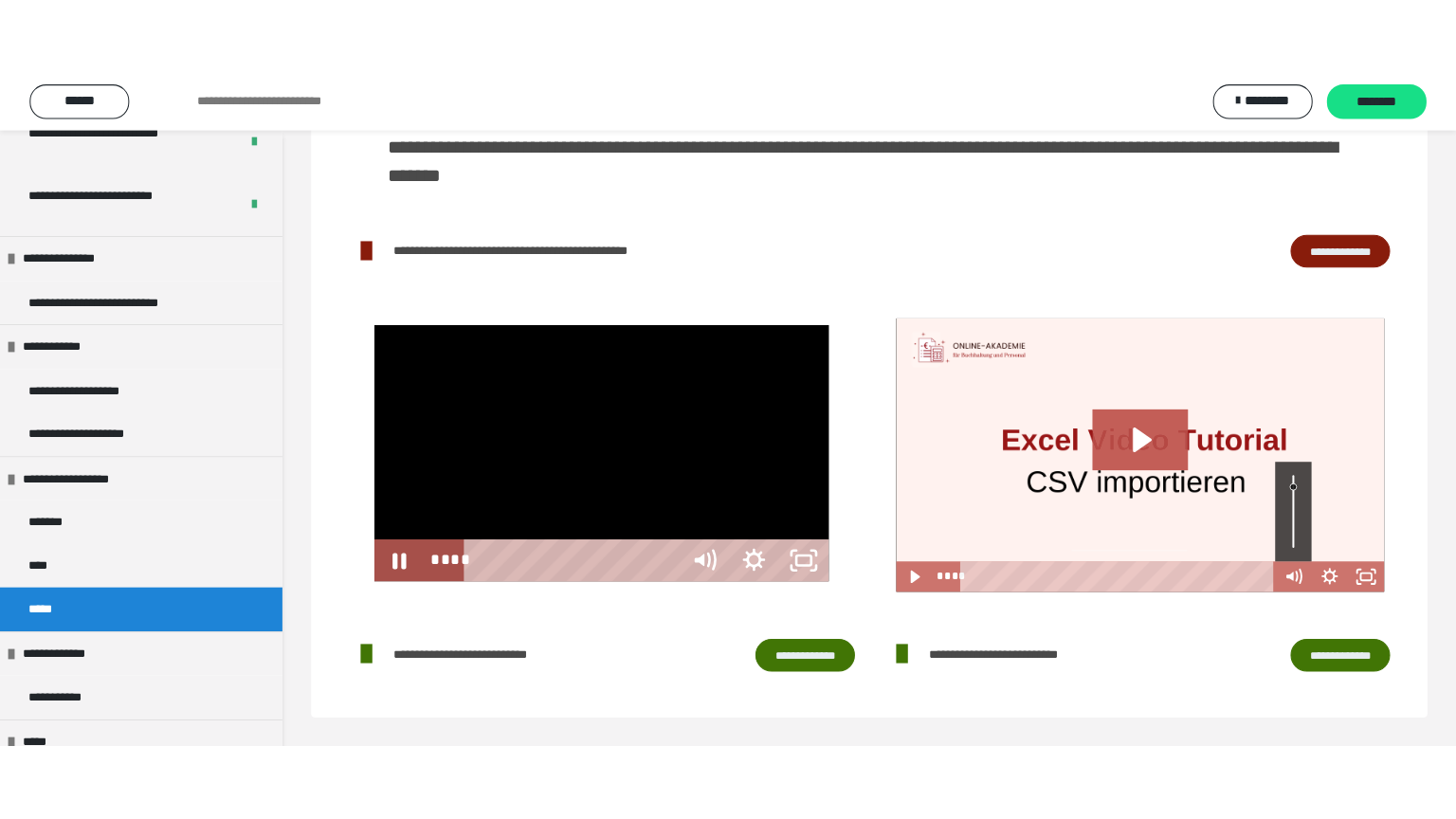 scroll, scrollTop: 372, scrollLeft: 0, axis: vertical 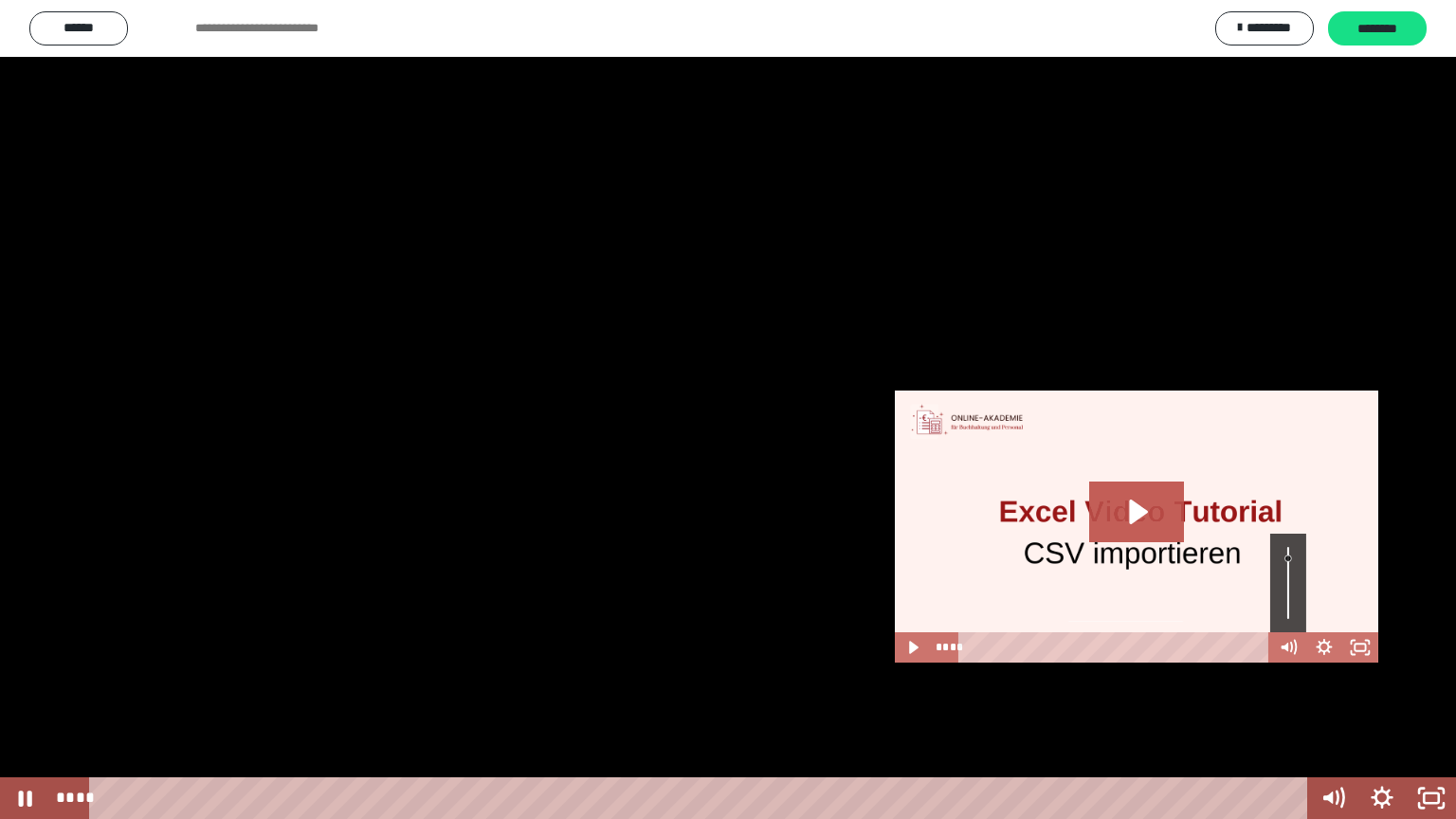 click at bounding box center [728, 410] 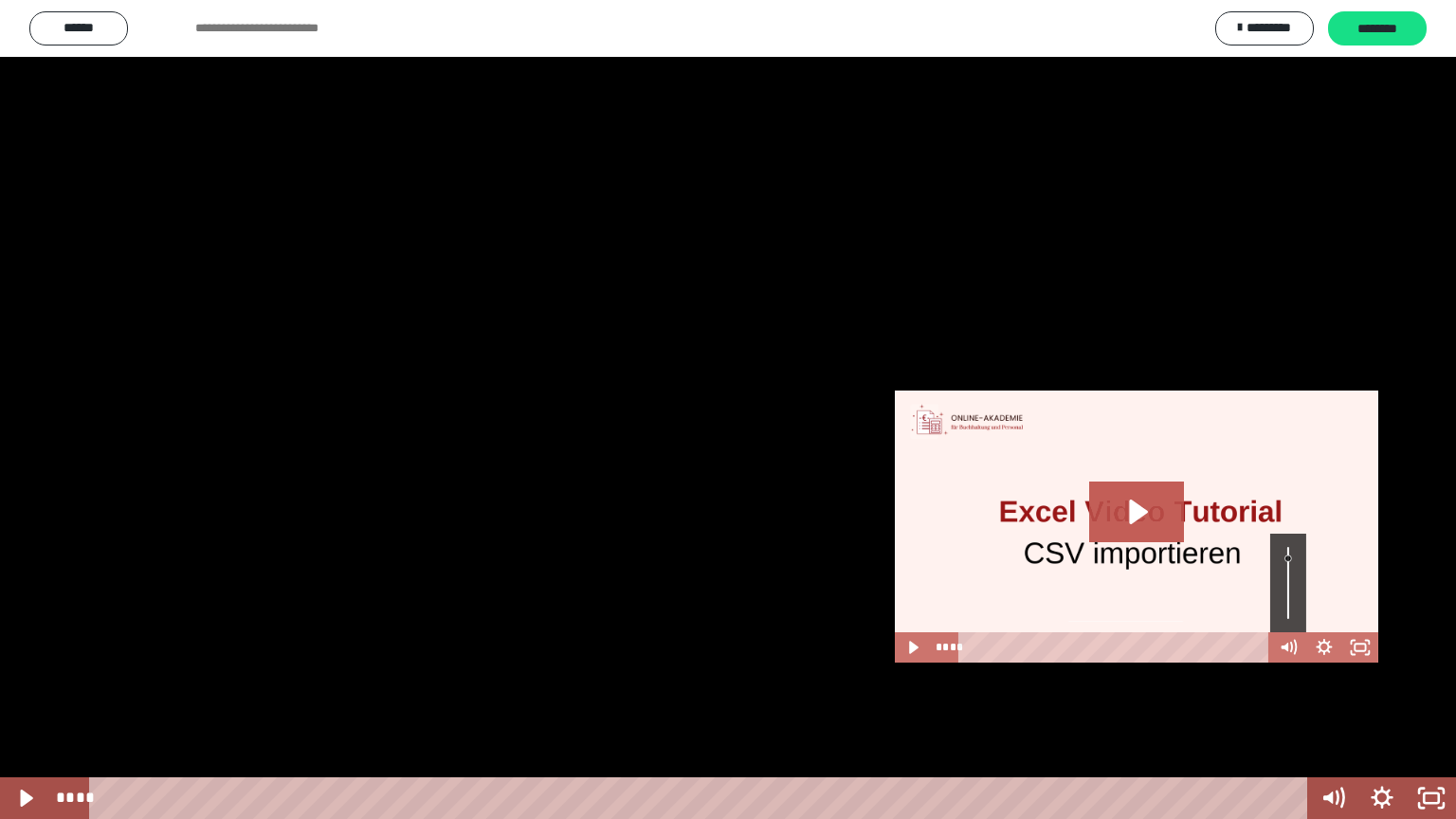 click at bounding box center [728, 410] 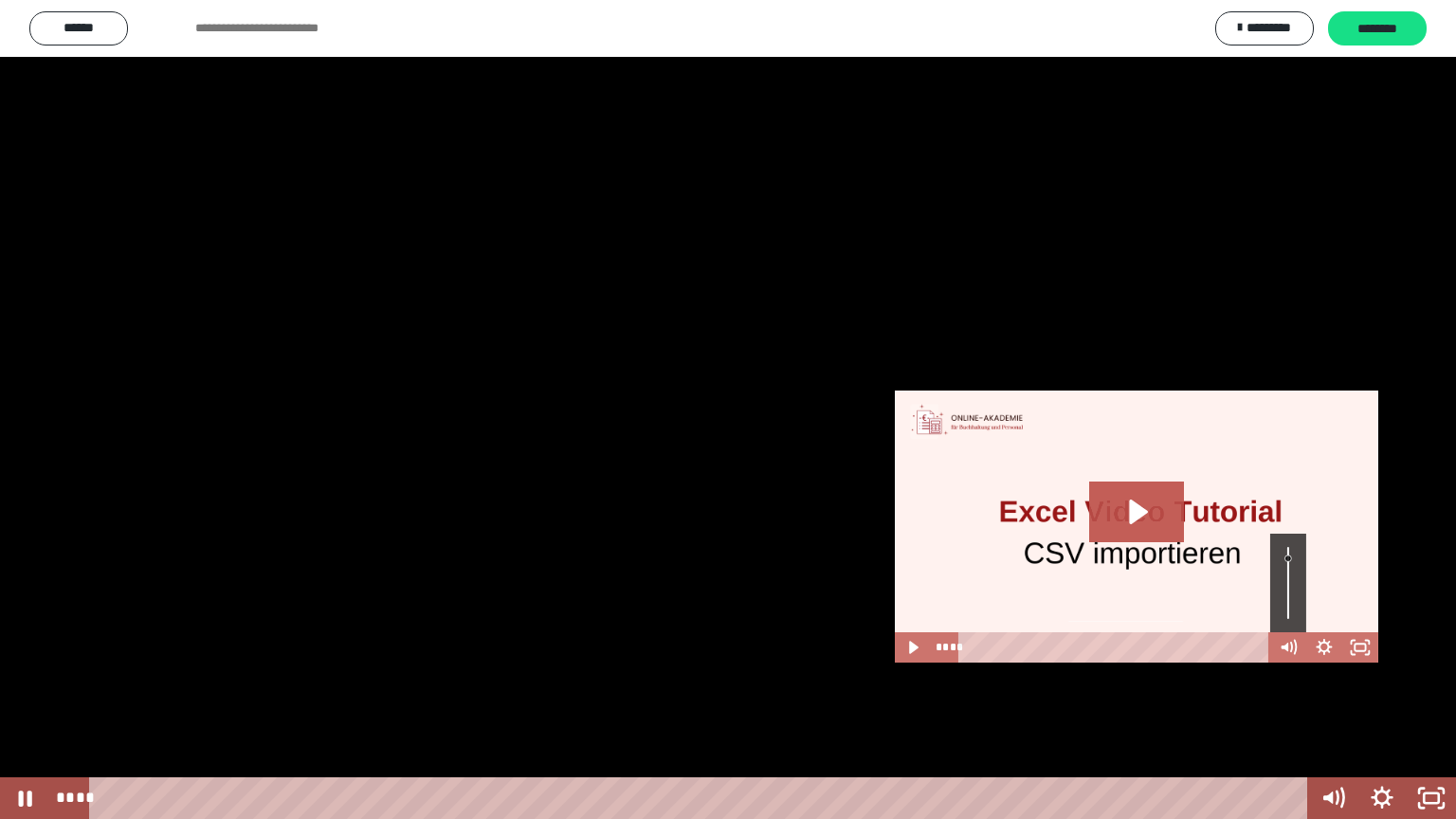 click at bounding box center [728, 410] 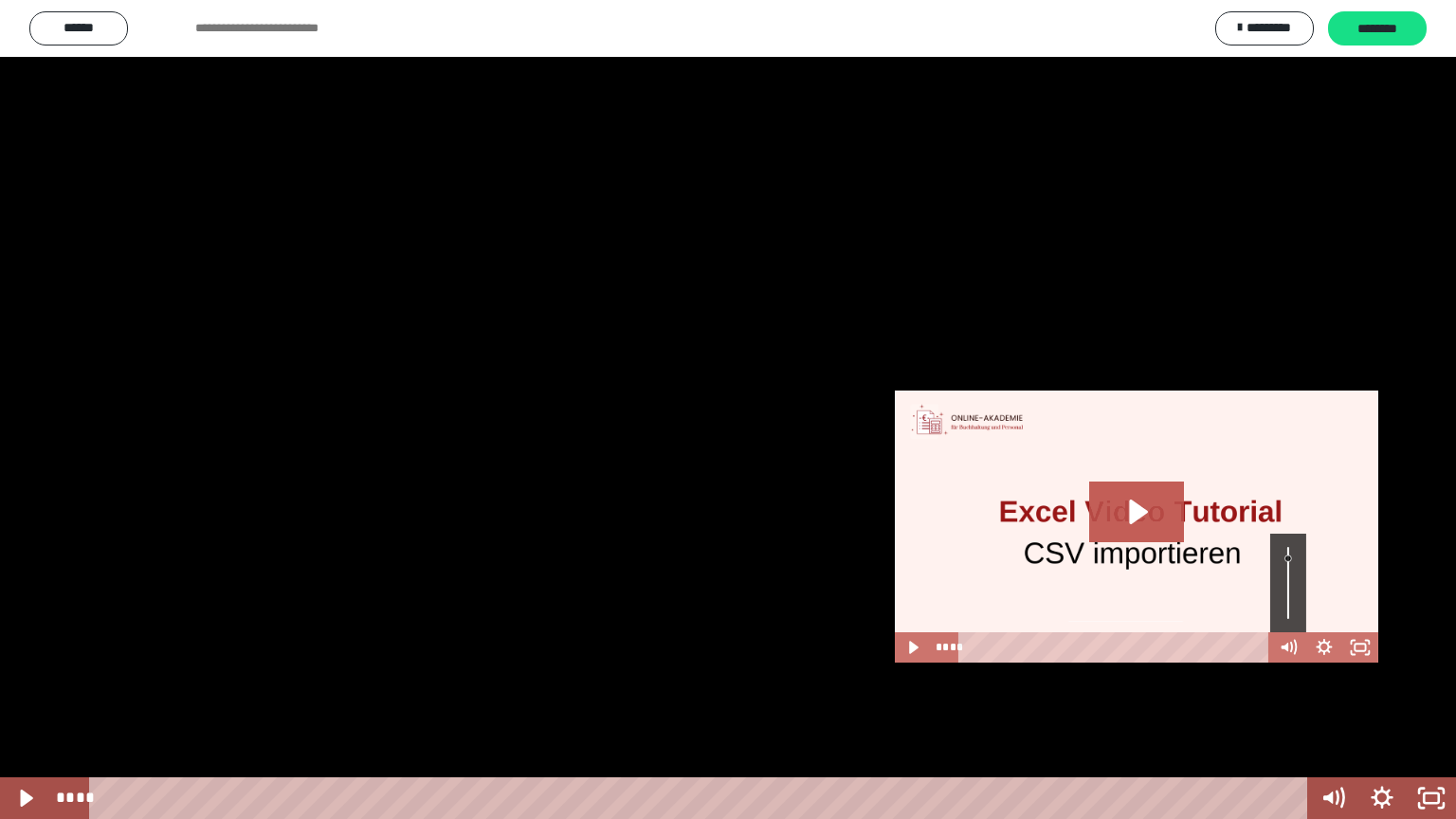 click at bounding box center (728, 410) 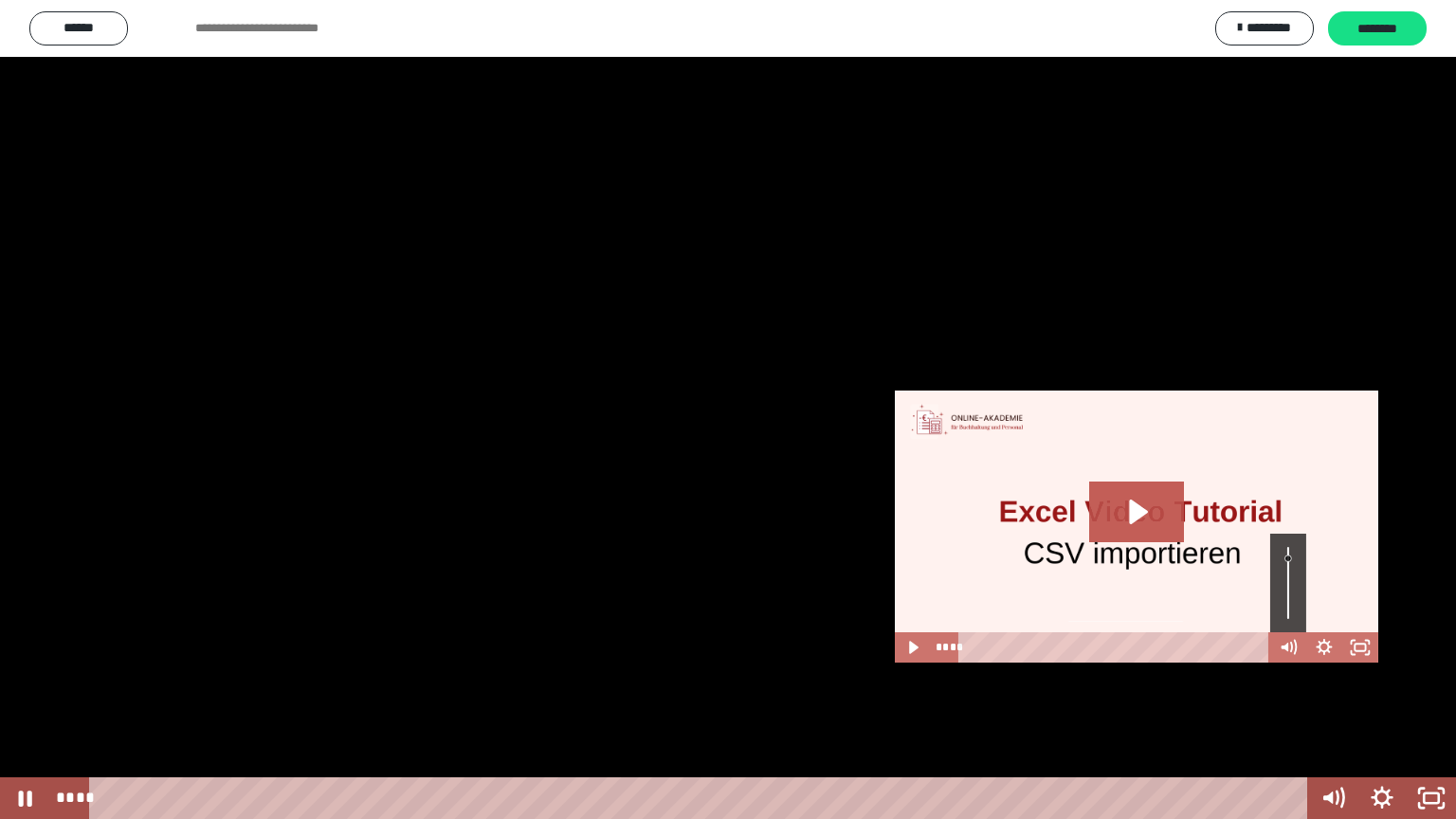 click at bounding box center (728, 410) 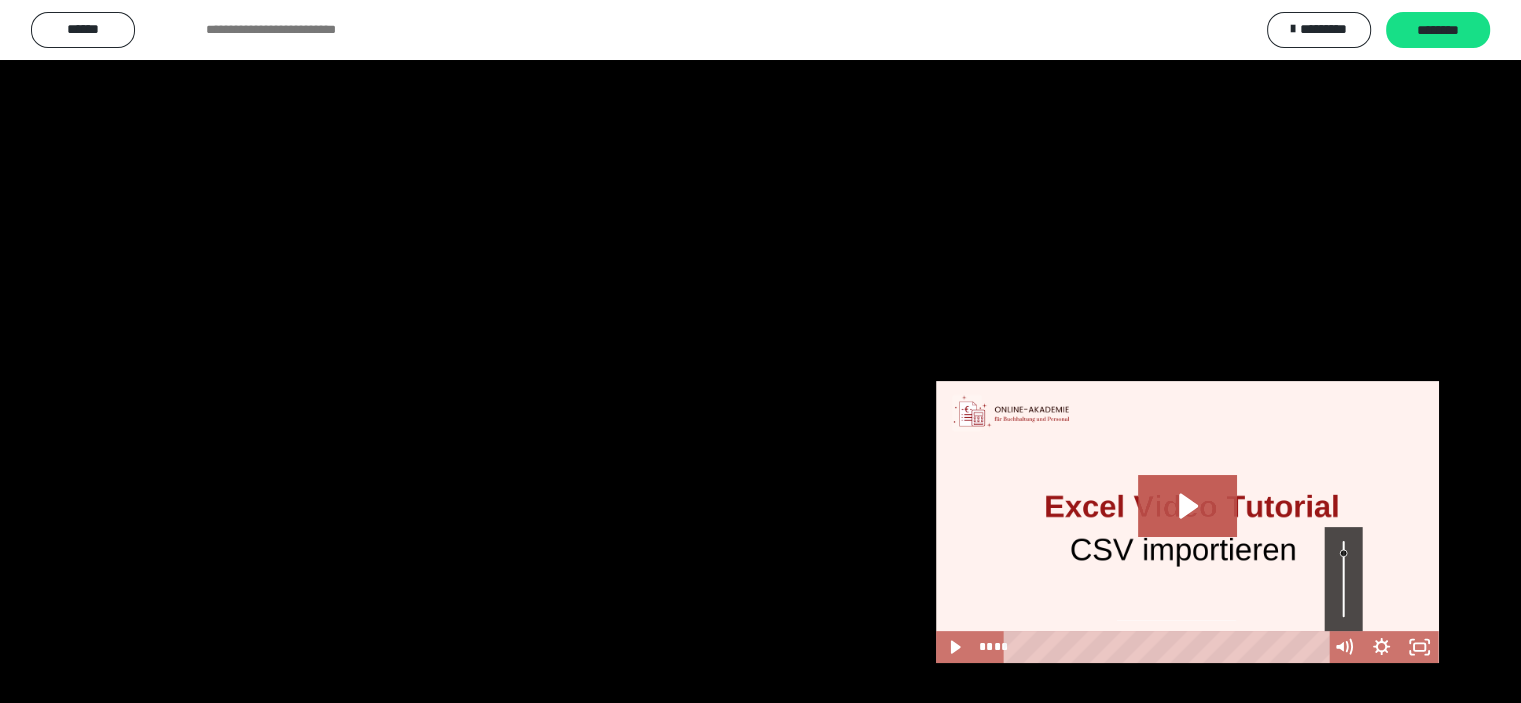 scroll, scrollTop: 1248, scrollLeft: 0, axis: vertical 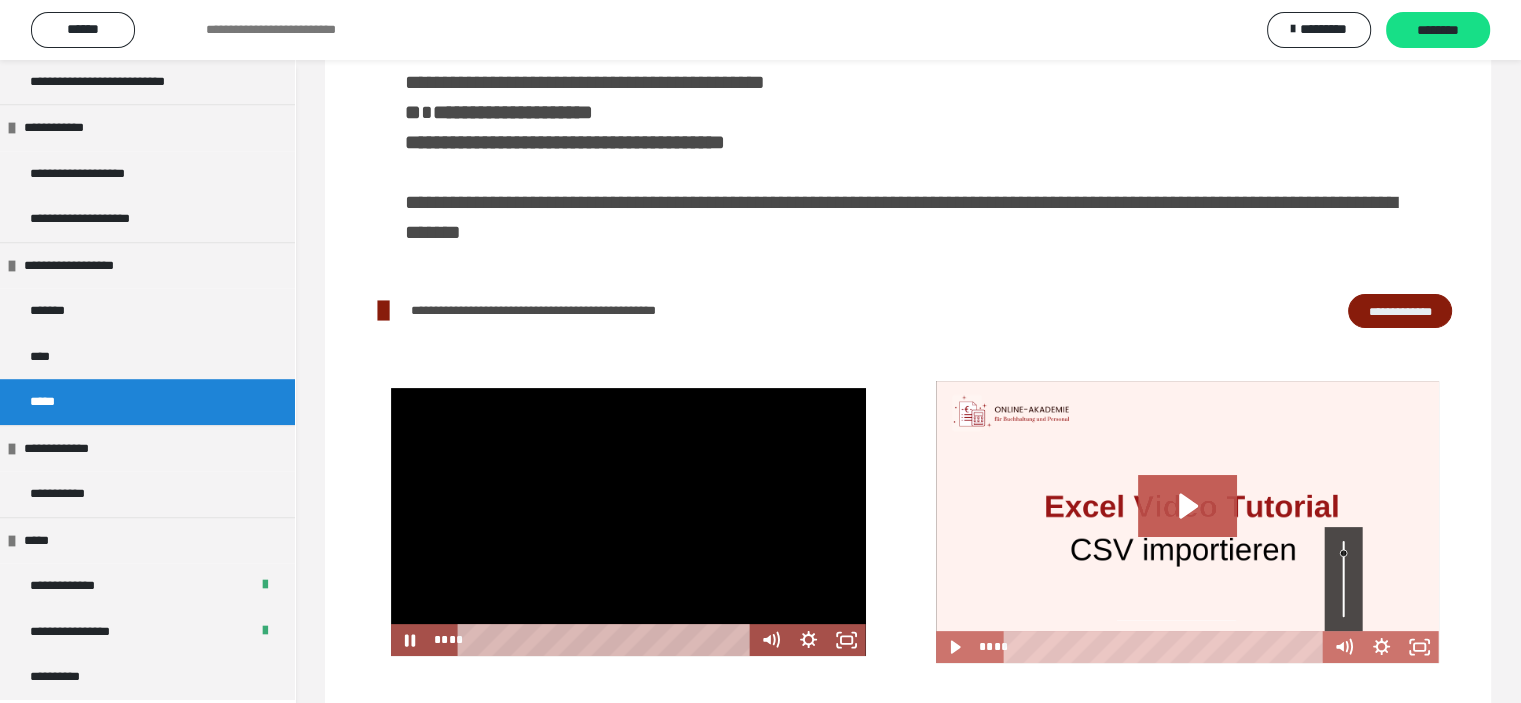 click at bounding box center [628, 521] 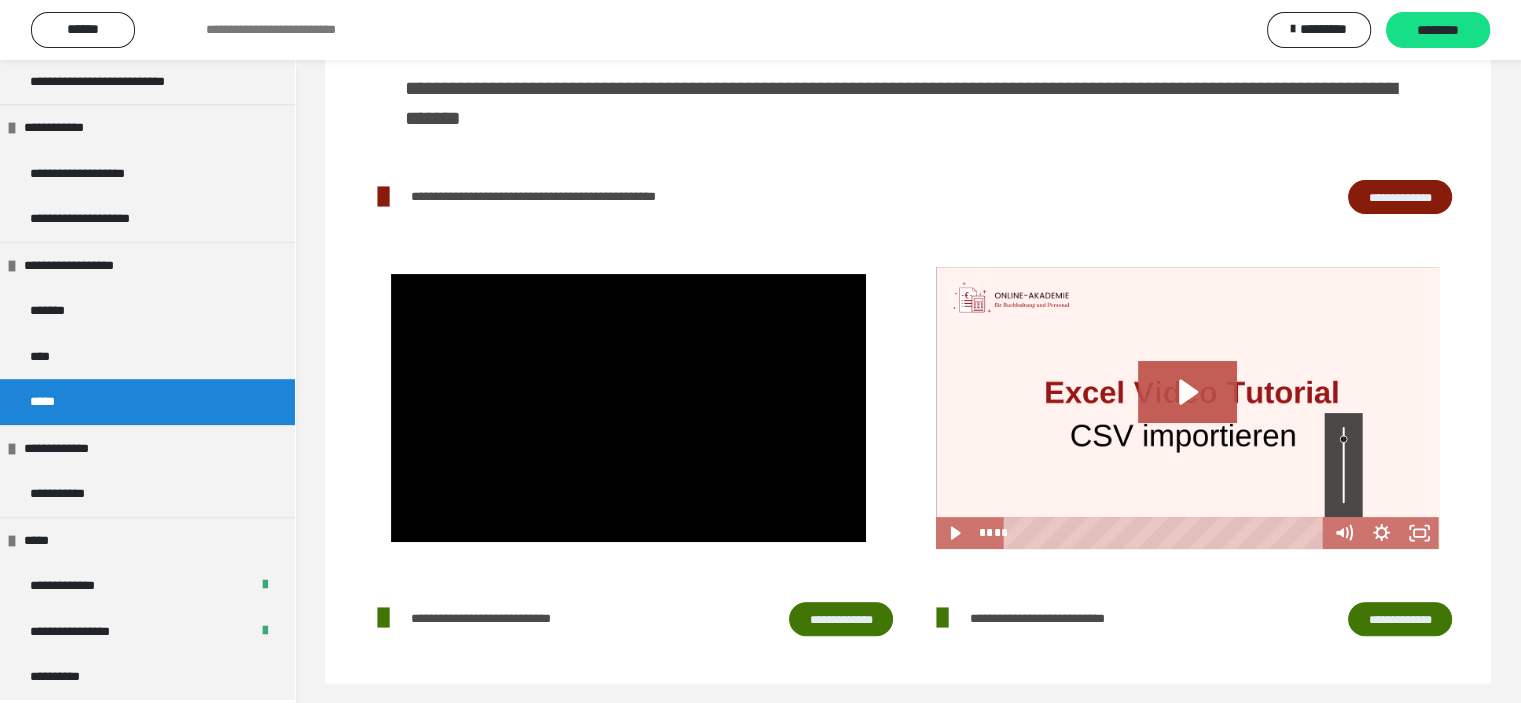 scroll, scrollTop: 512, scrollLeft: 0, axis: vertical 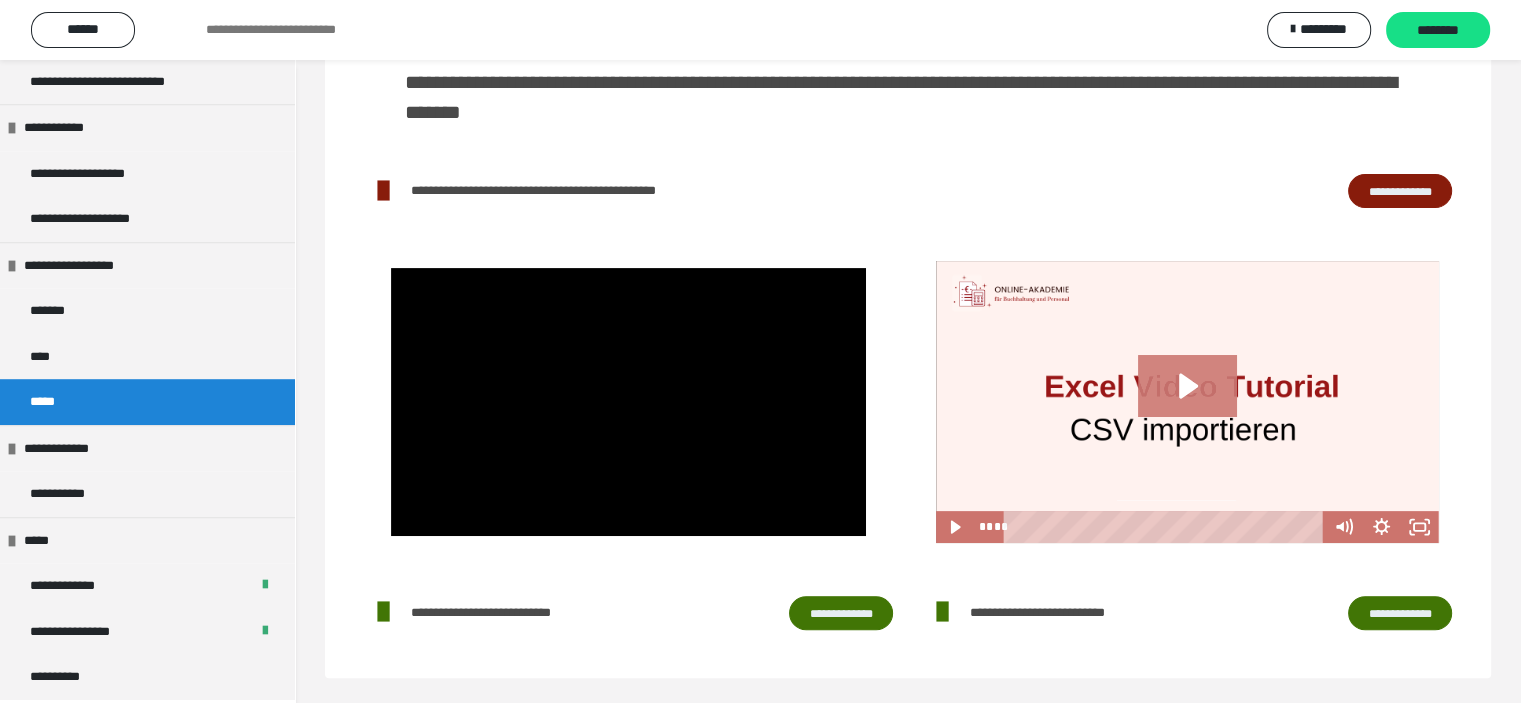 click 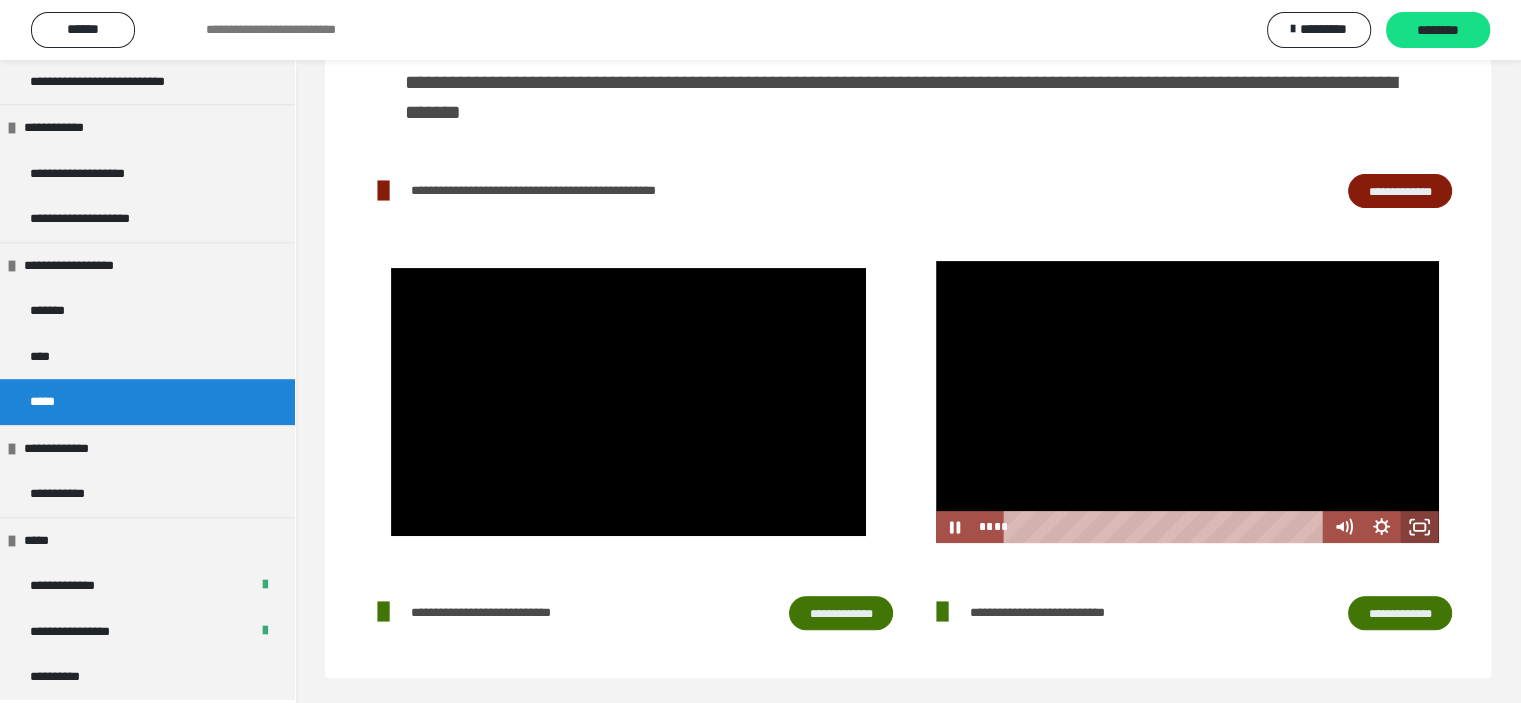 drag, startPoint x: 1421, startPoint y: 566, endPoint x: 1385, endPoint y: 666, distance: 106.28264 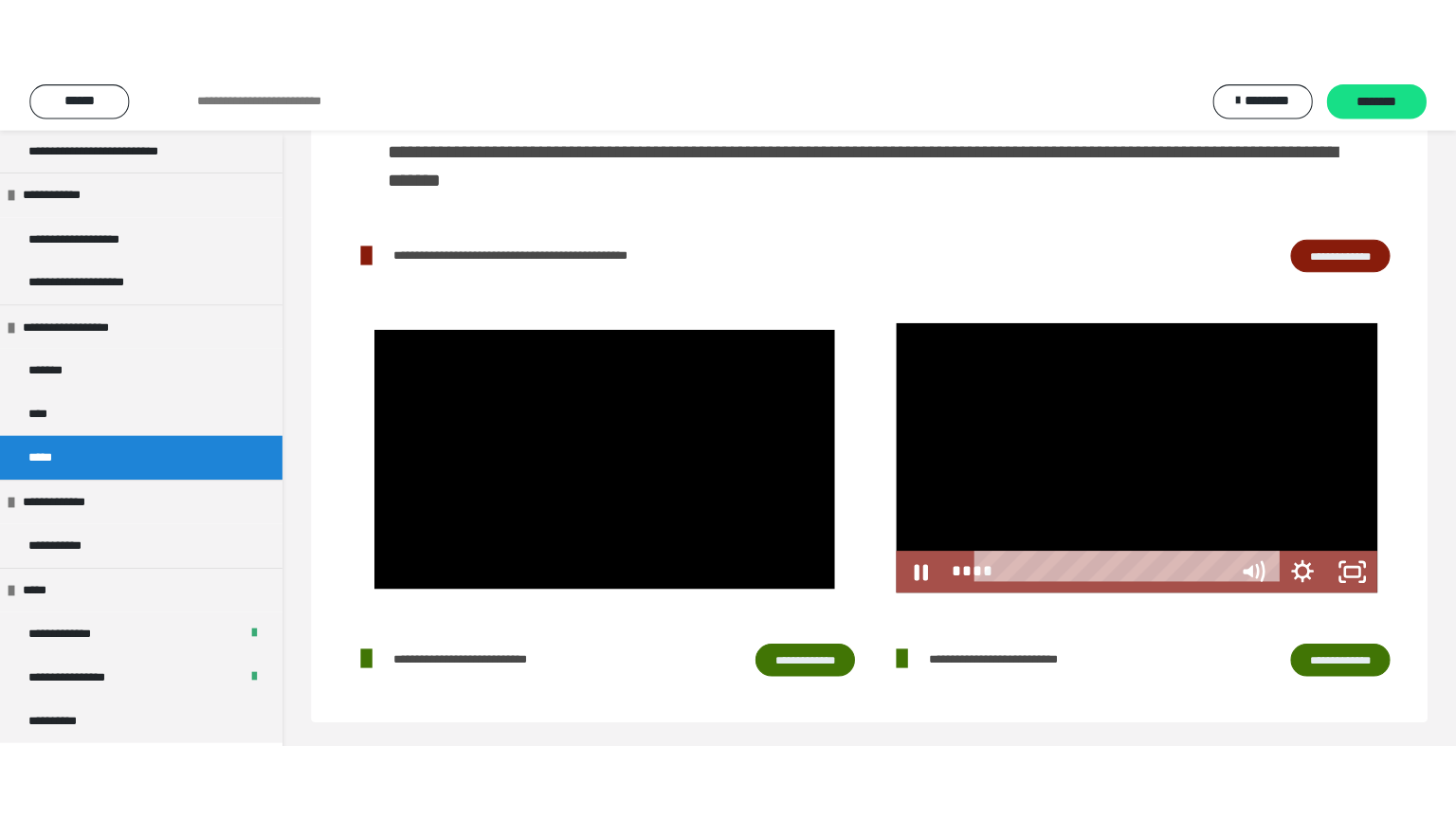 scroll, scrollTop: 372, scrollLeft: 0, axis: vertical 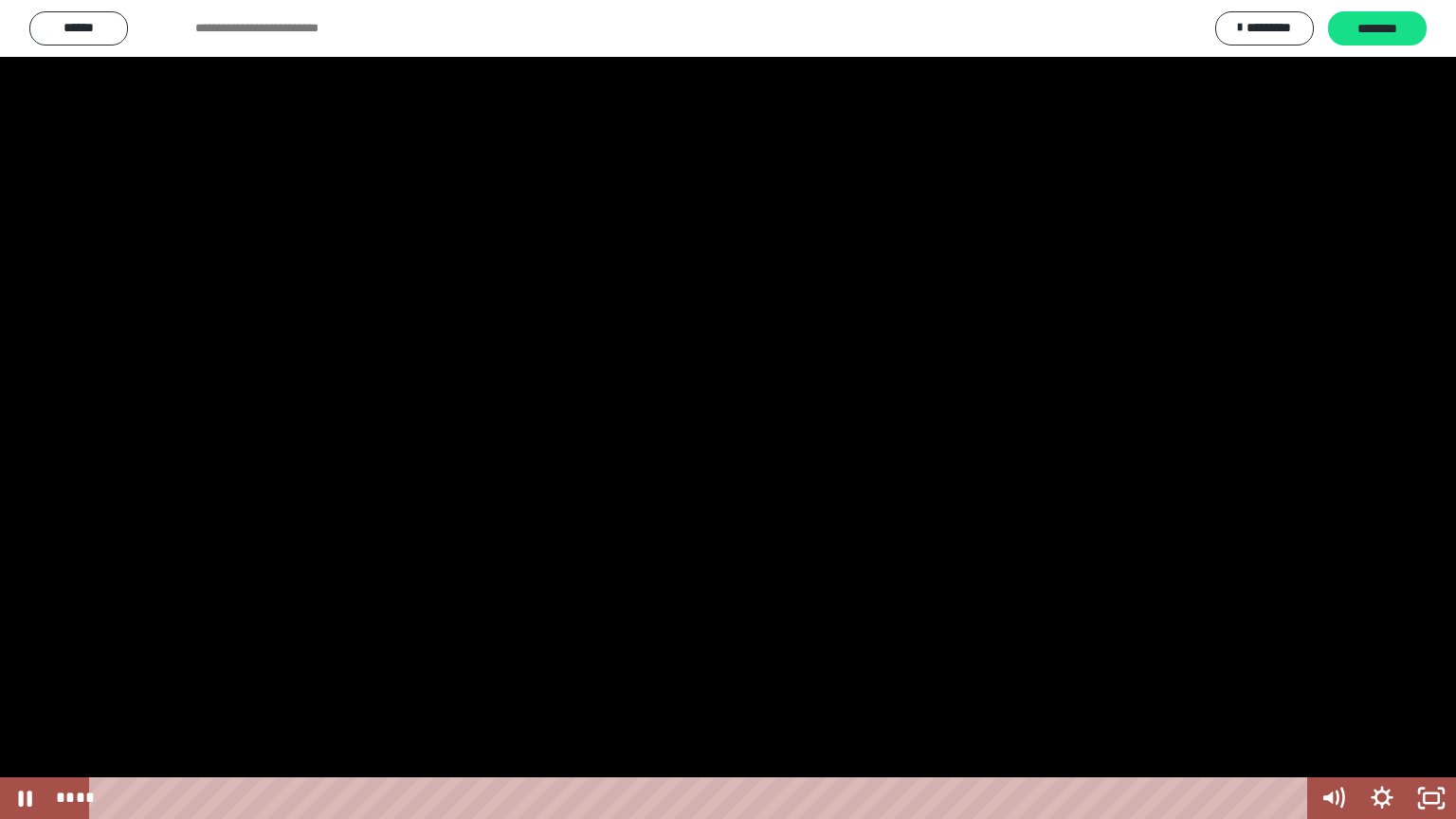 click at bounding box center [728, 410] 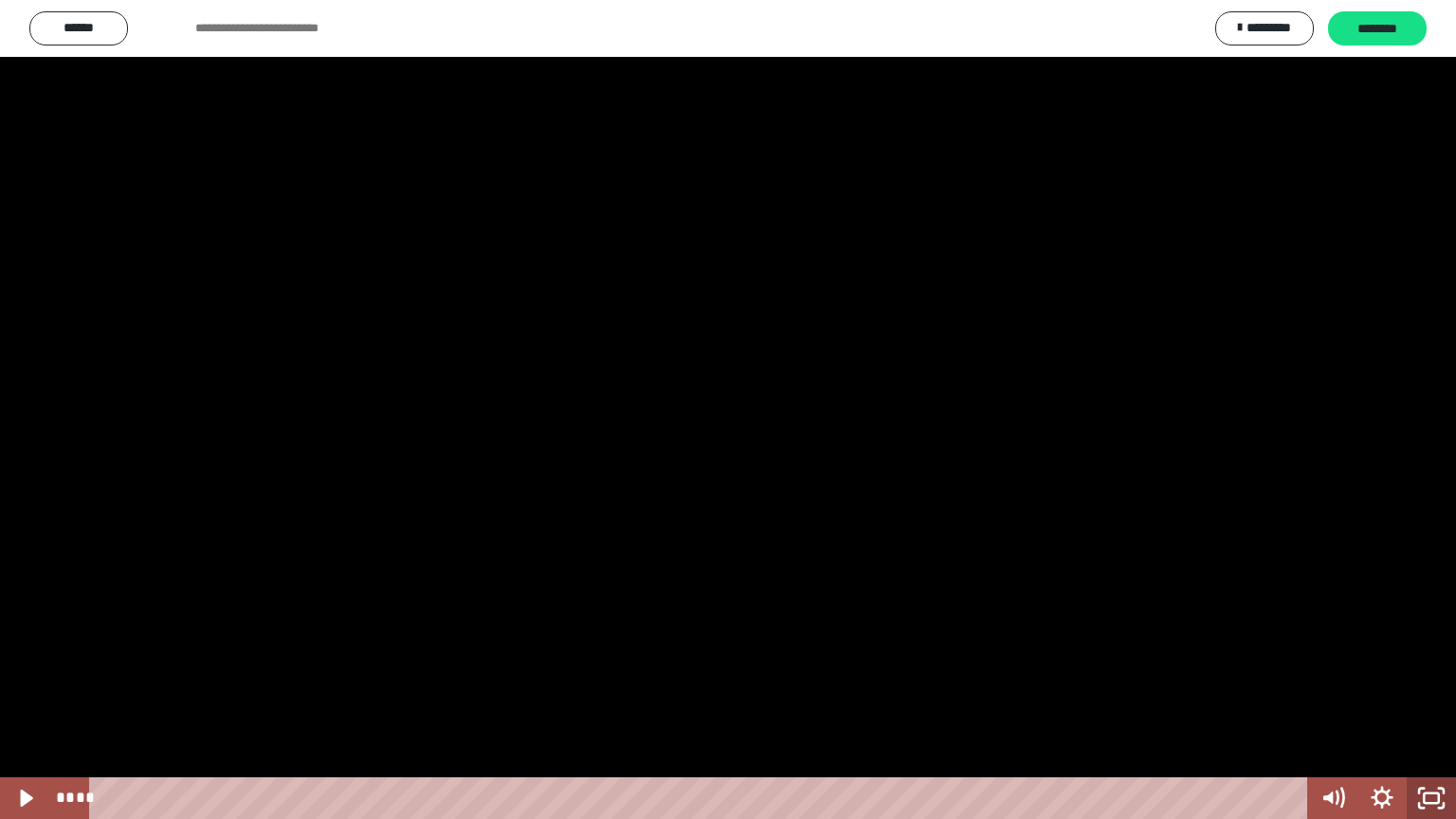 click 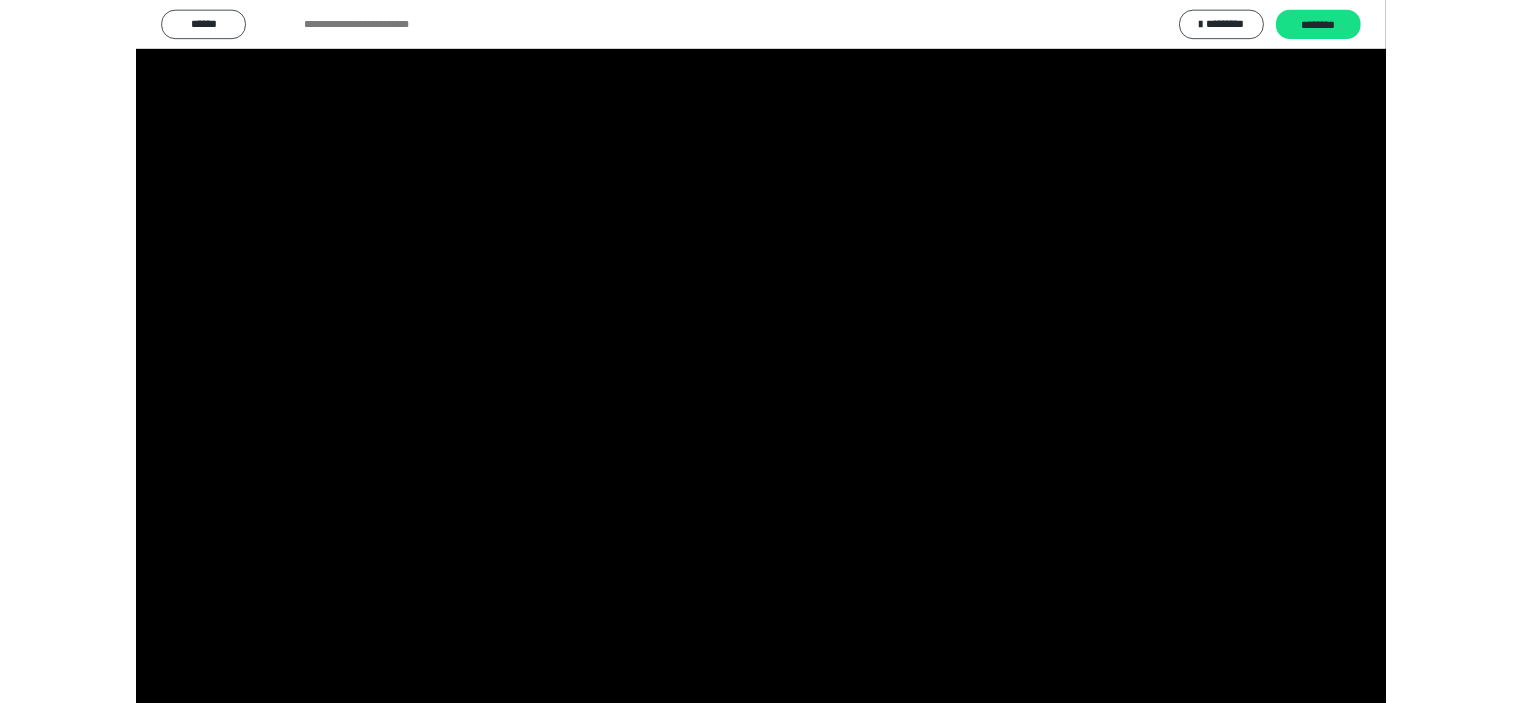 scroll, scrollTop: 1248, scrollLeft: 0, axis: vertical 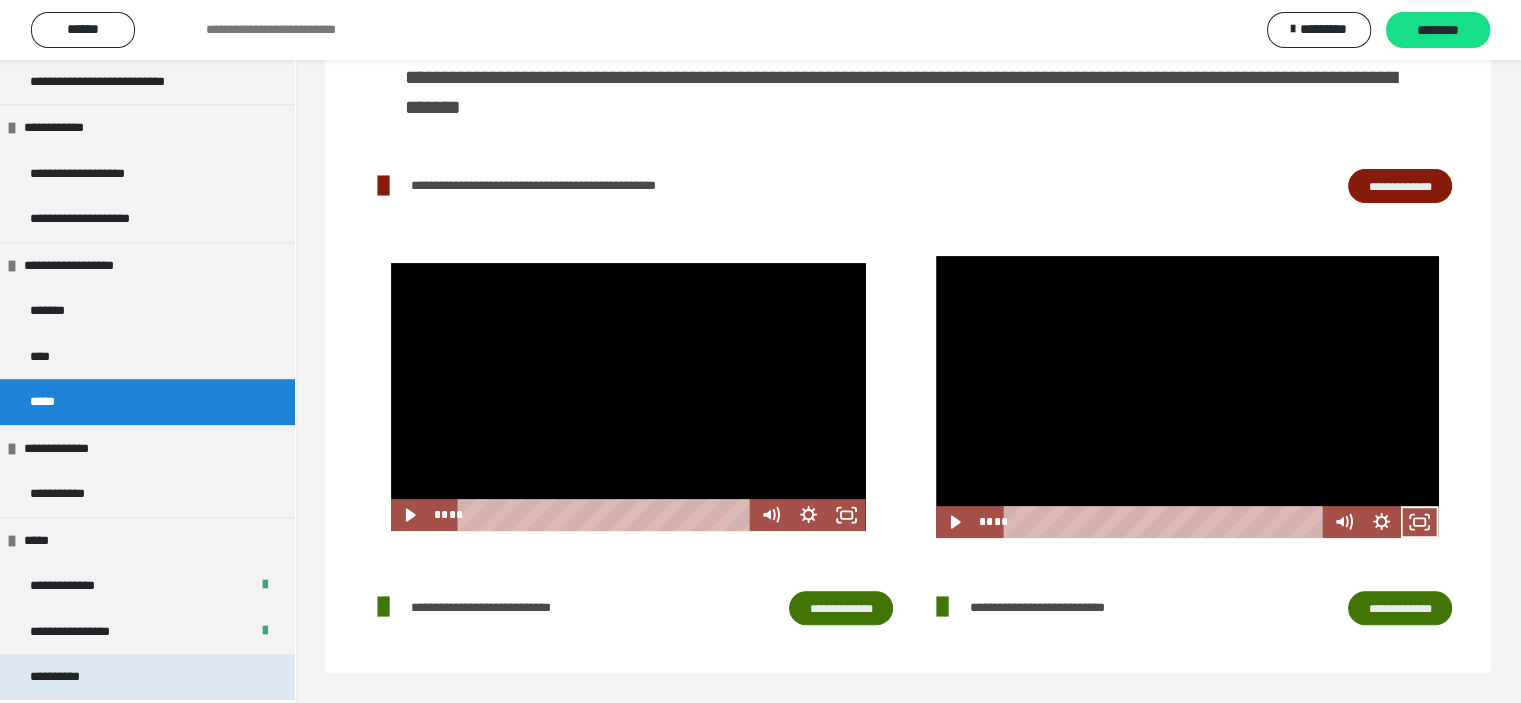 click on "**********" at bounding box center [147, 677] 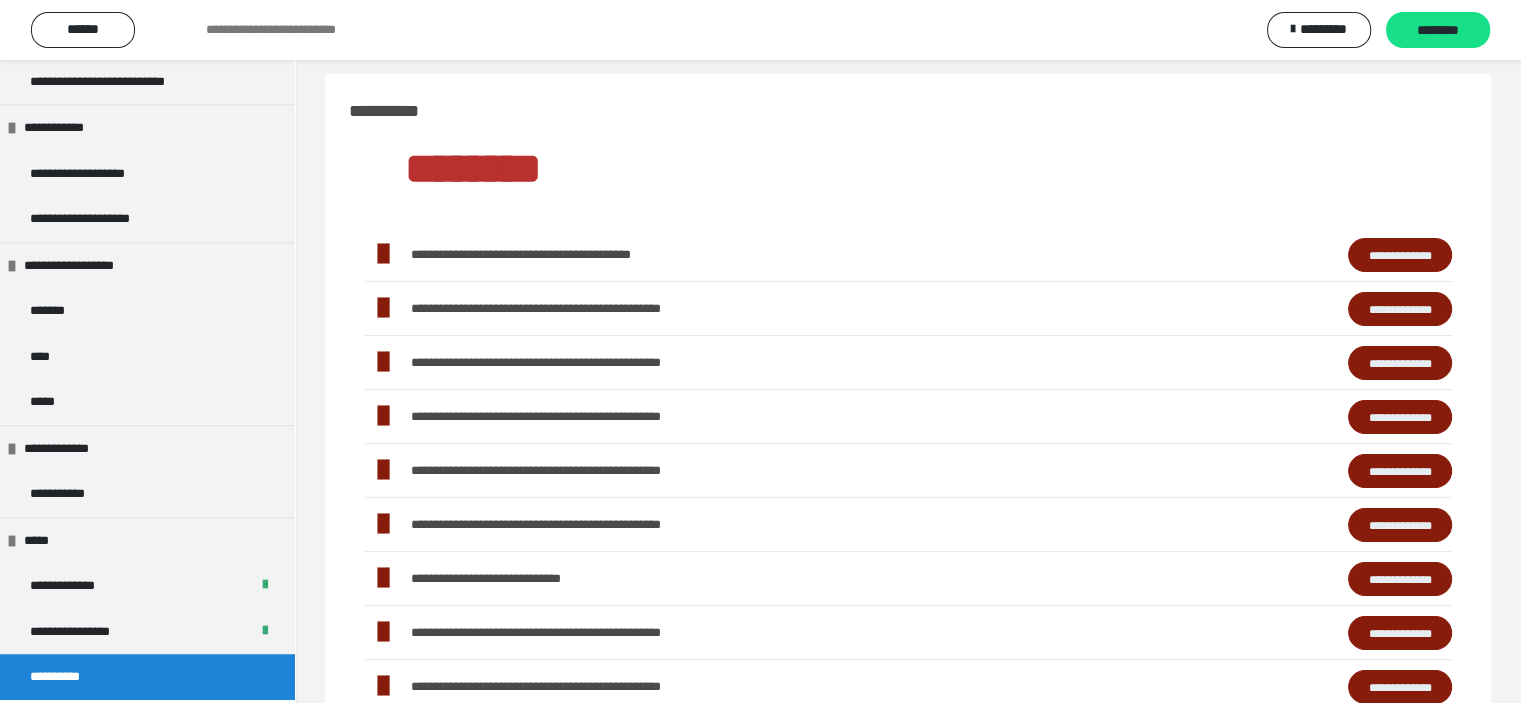 scroll, scrollTop: 0, scrollLeft: 0, axis: both 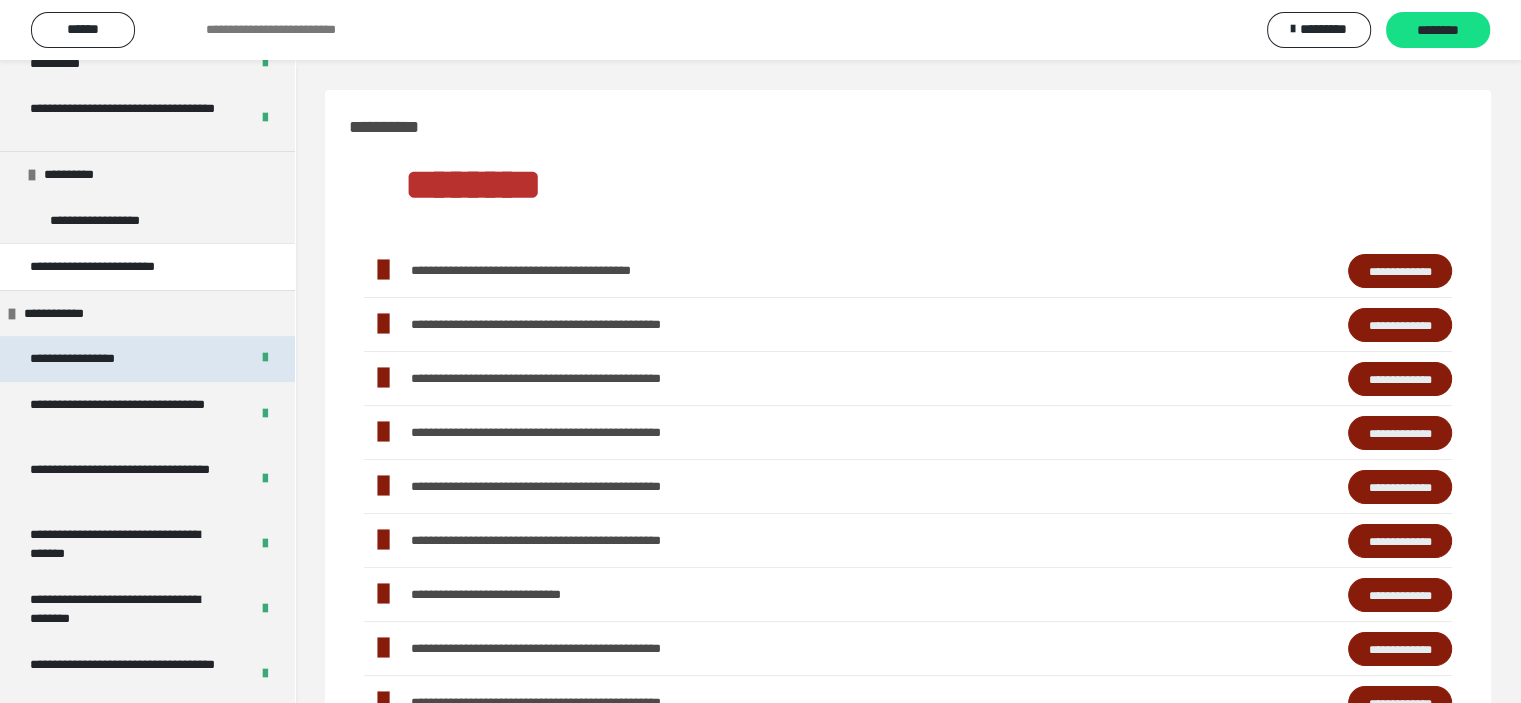 click on "**********" at bounding box center [93, 359] 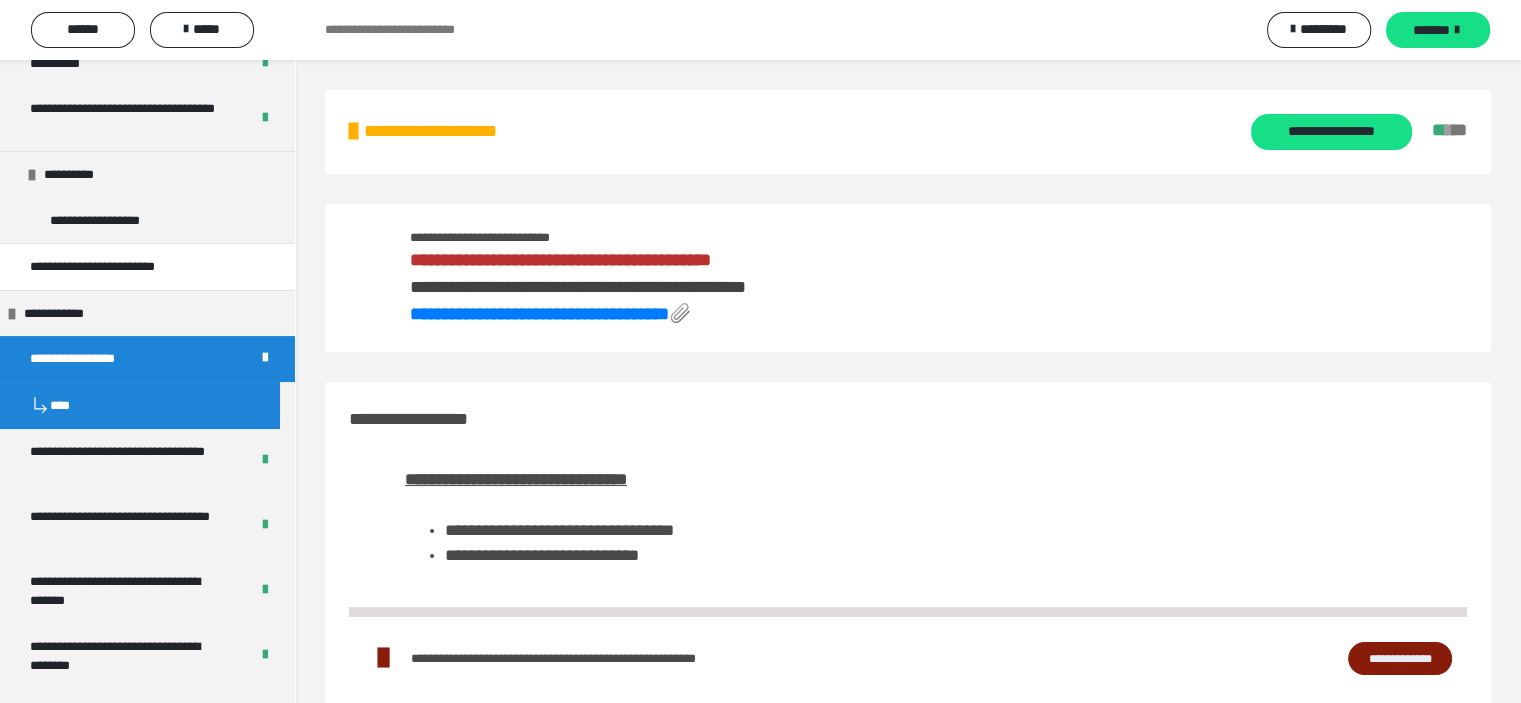 scroll, scrollTop: 500, scrollLeft: 0, axis: vertical 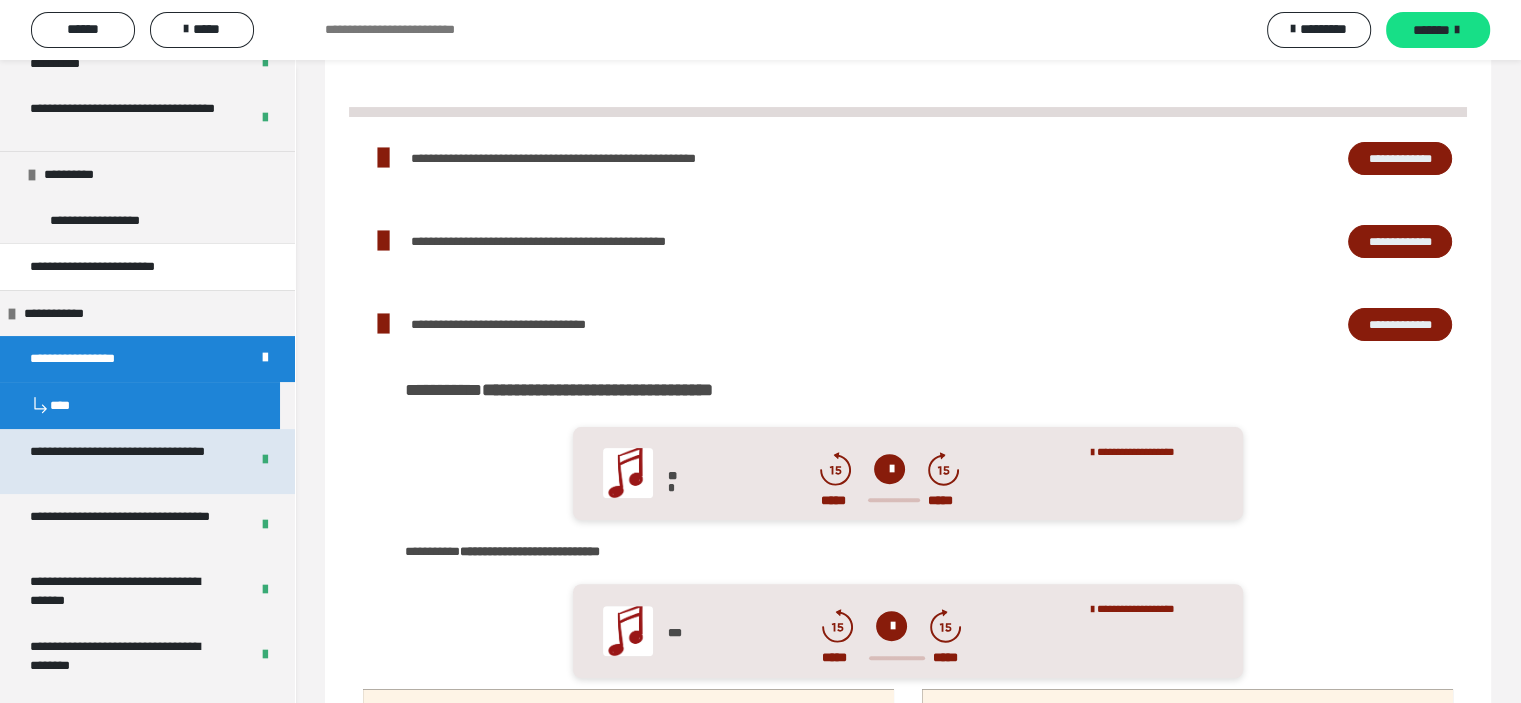 click on "**********" at bounding box center [124, 461] 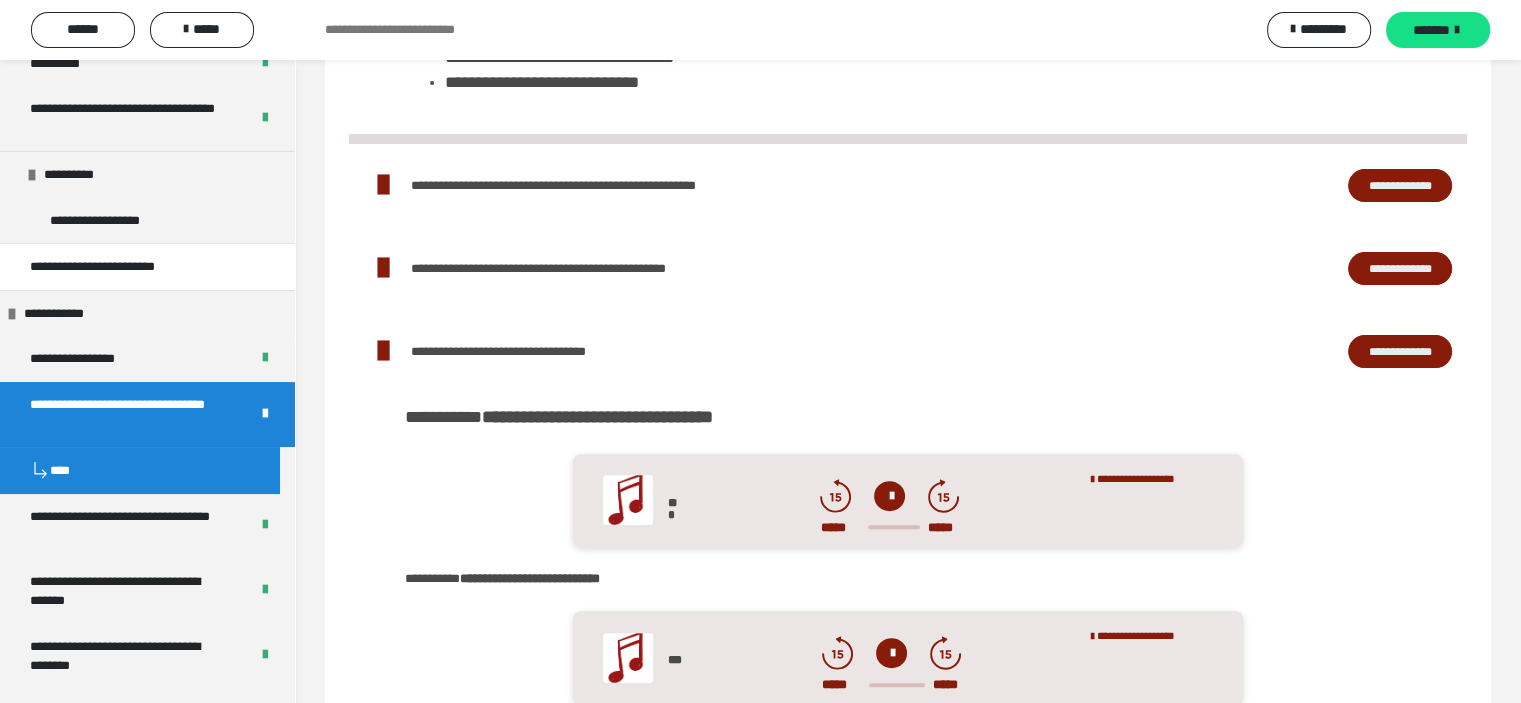 scroll, scrollTop: 527, scrollLeft: 0, axis: vertical 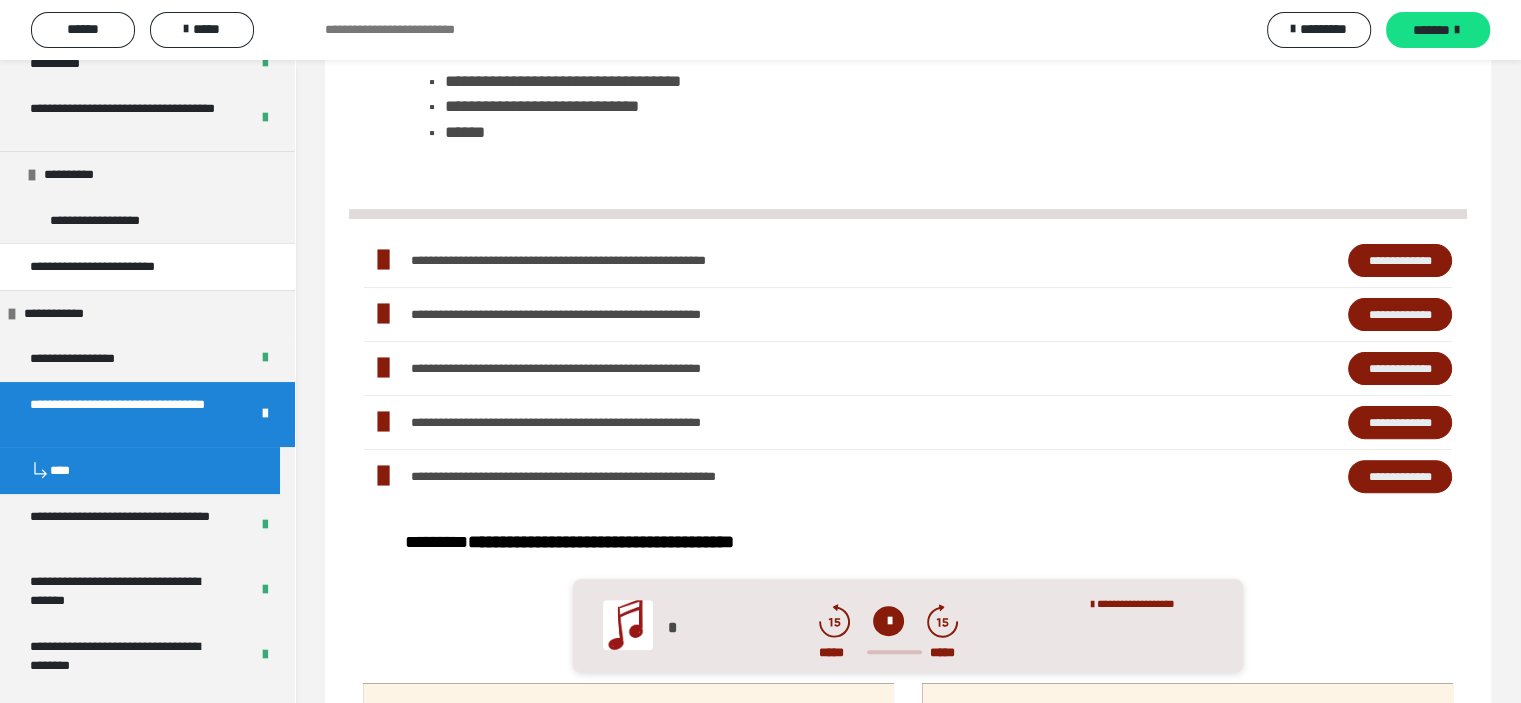 click on "**********" at bounding box center (1400, 315) 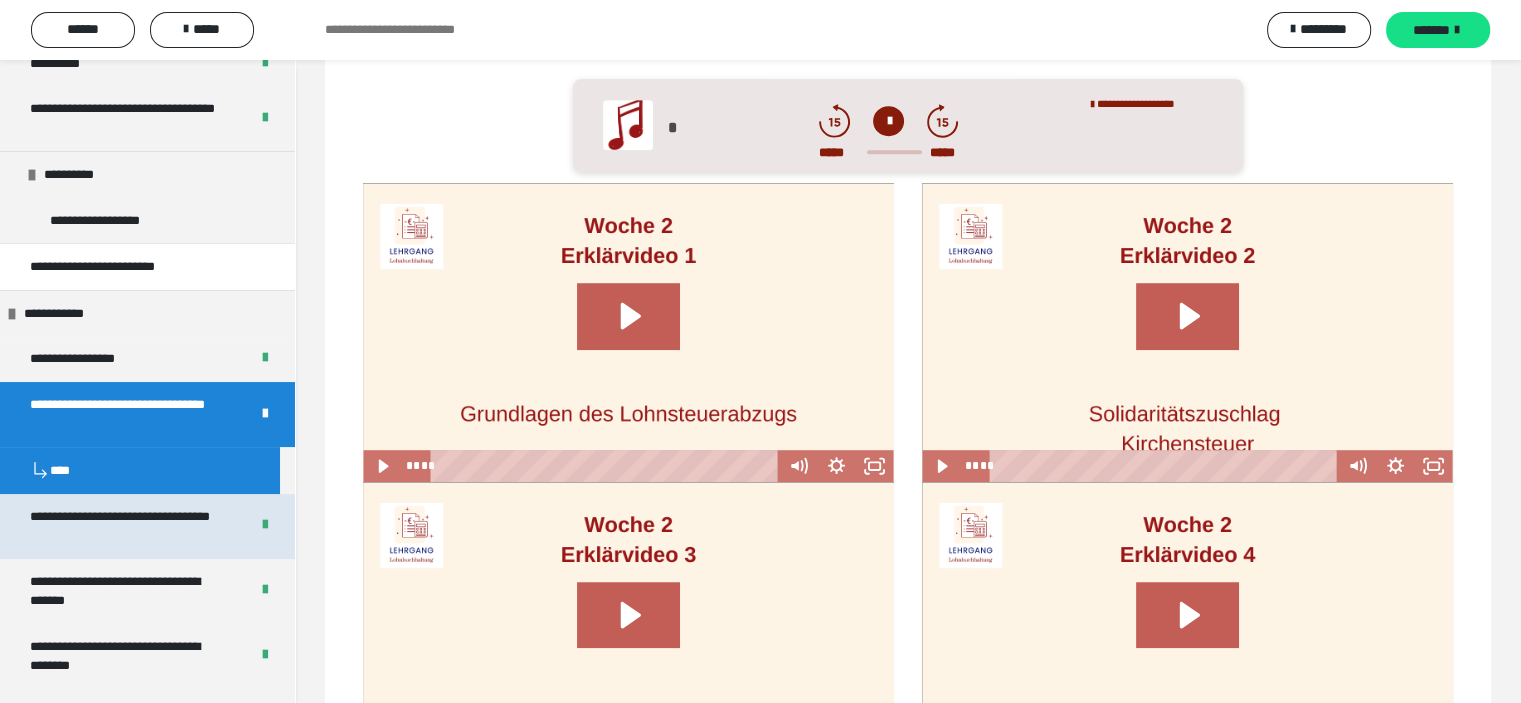 click on "**********" at bounding box center (124, 526) 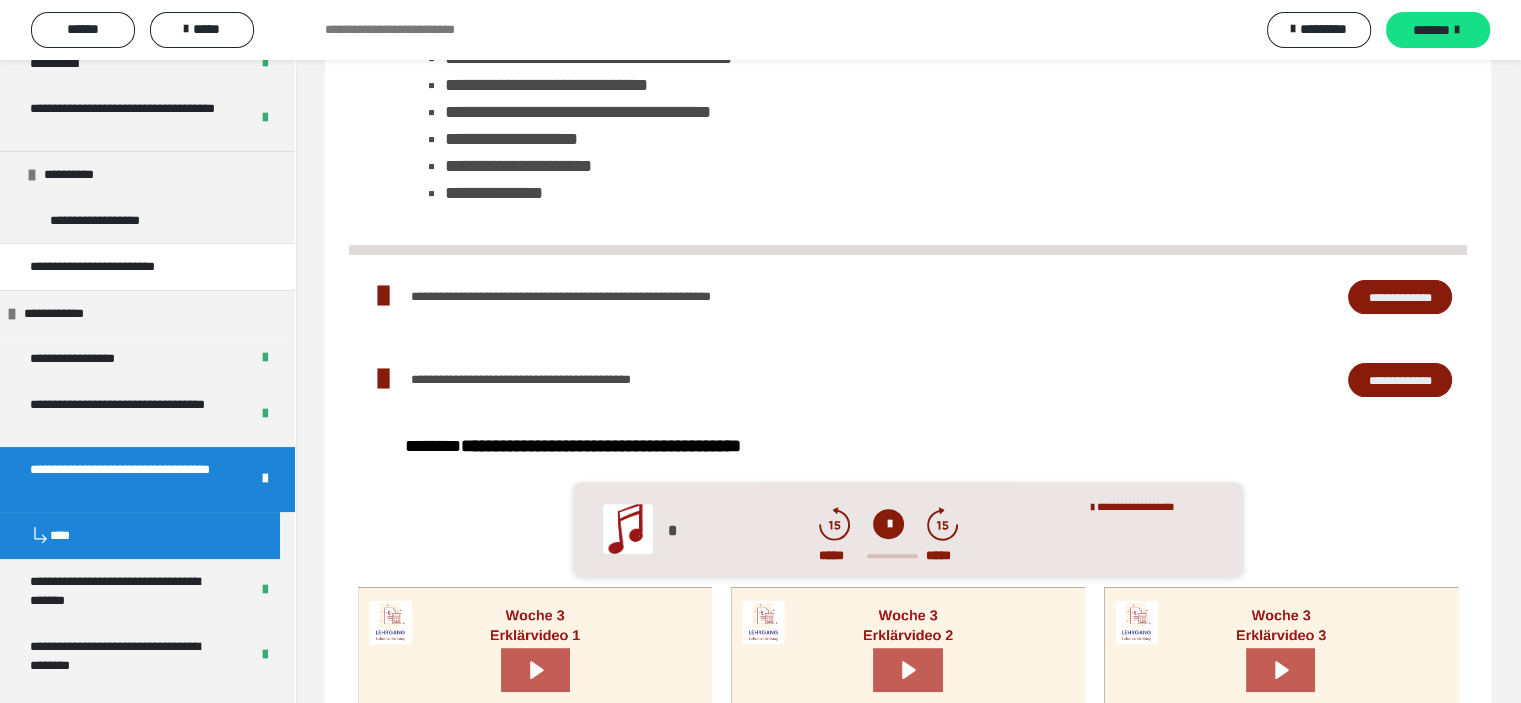 scroll, scrollTop: 496, scrollLeft: 0, axis: vertical 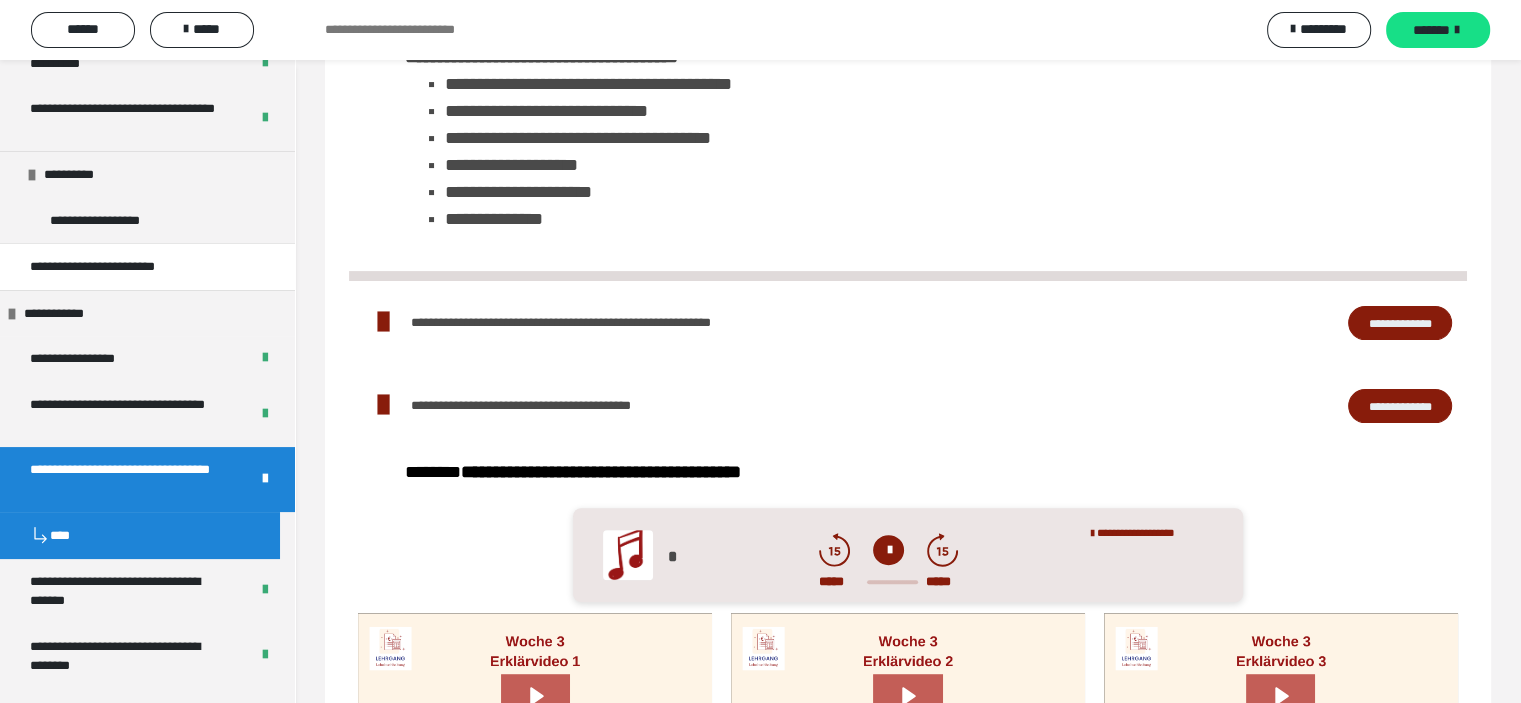 click on "**********" at bounding box center [1400, 406] 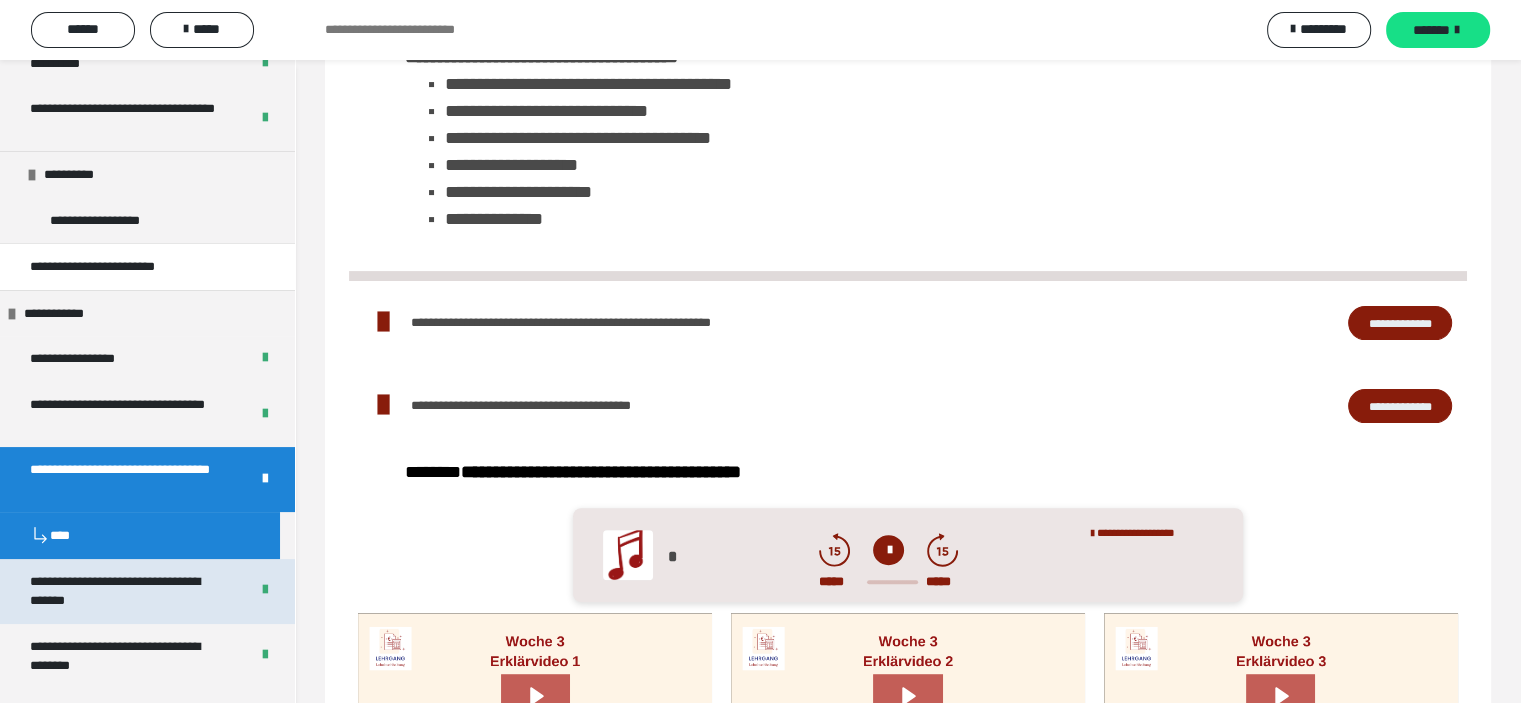 click on "**********" at bounding box center [124, 591] 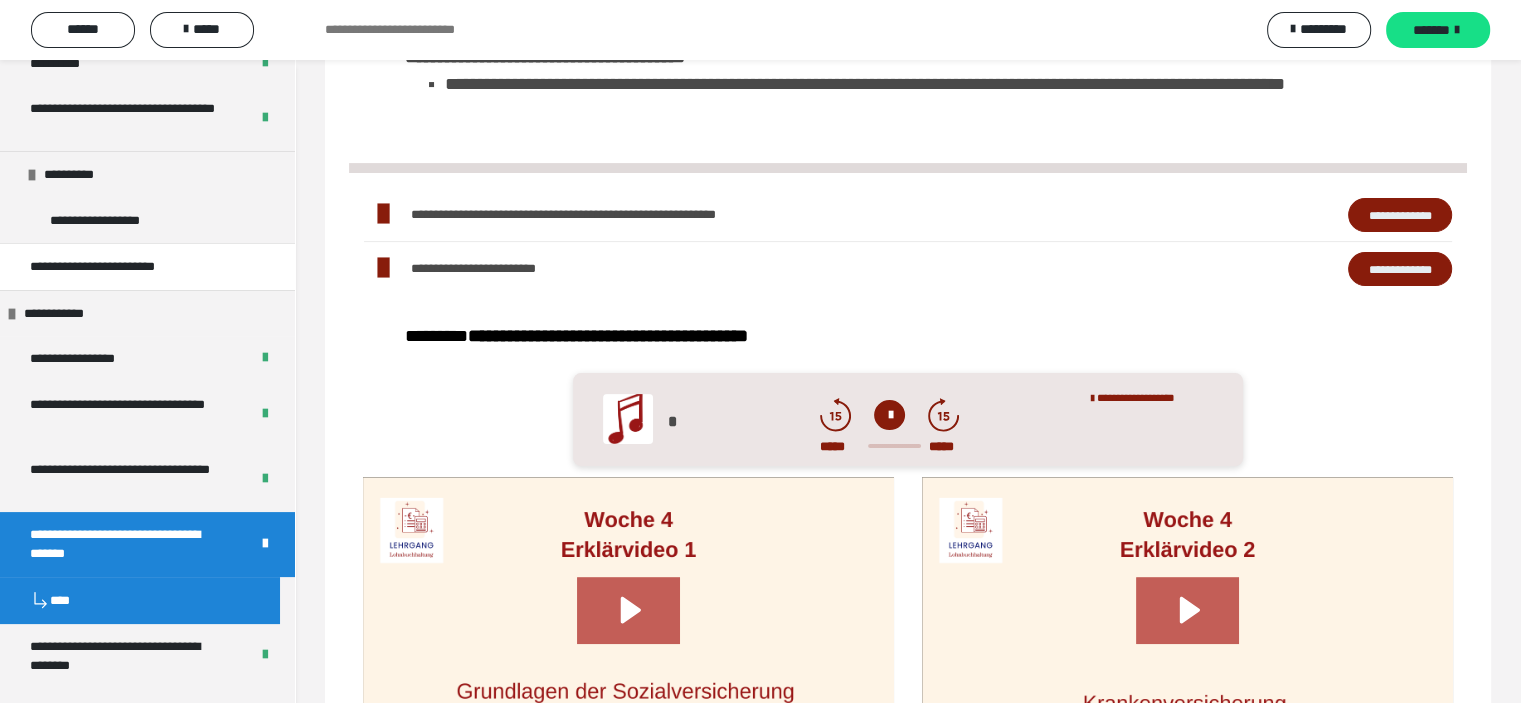 click on "**********" at bounding box center [908, 268] 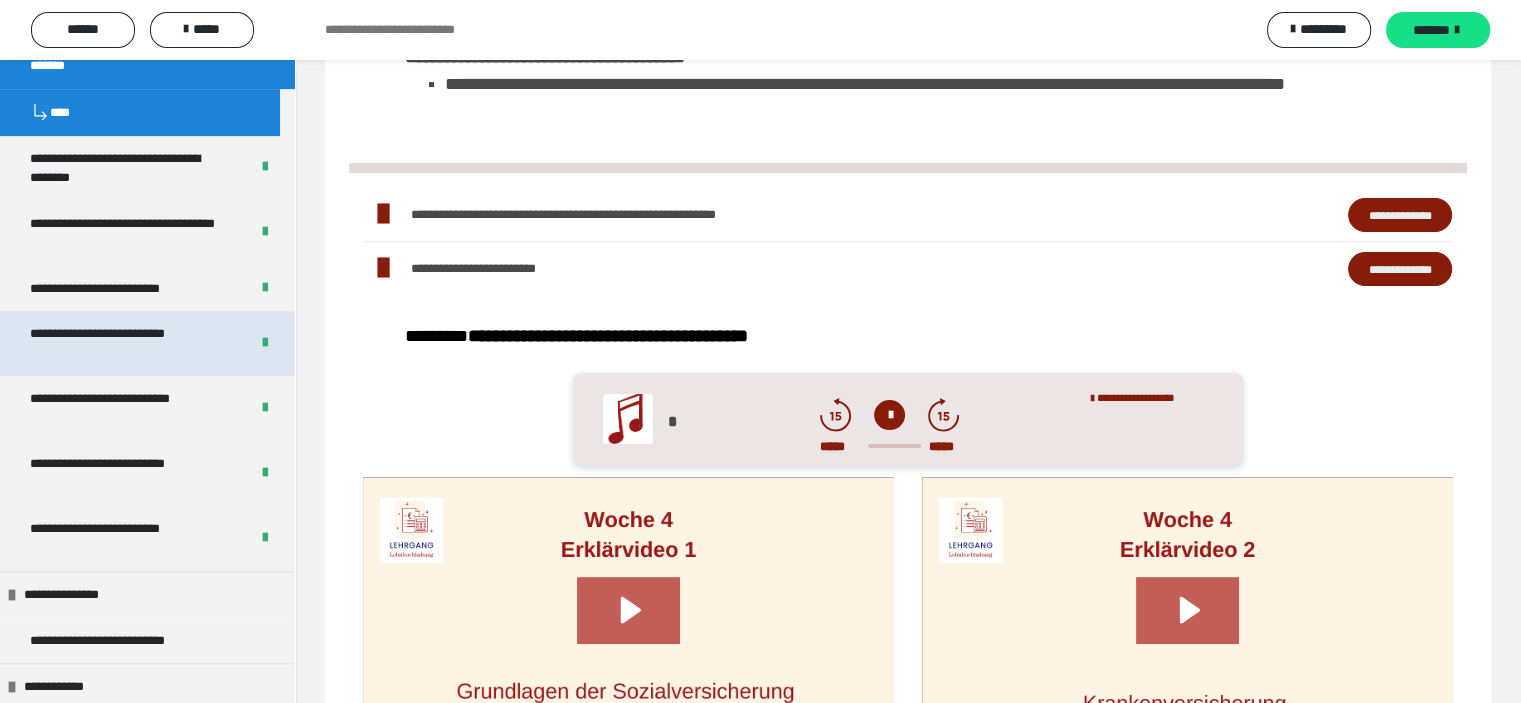 scroll, scrollTop: 748, scrollLeft: 0, axis: vertical 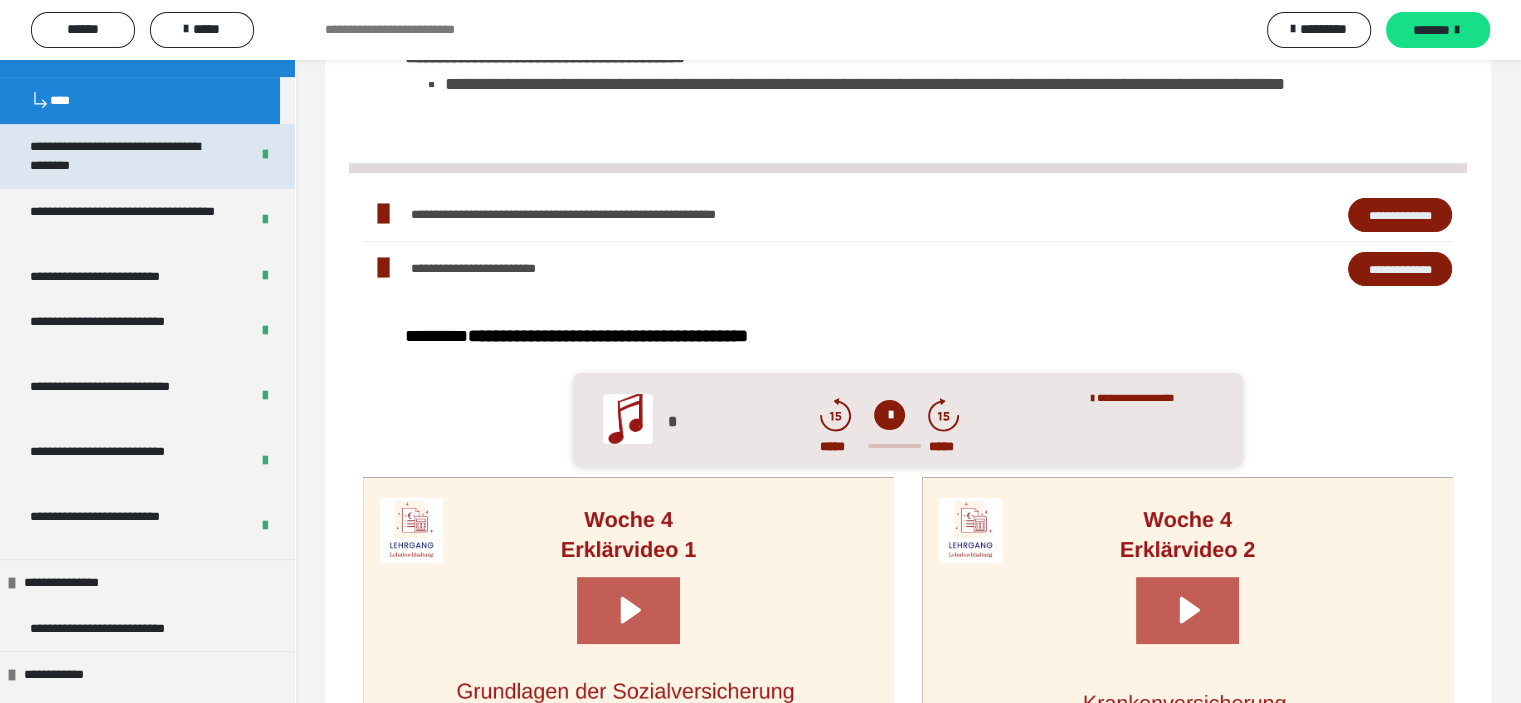 click on "**********" at bounding box center [124, 156] 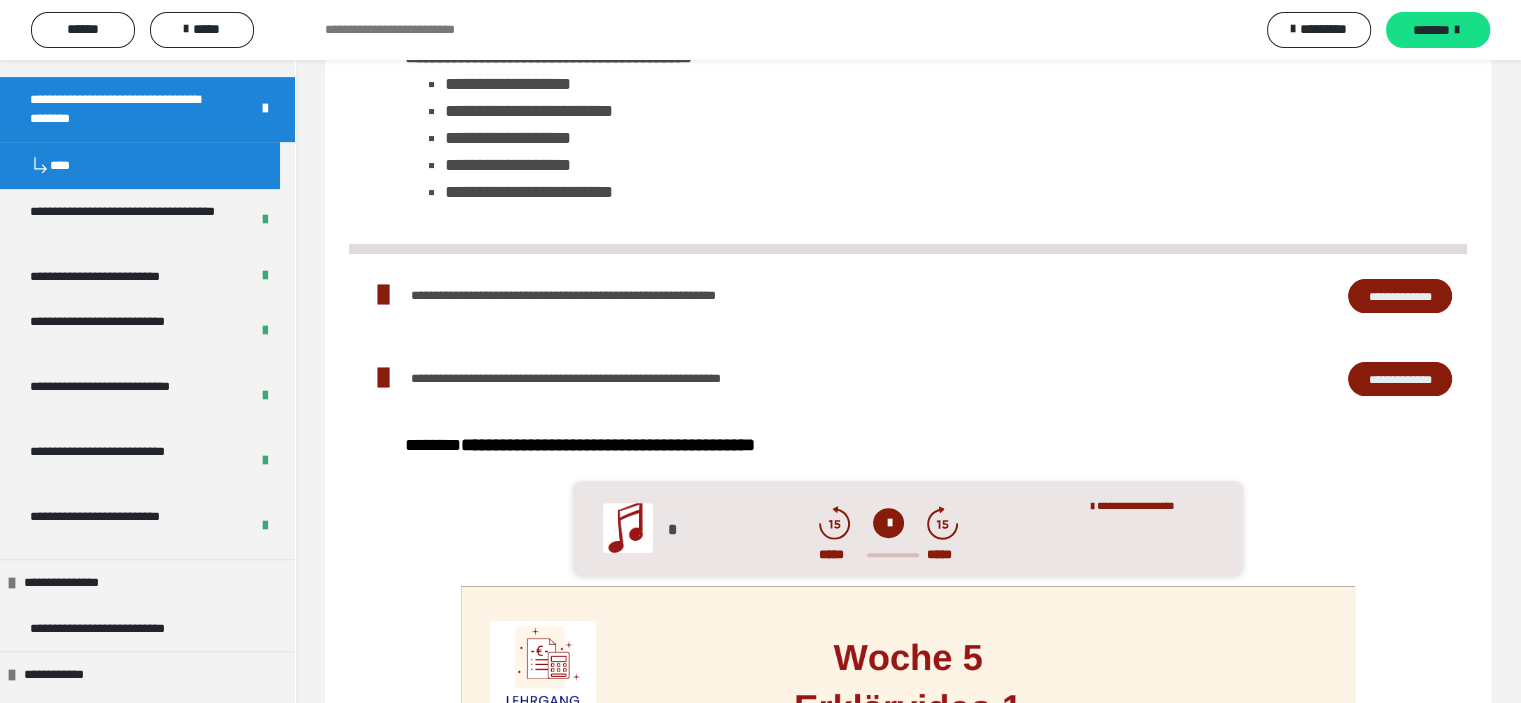 click on "**********" at bounding box center (1400, 379) 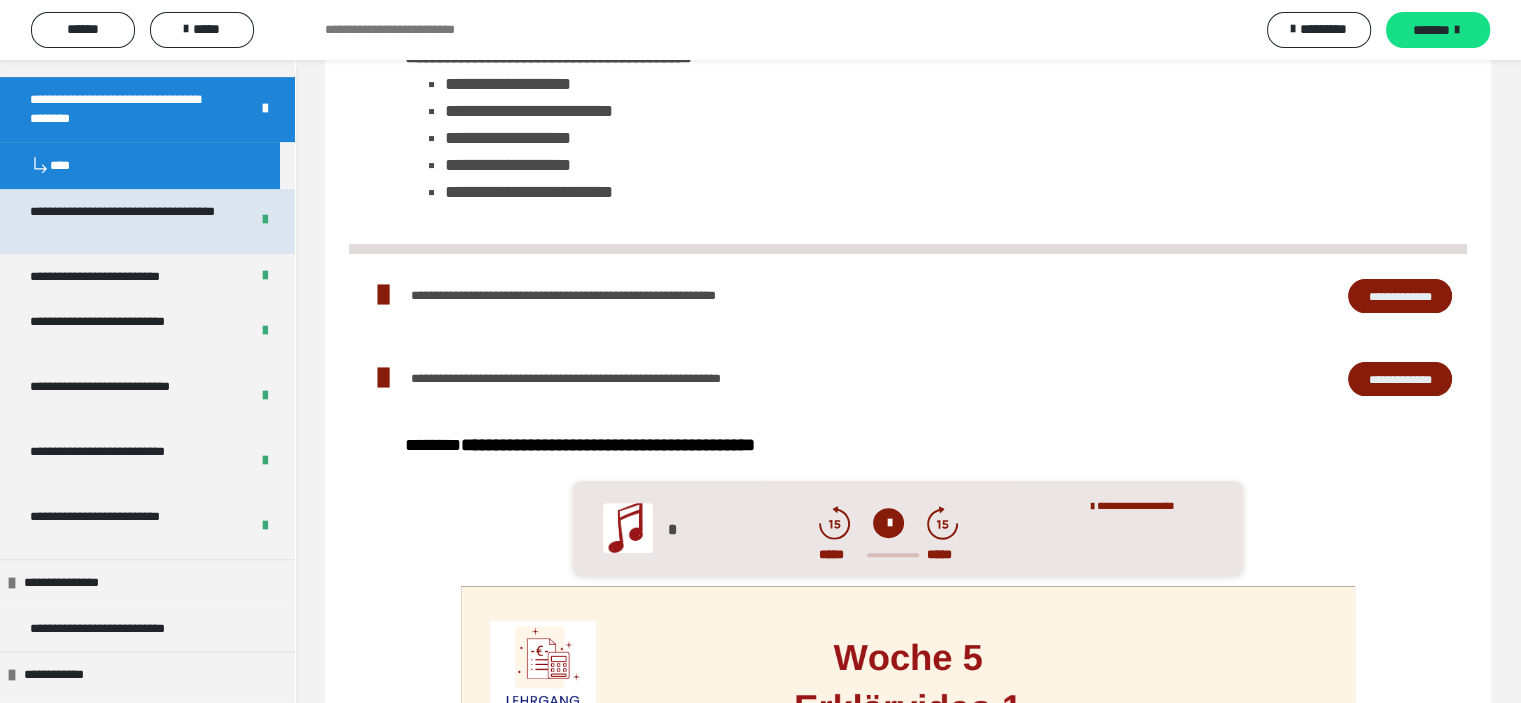 click on "**********" at bounding box center (124, 221) 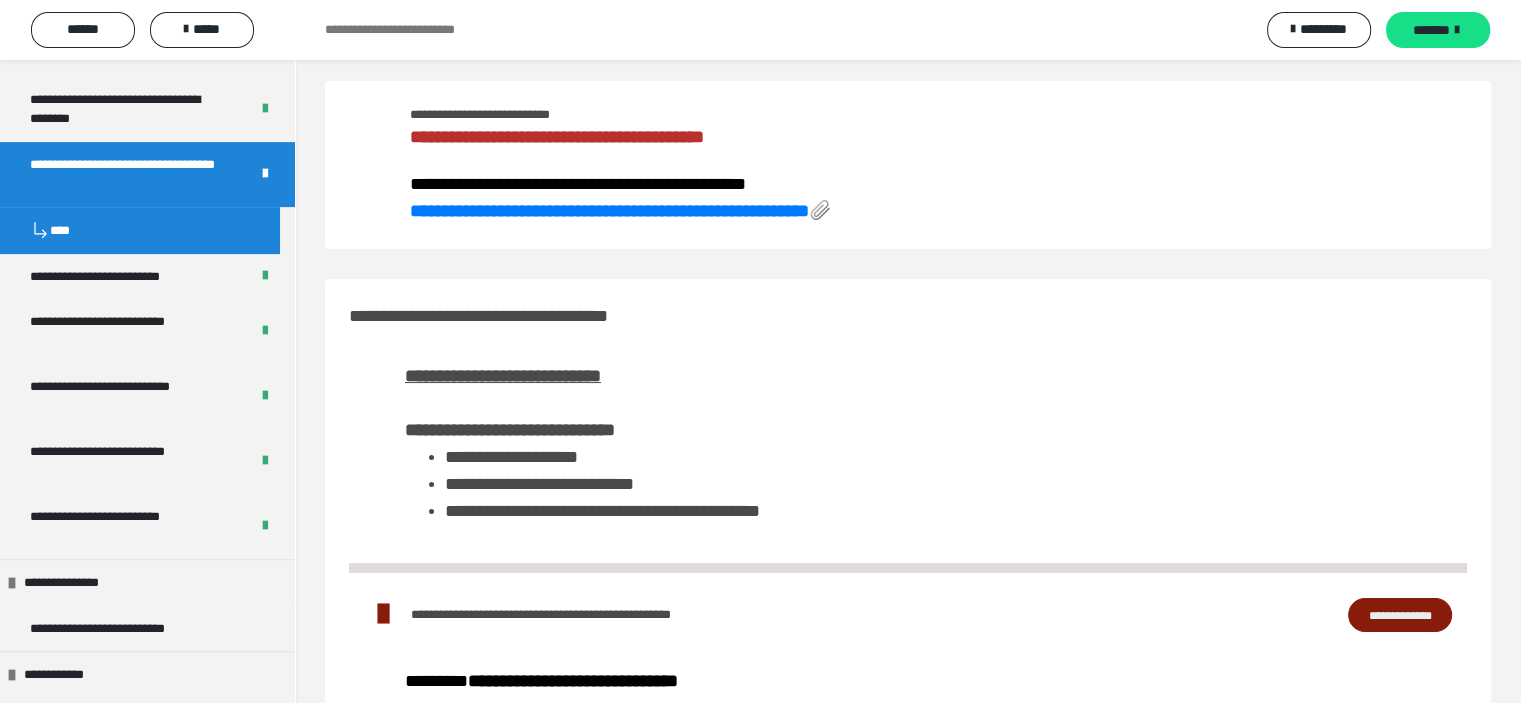 scroll, scrollTop: 623, scrollLeft: 0, axis: vertical 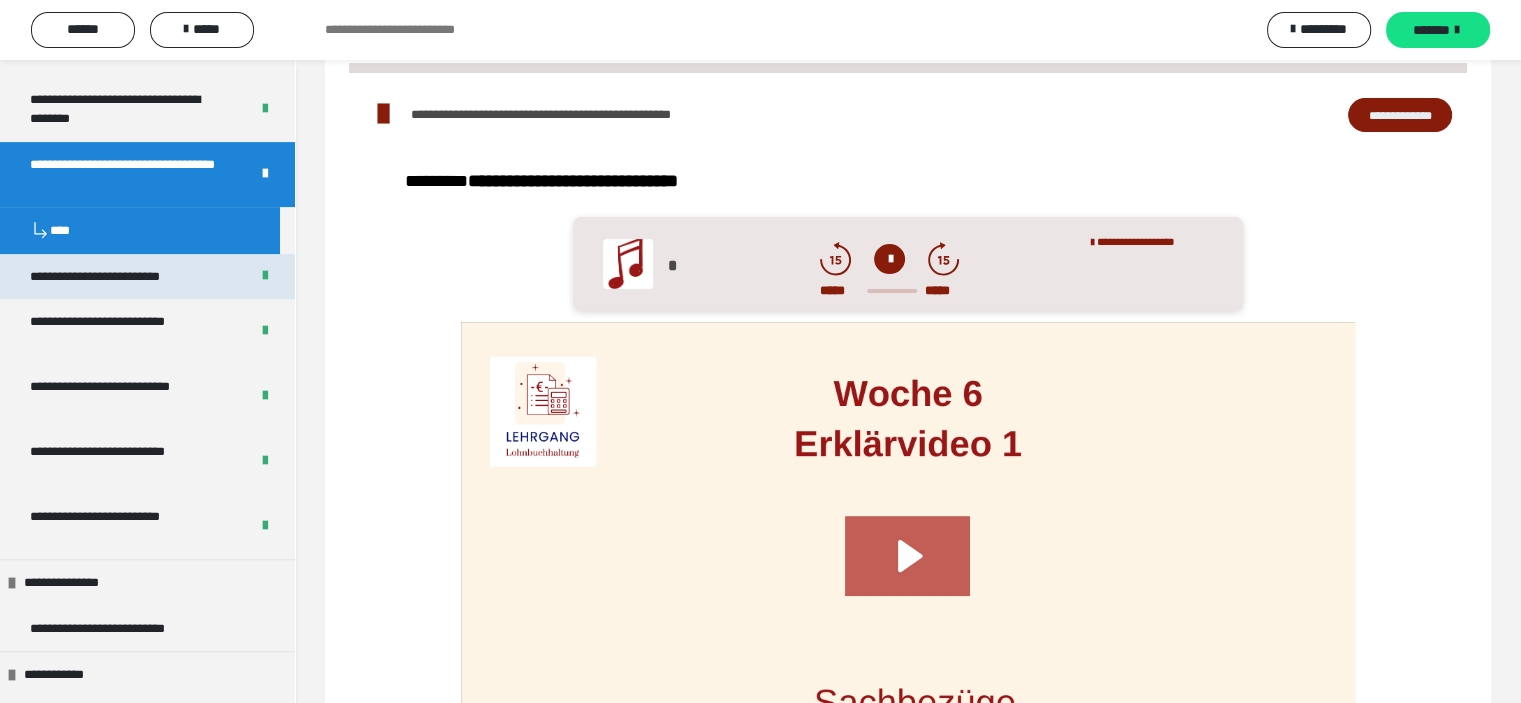 click on "**********" at bounding box center [124, 277] 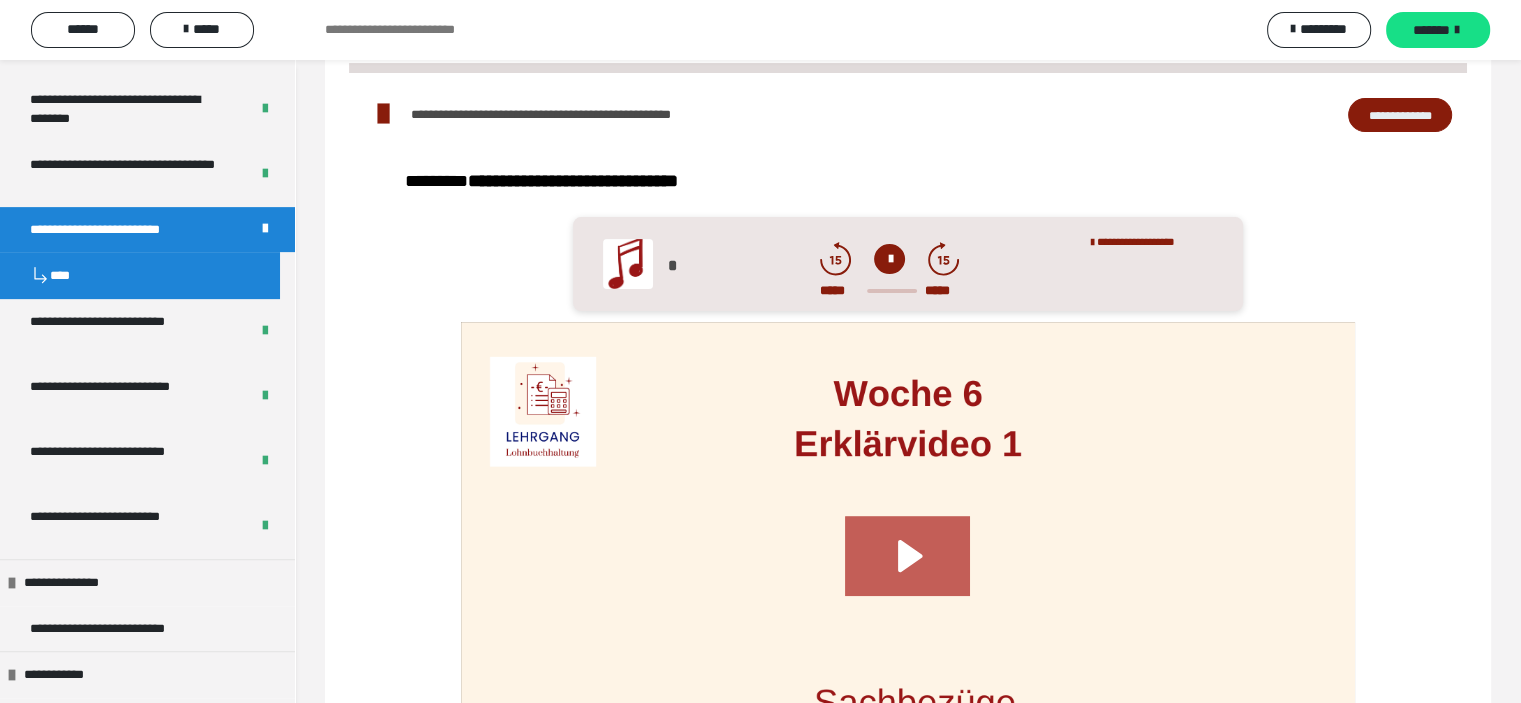 scroll, scrollTop: 630, scrollLeft: 0, axis: vertical 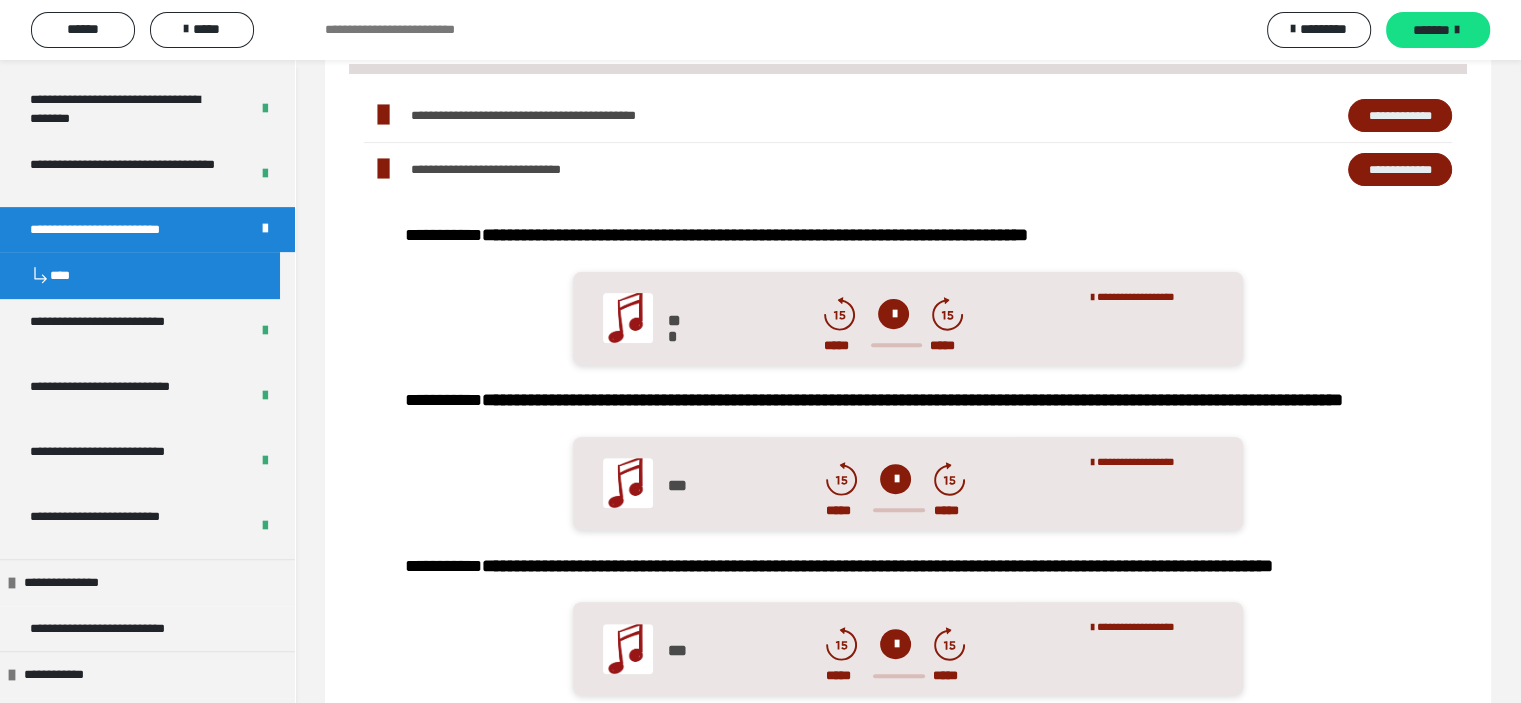 click on "**********" at bounding box center [908, 169] 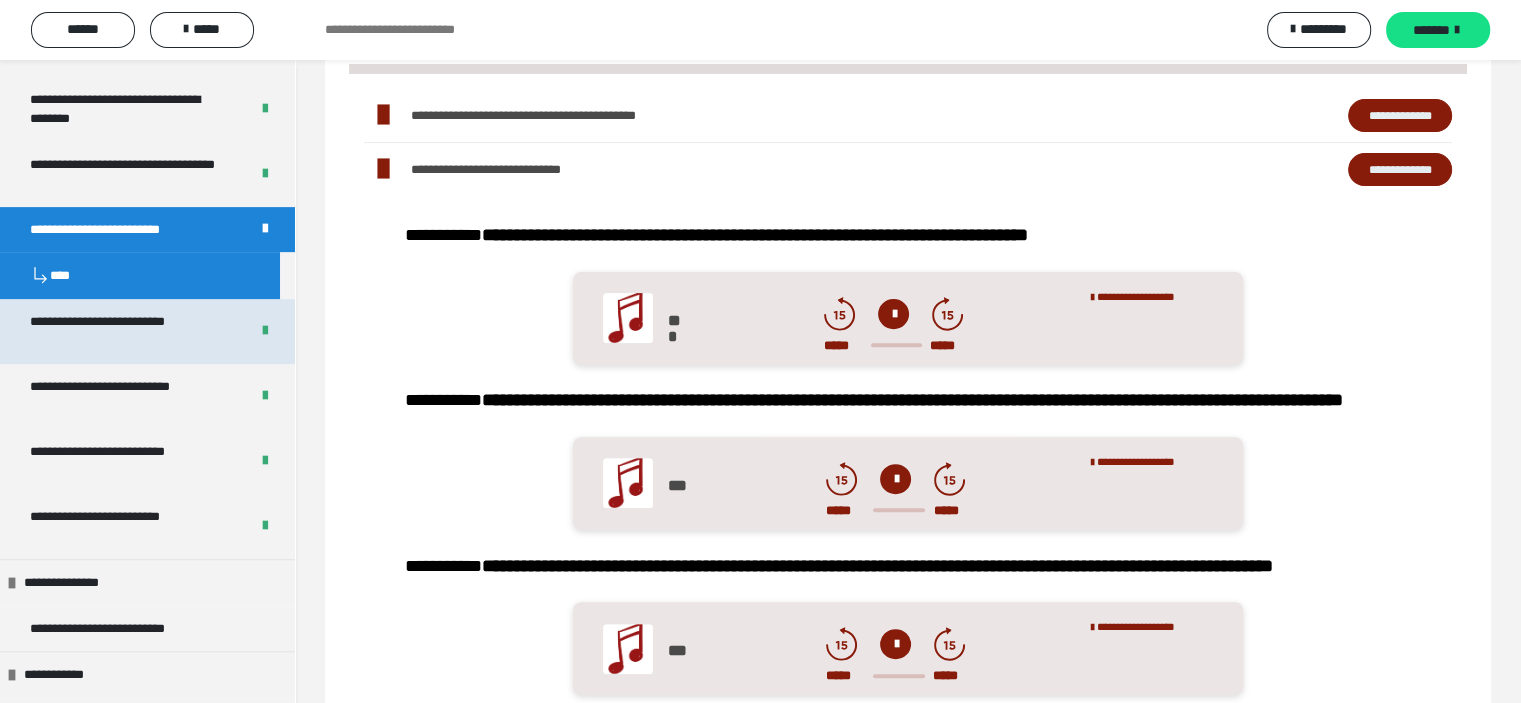 click on "**********" at bounding box center [124, 331] 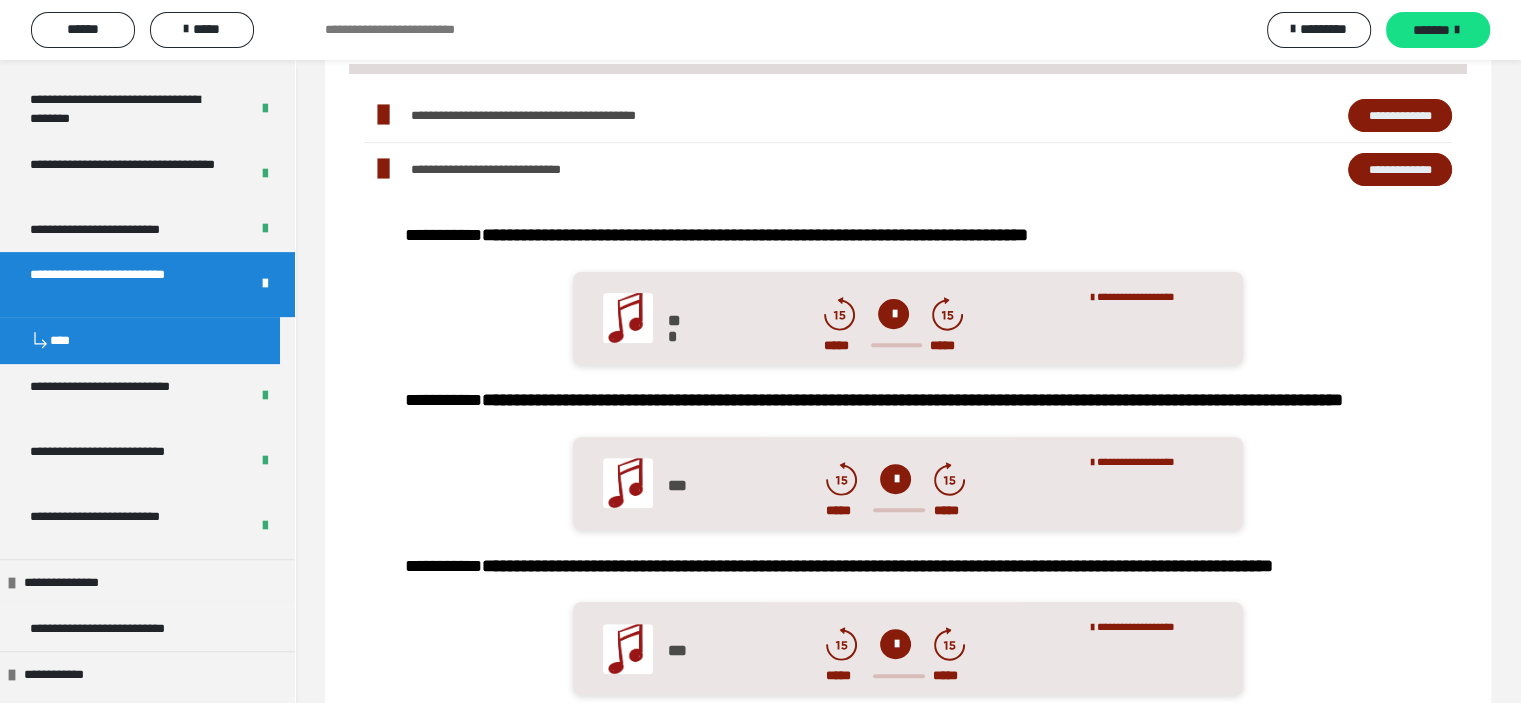 scroll, scrollTop: 623, scrollLeft: 0, axis: vertical 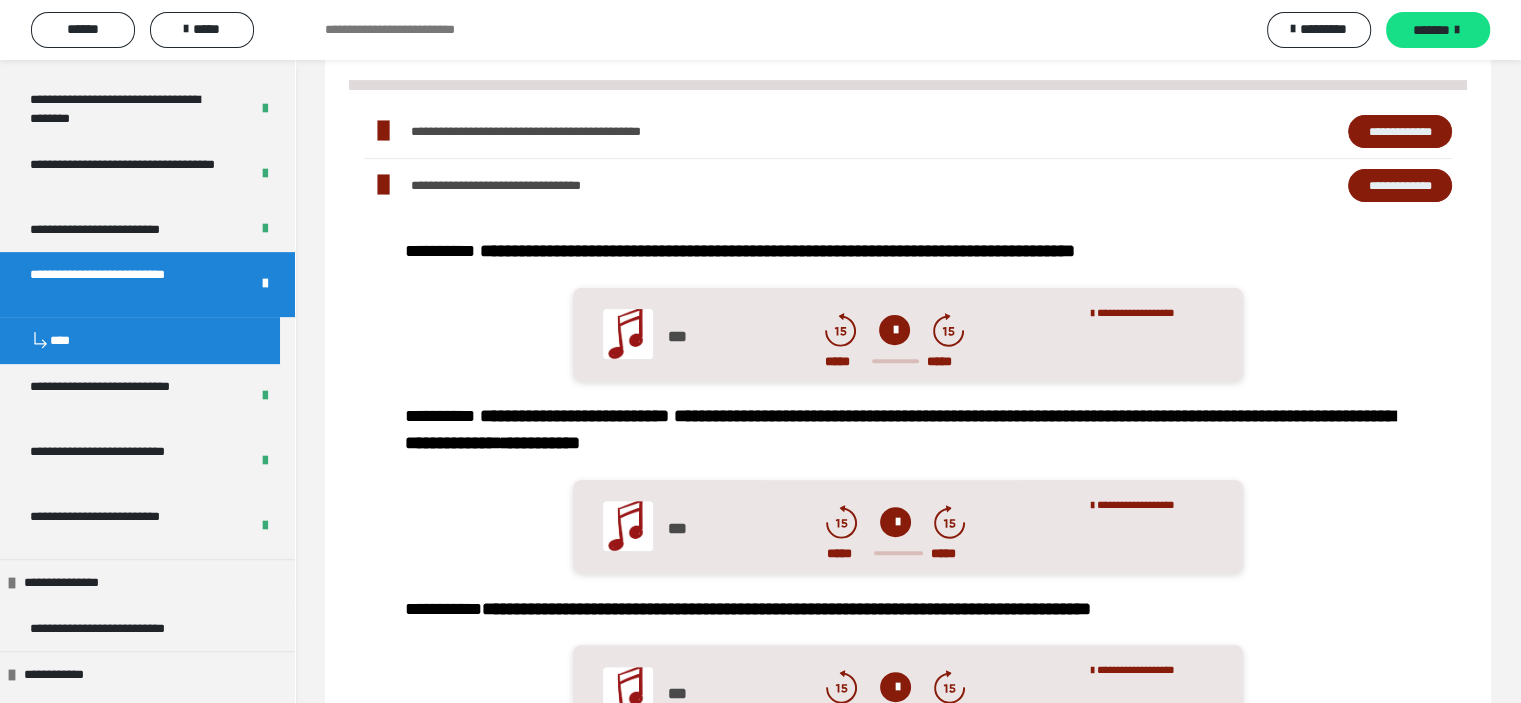 click on "**********" at bounding box center (1400, 186) 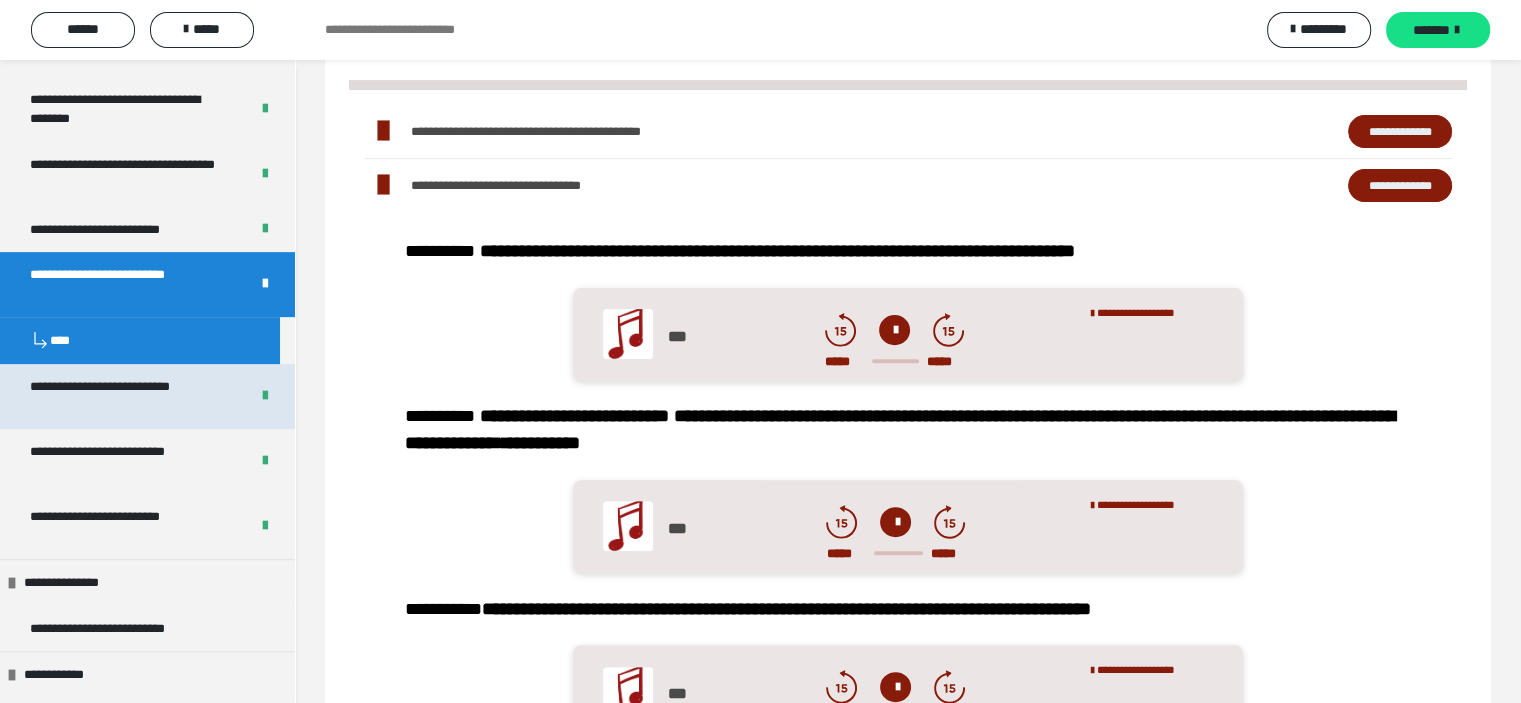 click on "**********" at bounding box center (124, 396) 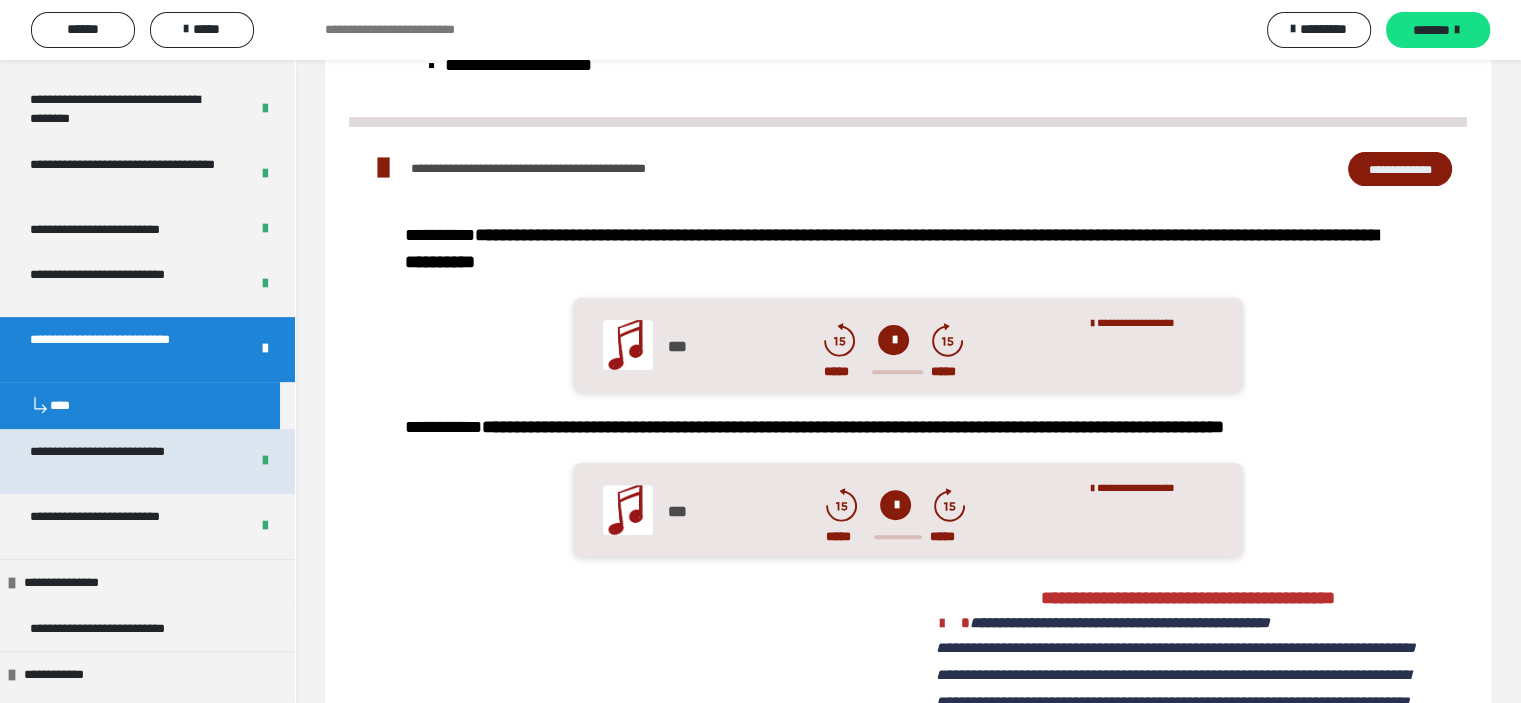 click on "**********" at bounding box center [124, 461] 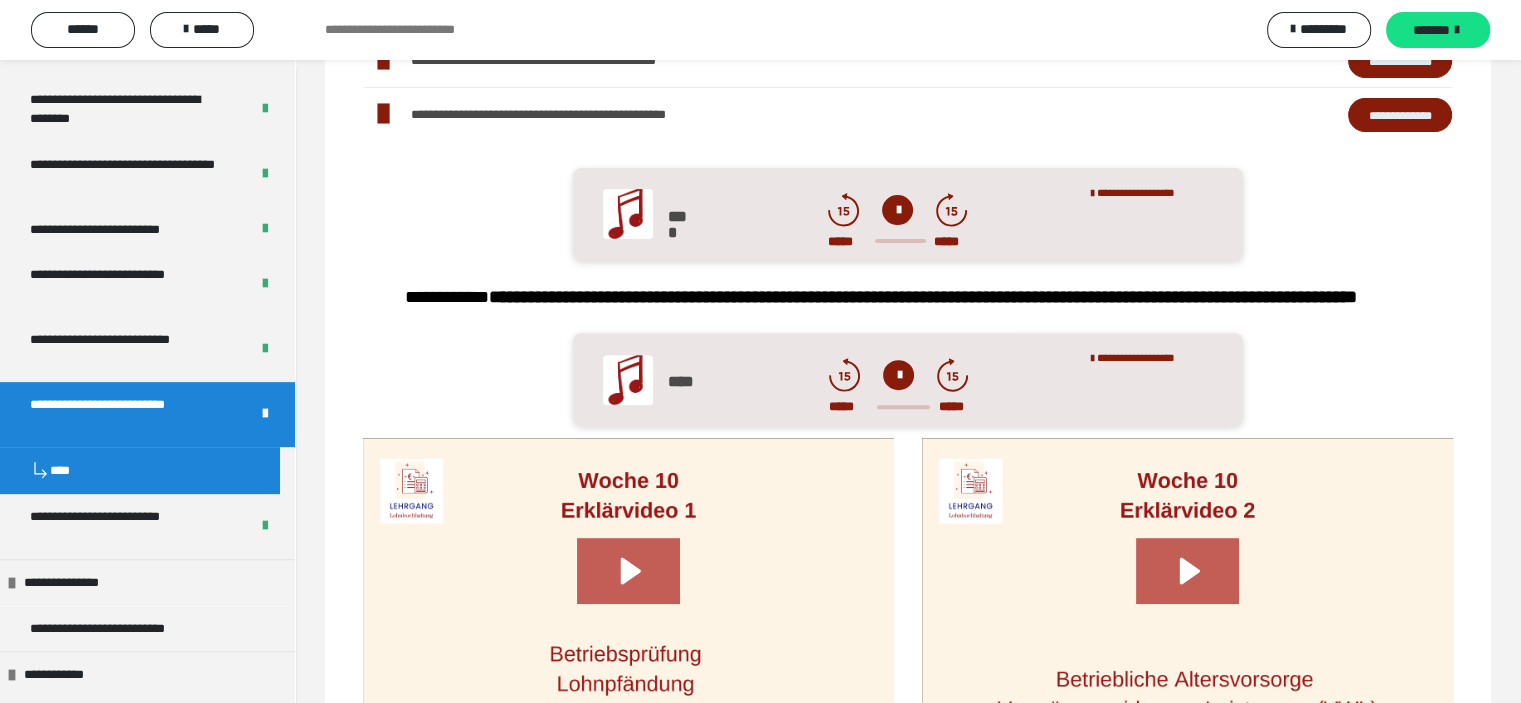 scroll, scrollTop: 123, scrollLeft: 0, axis: vertical 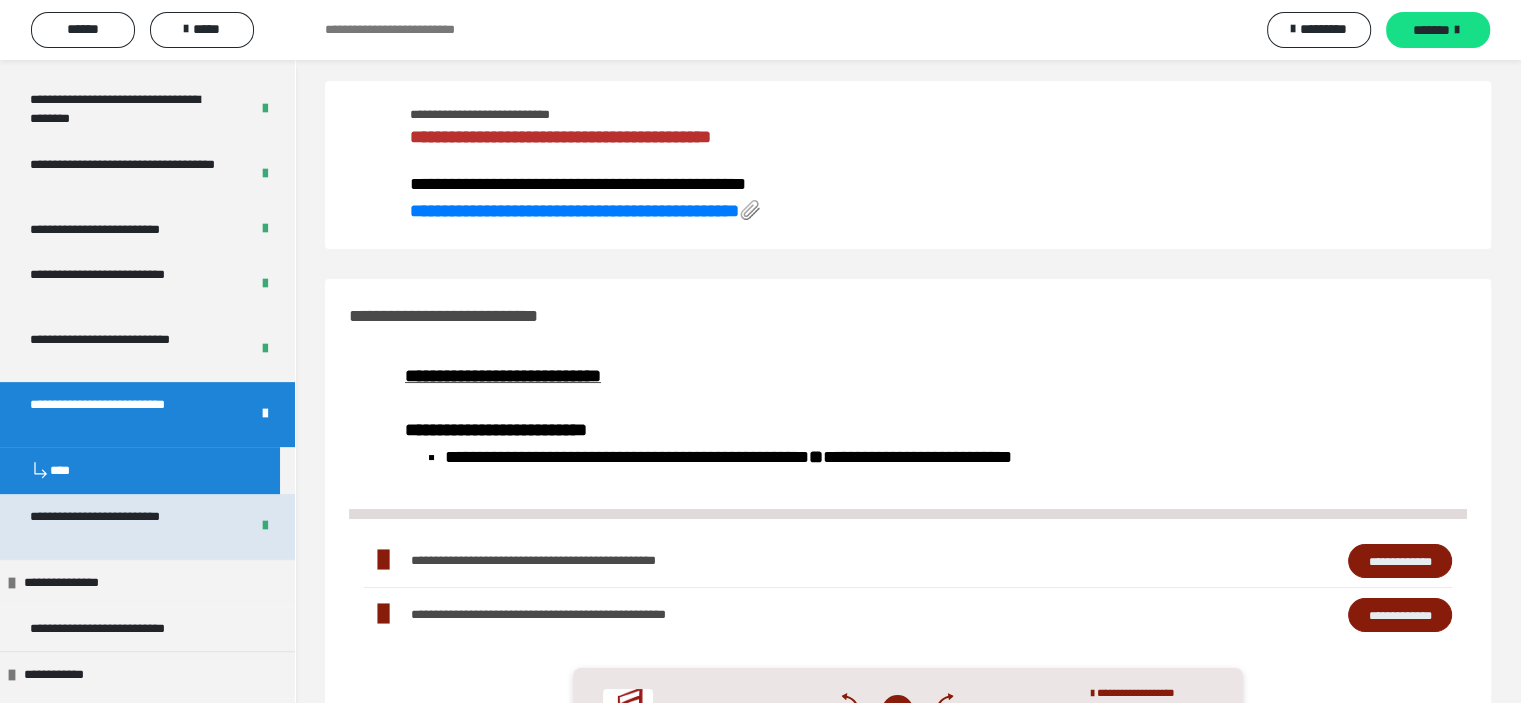 click on "**********" at bounding box center (124, 526) 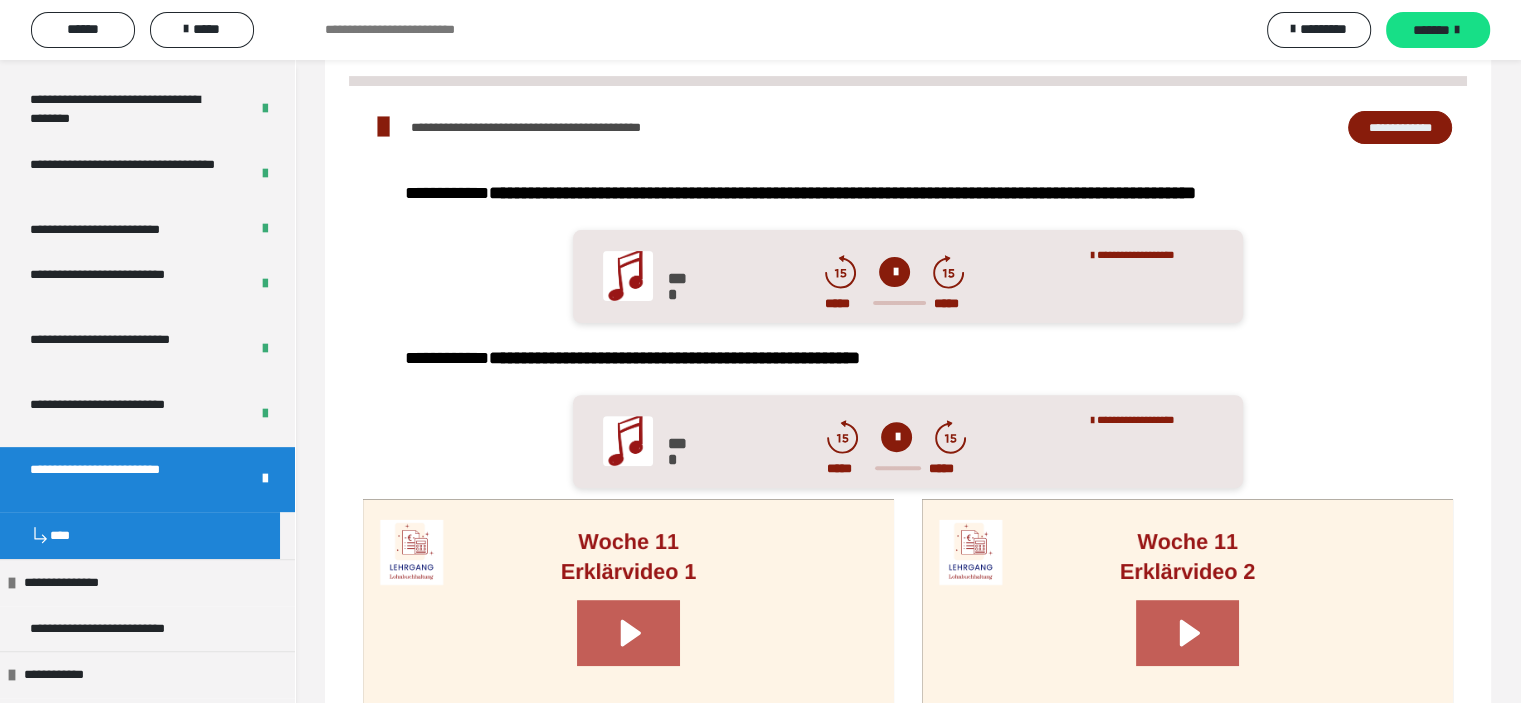 scroll, scrollTop: 118, scrollLeft: 0, axis: vertical 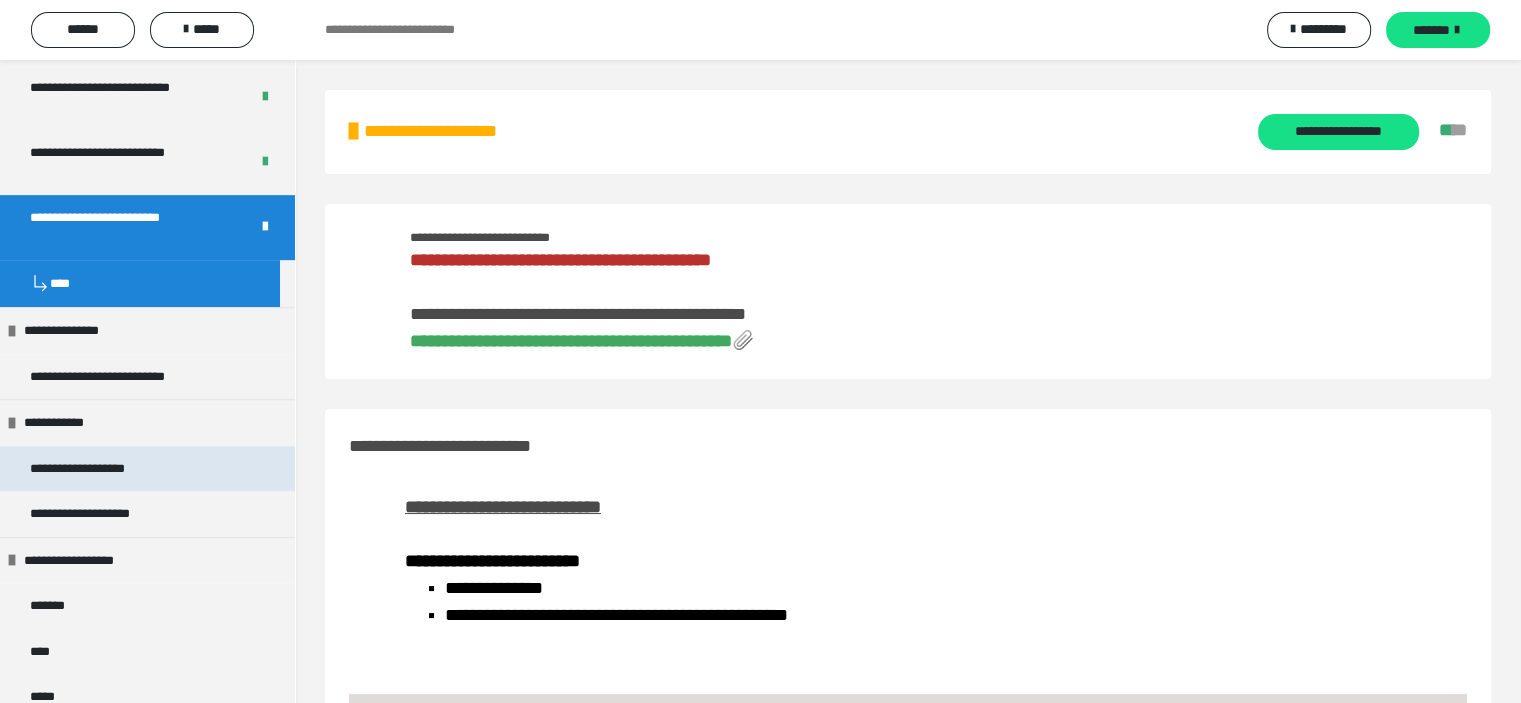 click on "**********" at bounding box center (89, 469) 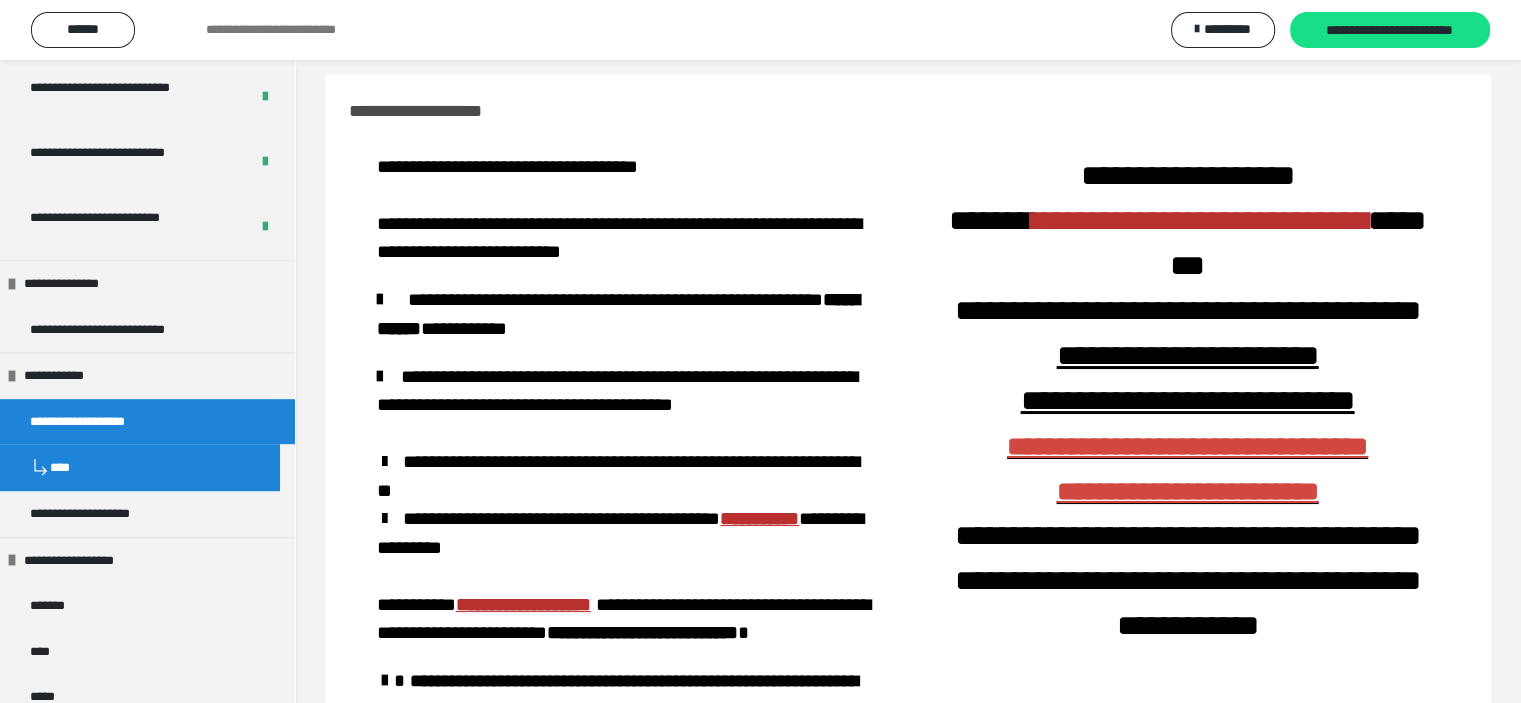 scroll, scrollTop: 0, scrollLeft: 0, axis: both 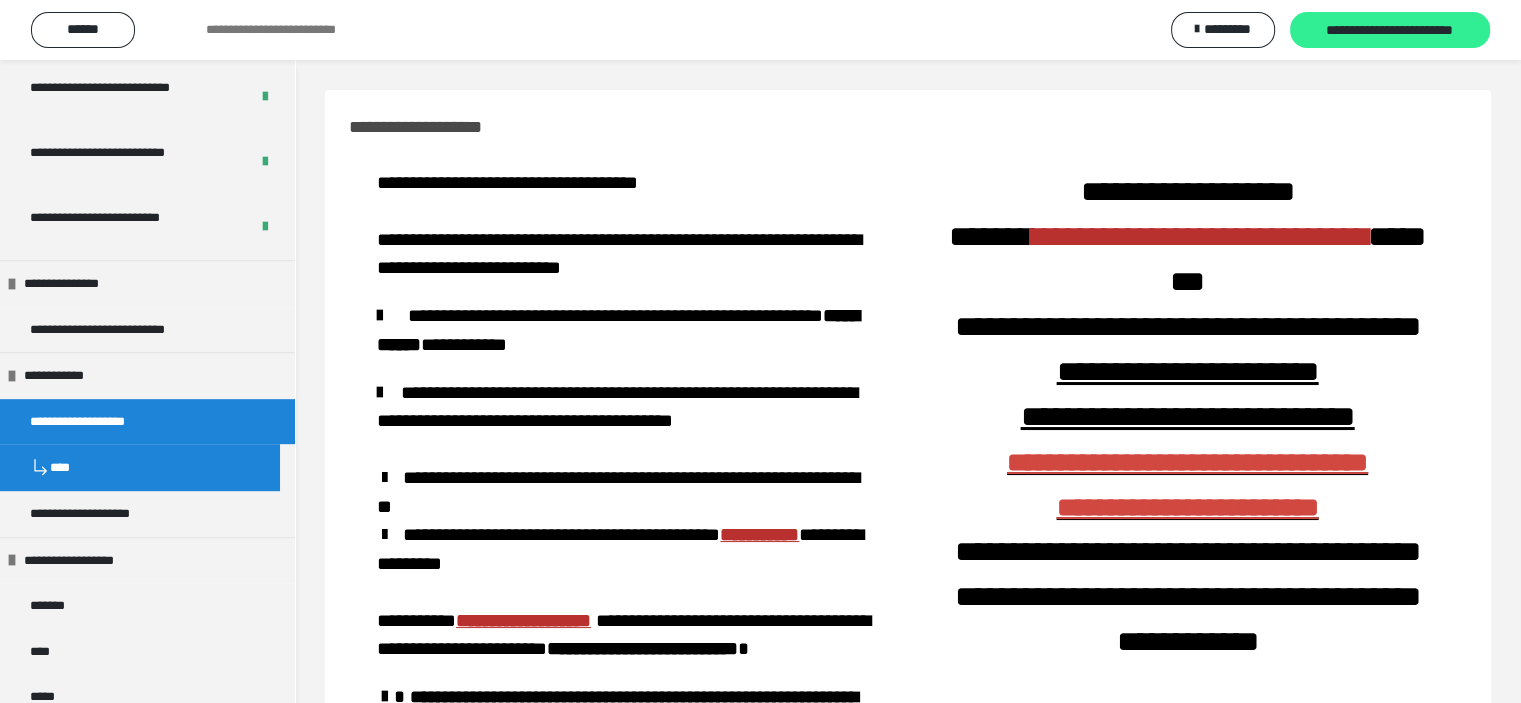 click on "**********" at bounding box center [1390, 31] 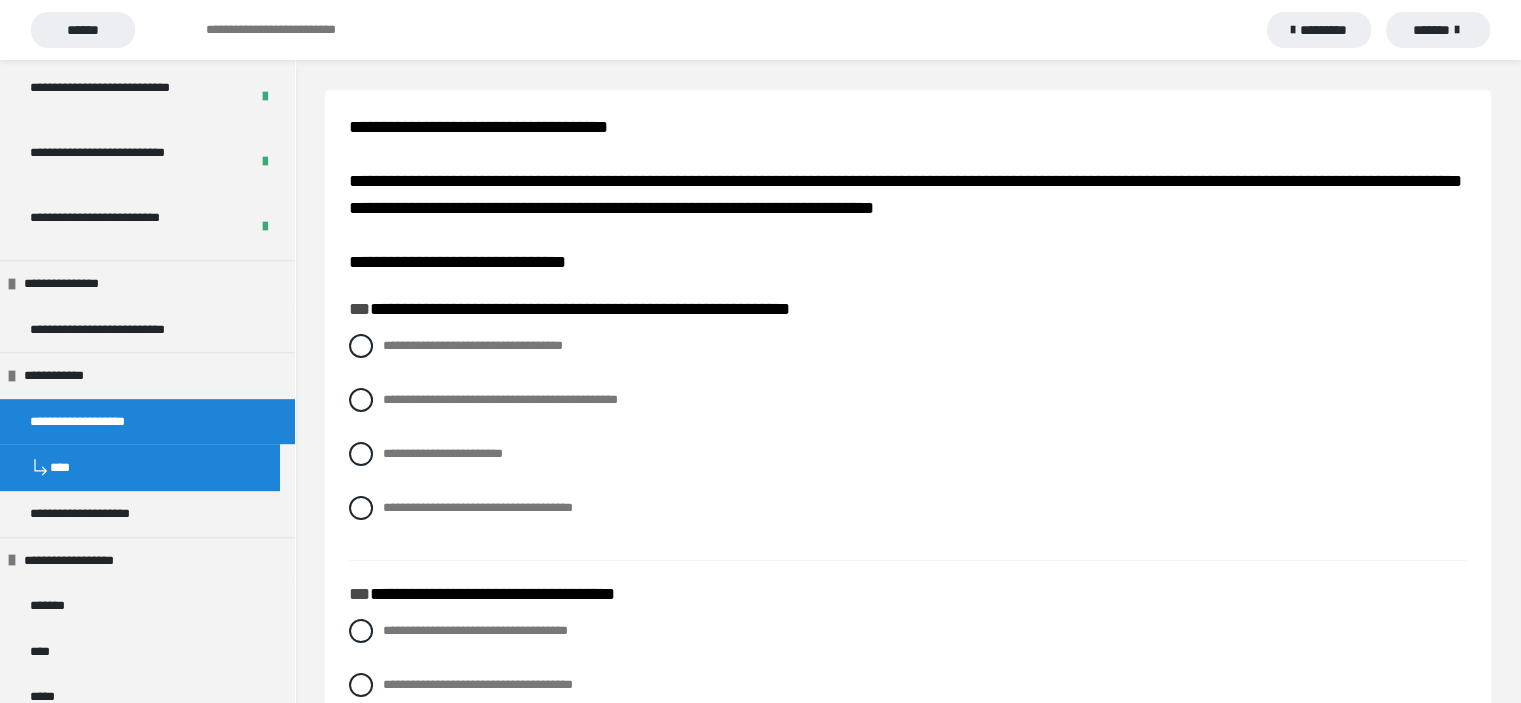 scroll, scrollTop: 615, scrollLeft: 0, axis: vertical 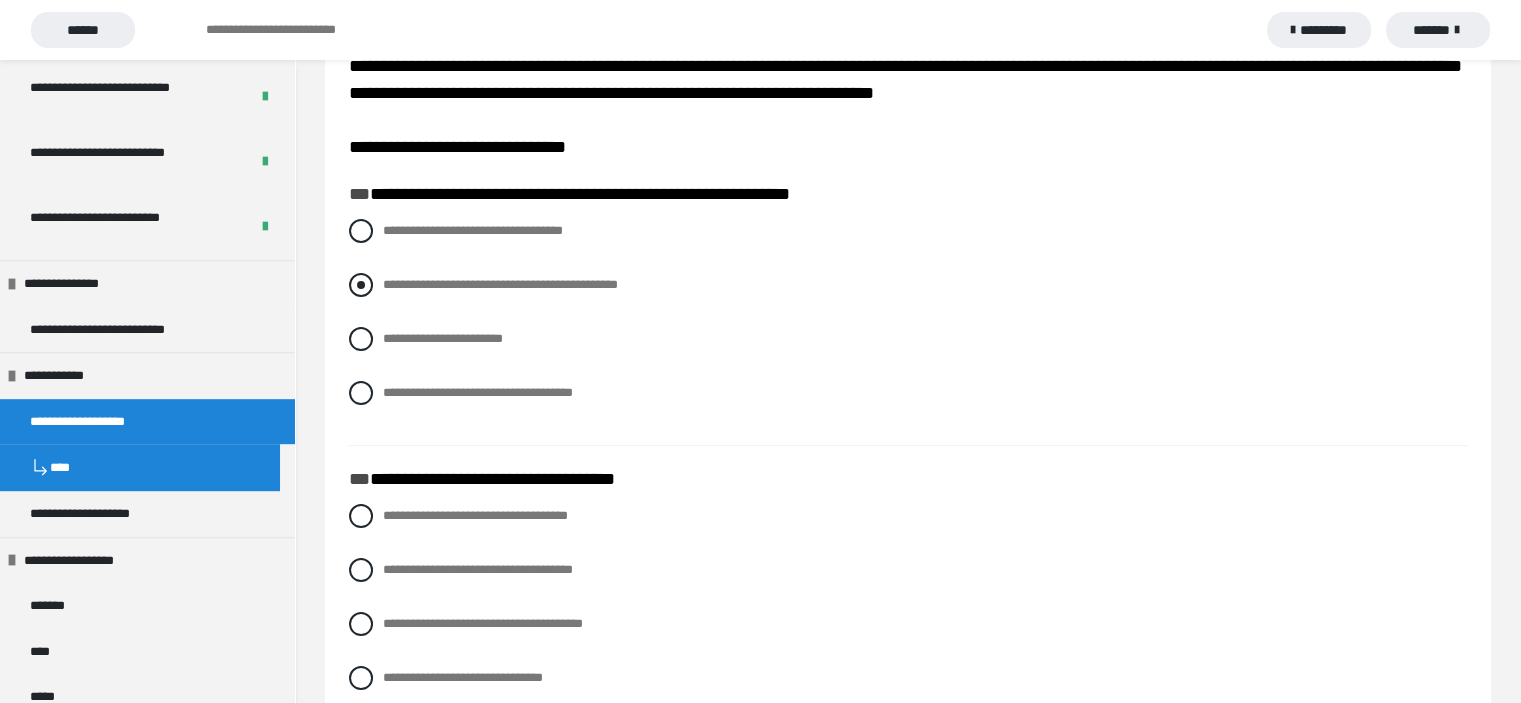 click at bounding box center (361, 285) 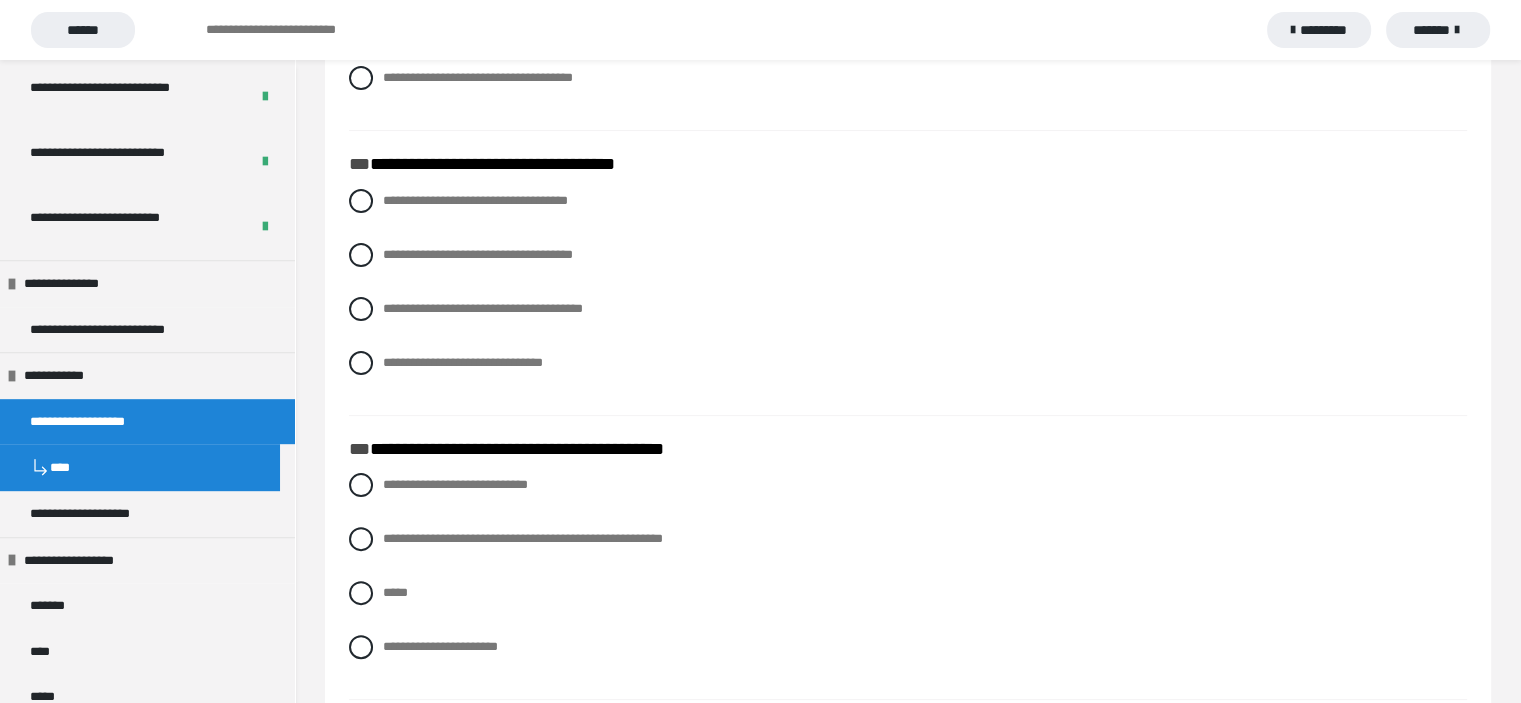 scroll, scrollTop: 496, scrollLeft: 0, axis: vertical 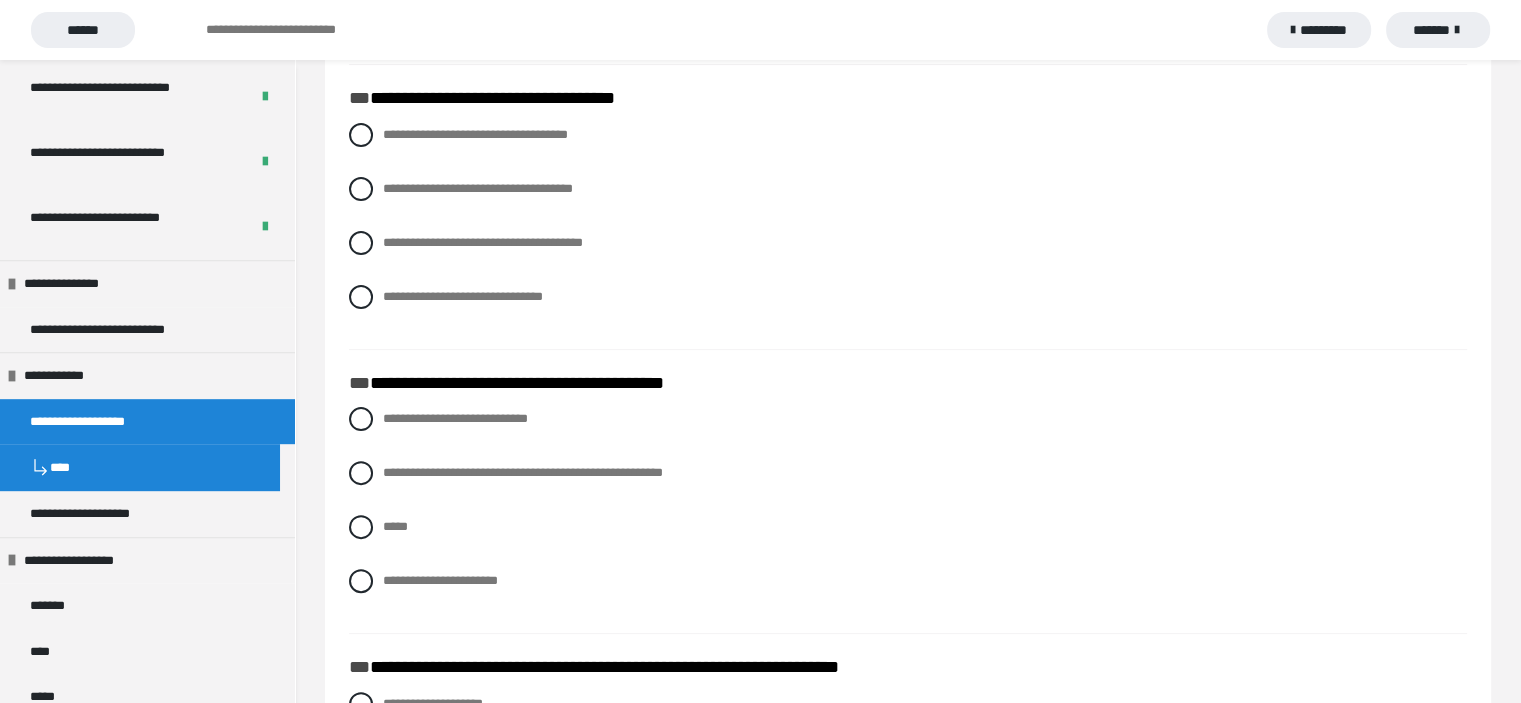 click on "**********" at bounding box center [908, 231] 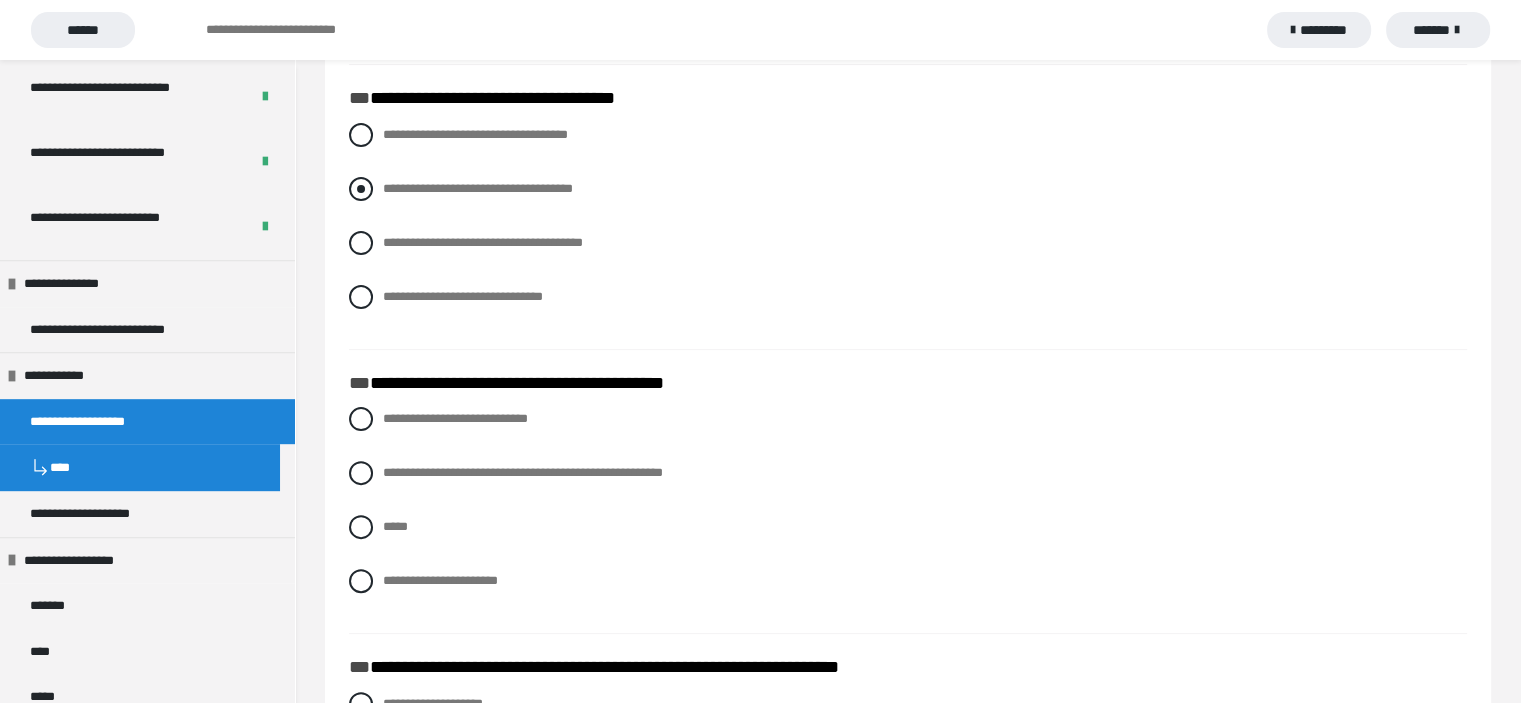 click at bounding box center (361, 189) 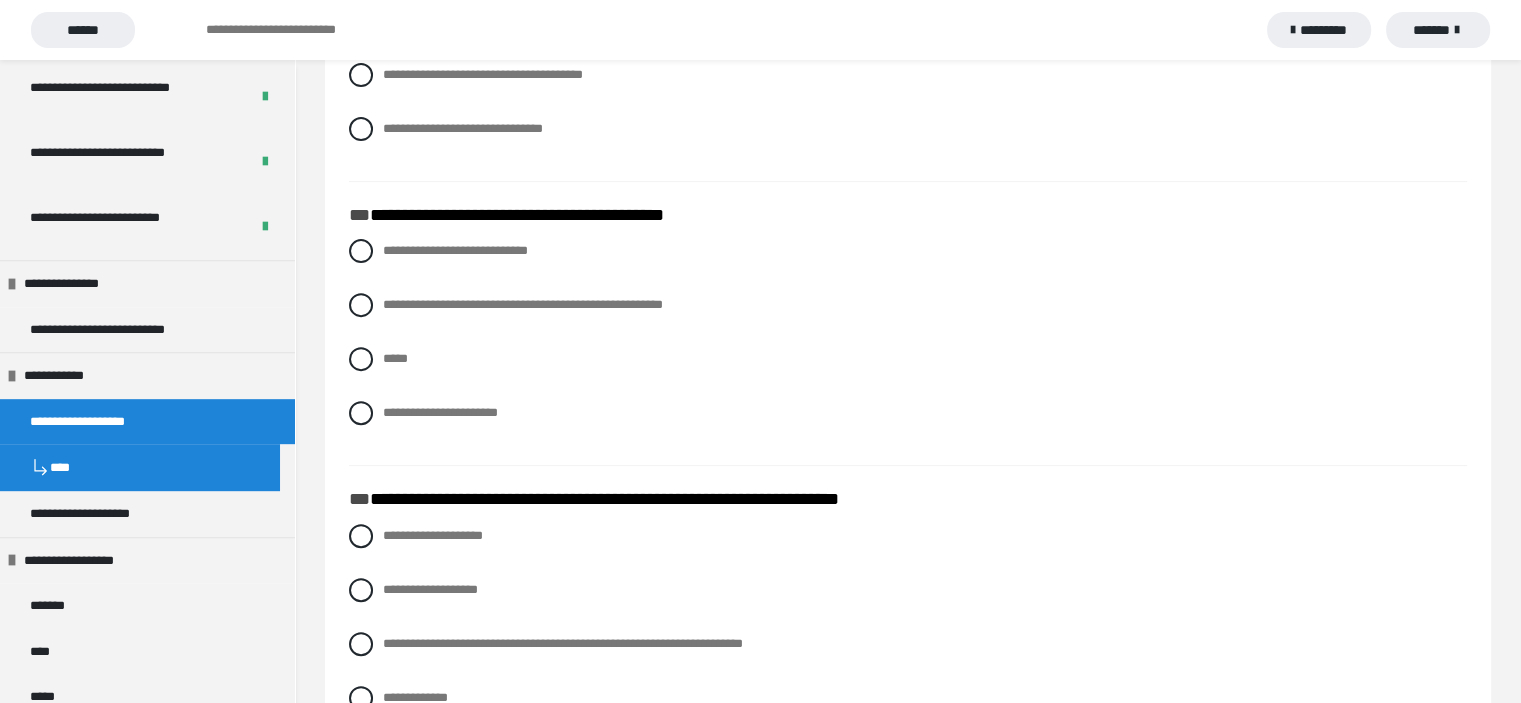 scroll, scrollTop: 729, scrollLeft: 0, axis: vertical 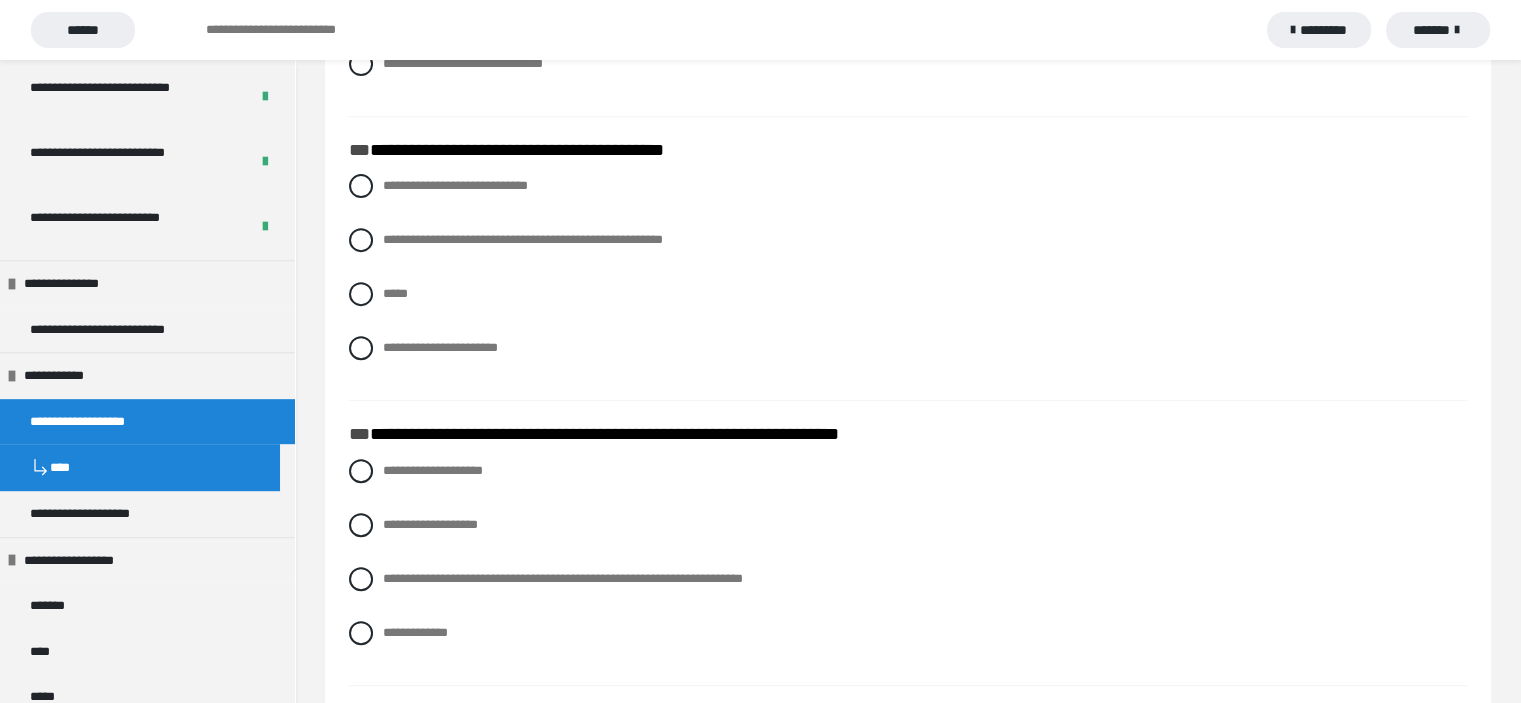 click on "**********" at bounding box center [908, 282] 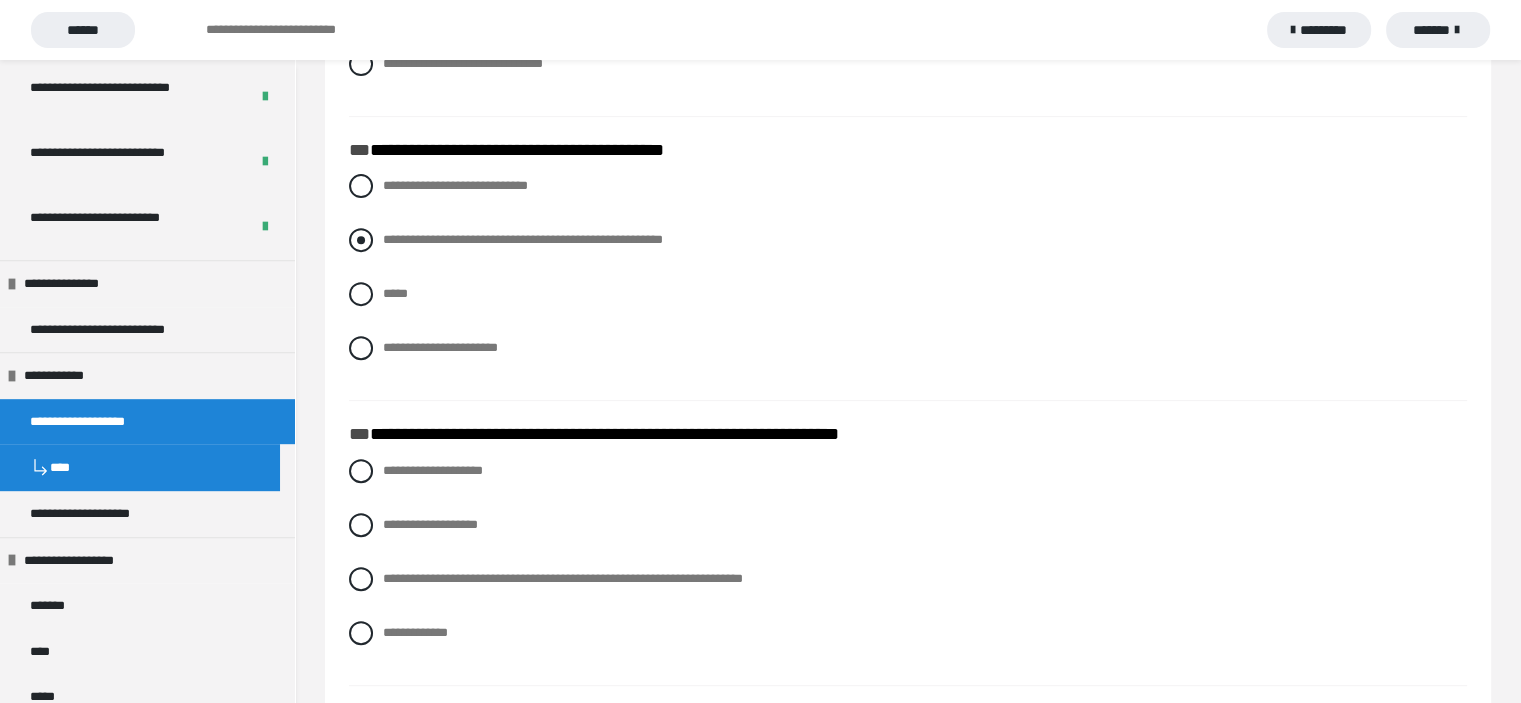 click at bounding box center [361, 240] 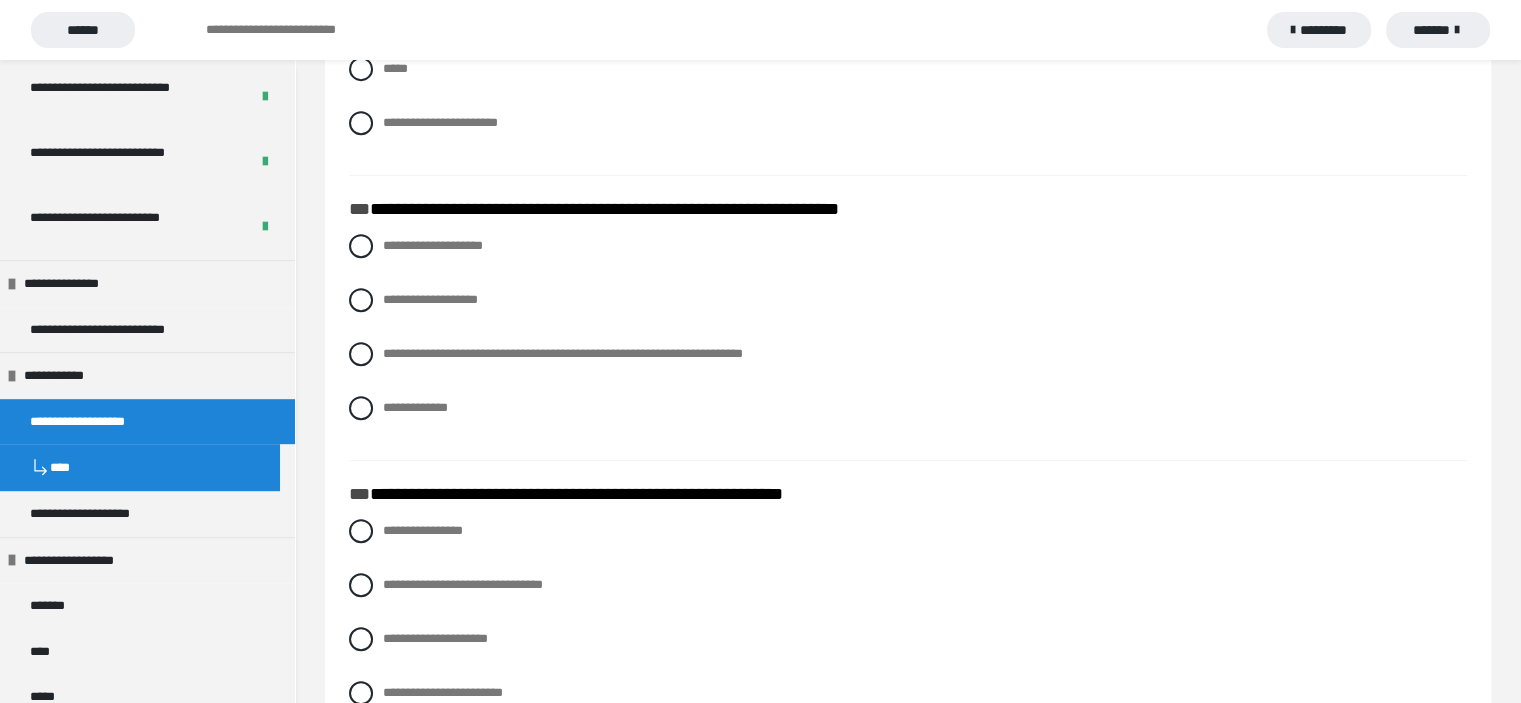 scroll, scrollTop: 1012, scrollLeft: 0, axis: vertical 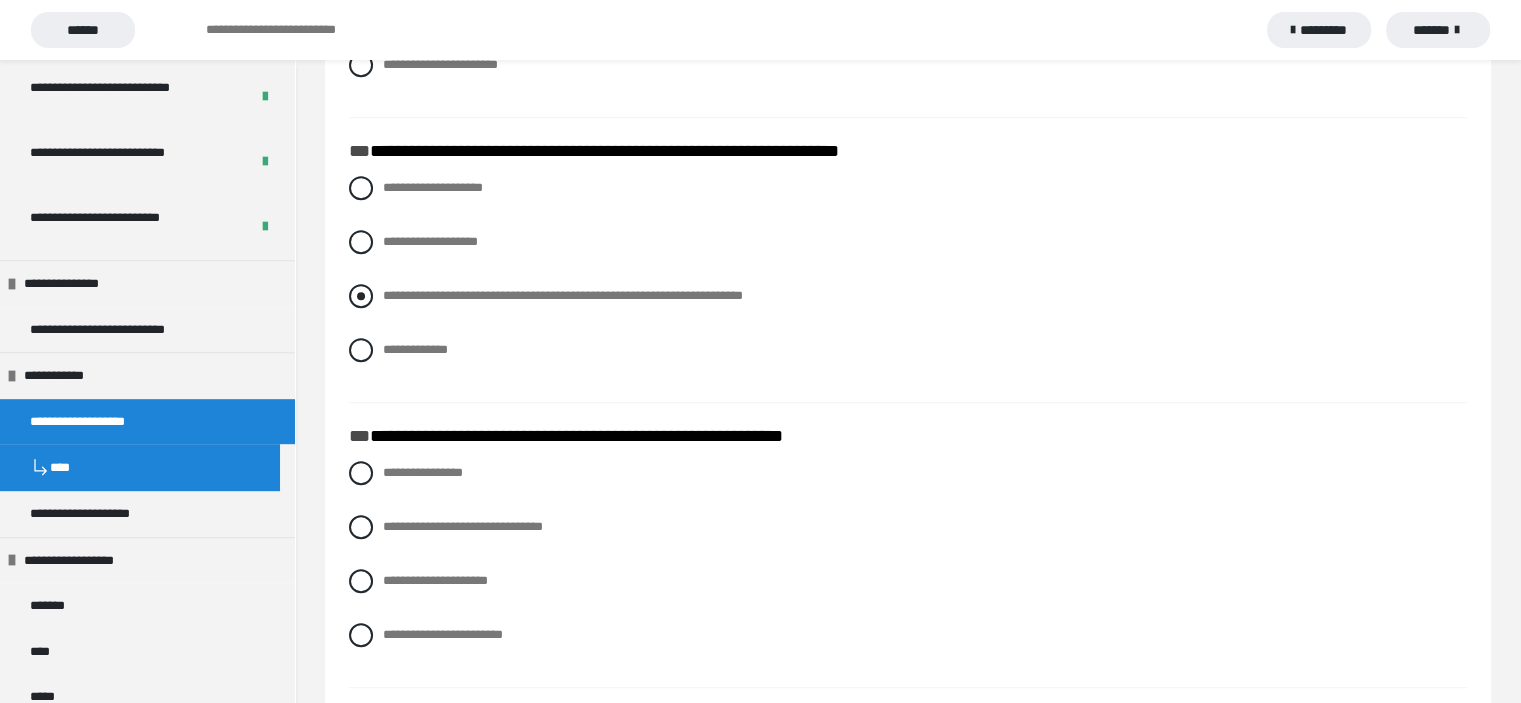click at bounding box center [361, 296] 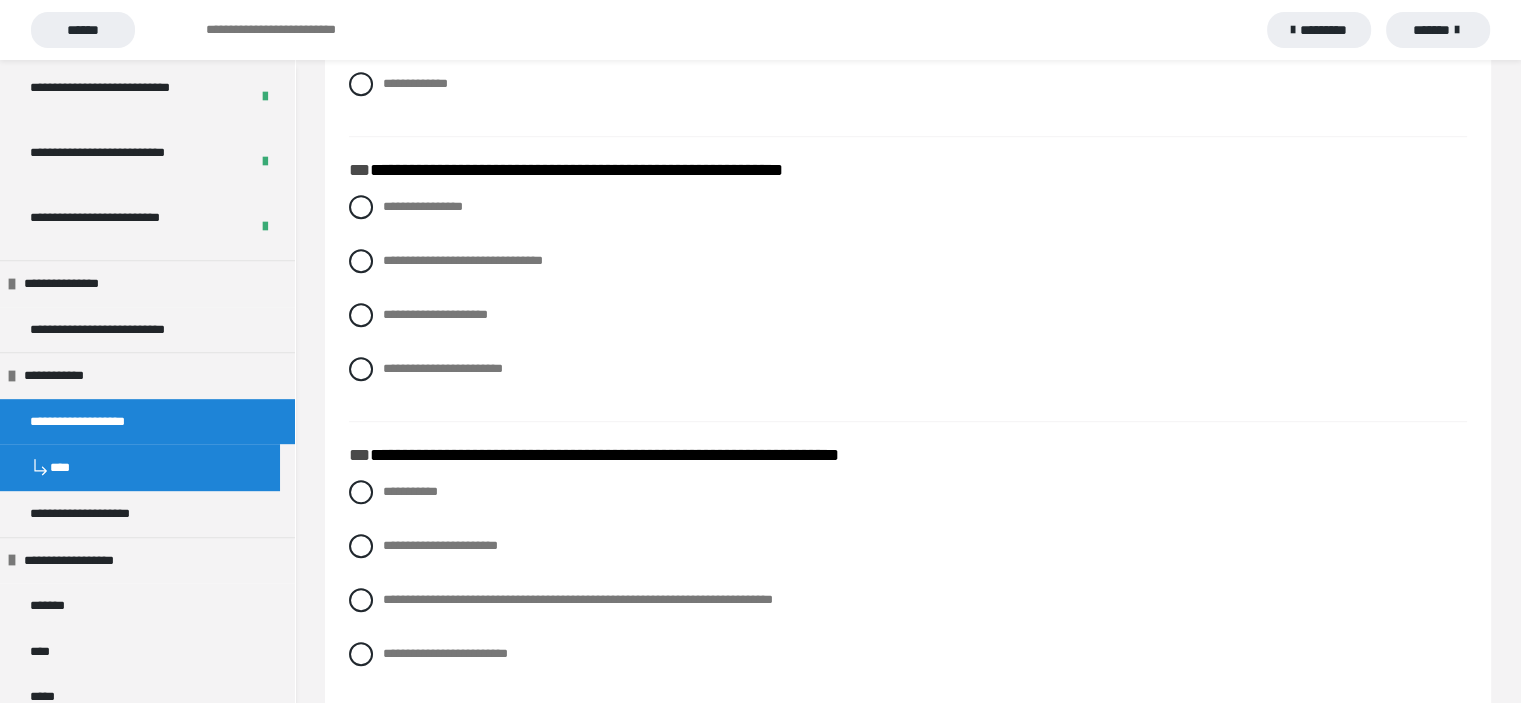 scroll, scrollTop: 1328, scrollLeft: 0, axis: vertical 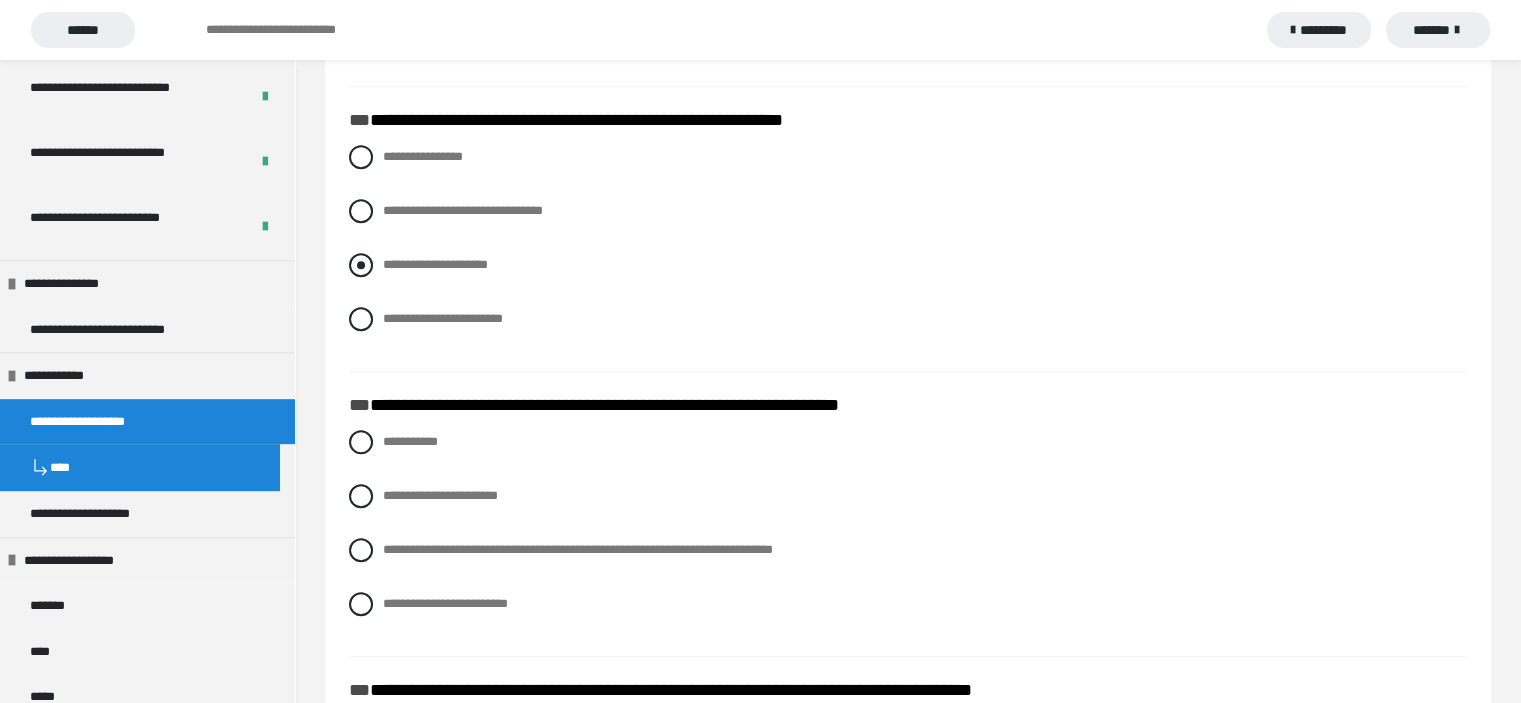 click at bounding box center [361, 265] 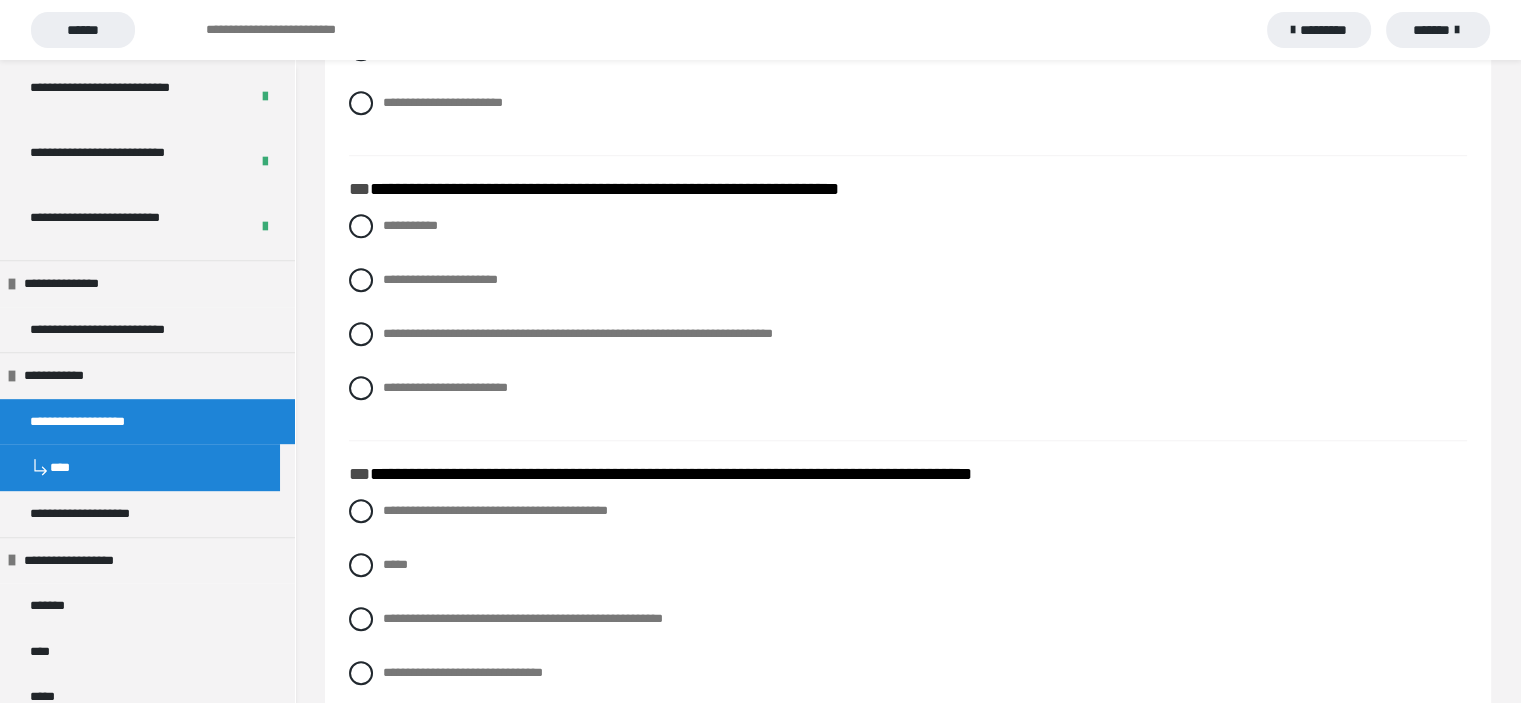 scroll, scrollTop: 1576, scrollLeft: 0, axis: vertical 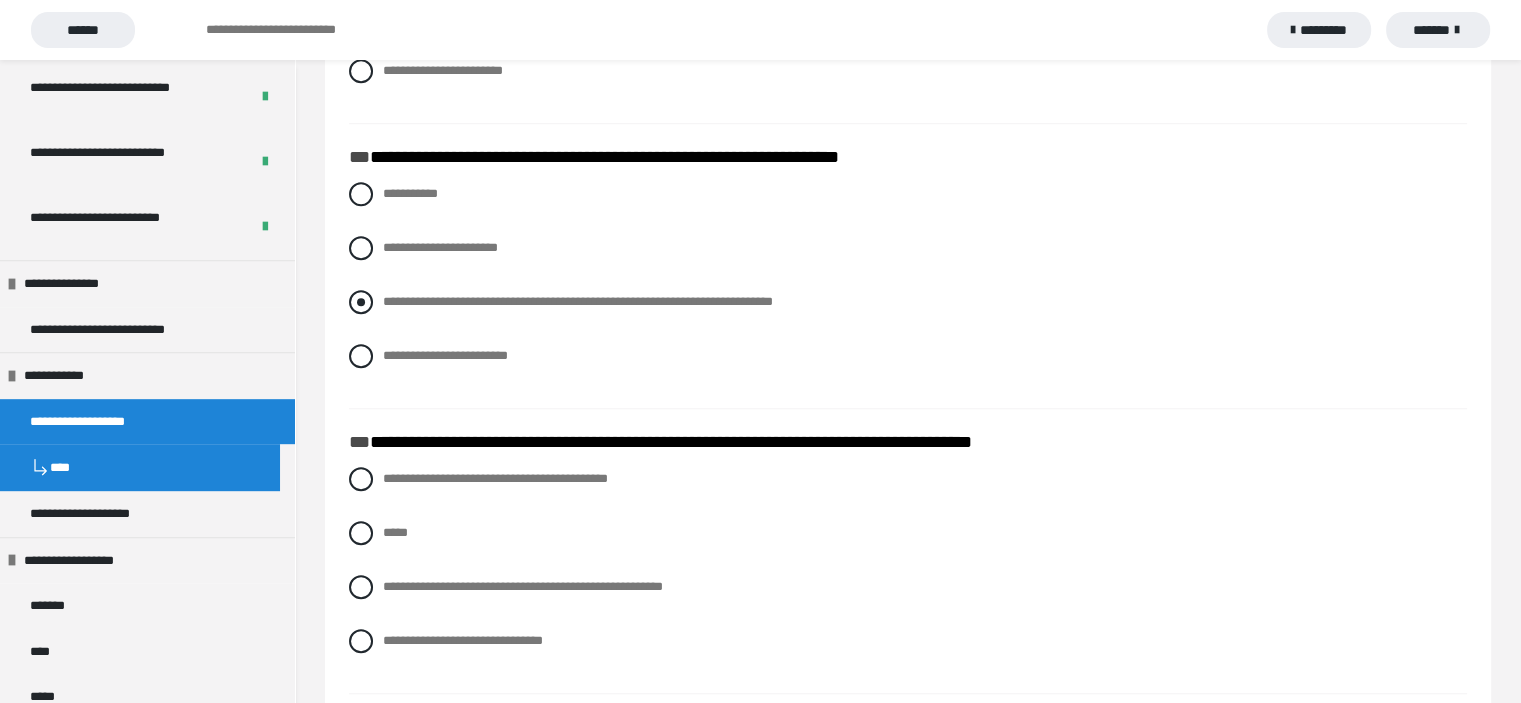 click at bounding box center [361, 302] 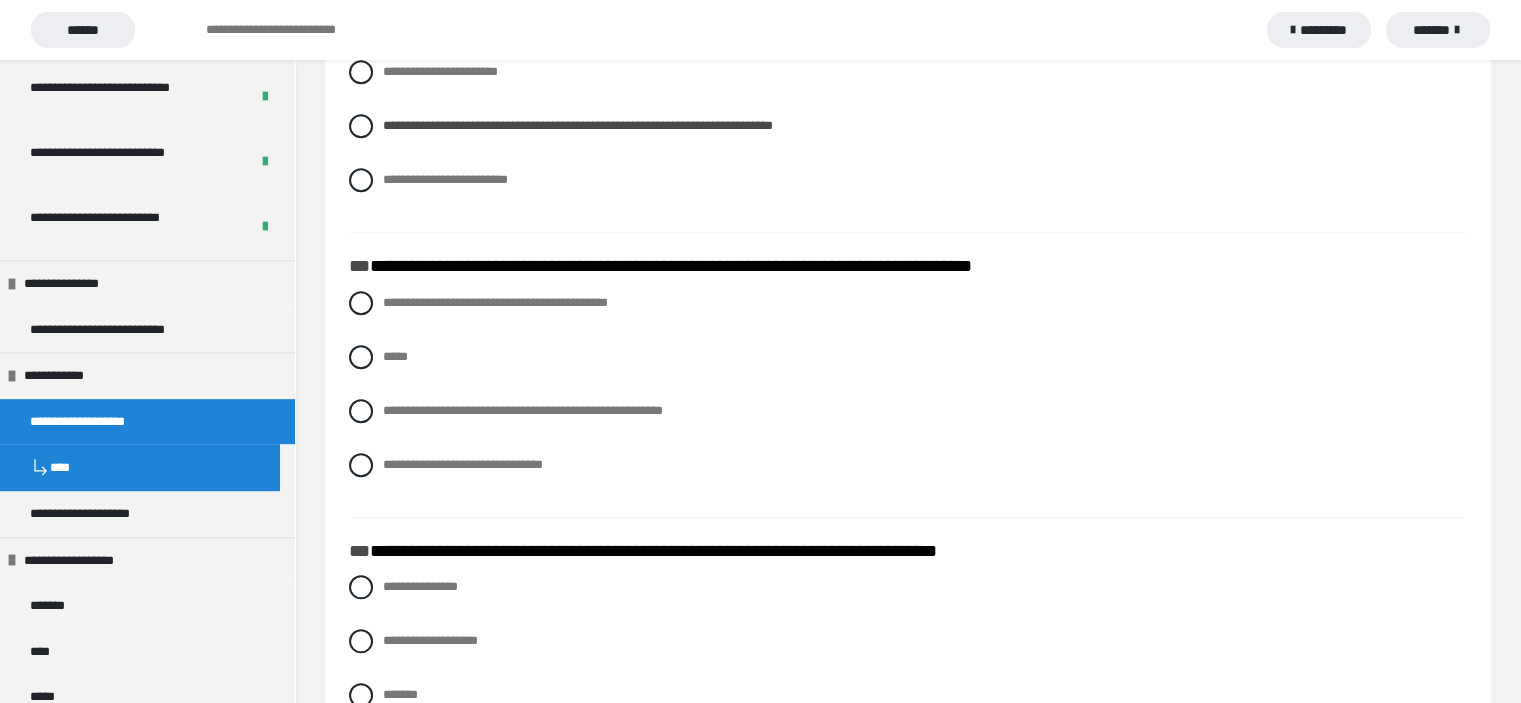 scroll, scrollTop: 1826, scrollLeft: 0, axis: vertical 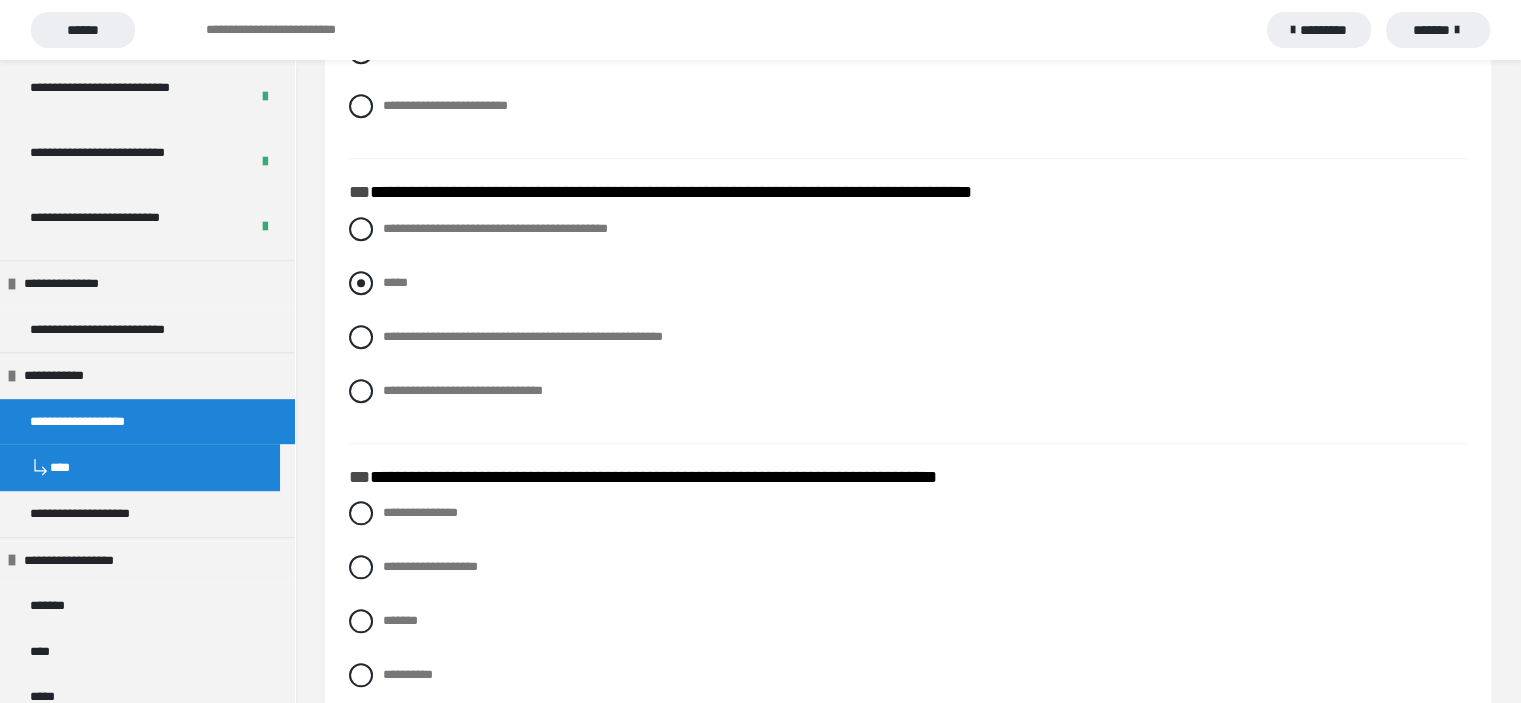 click at bounding box center [361, 283] 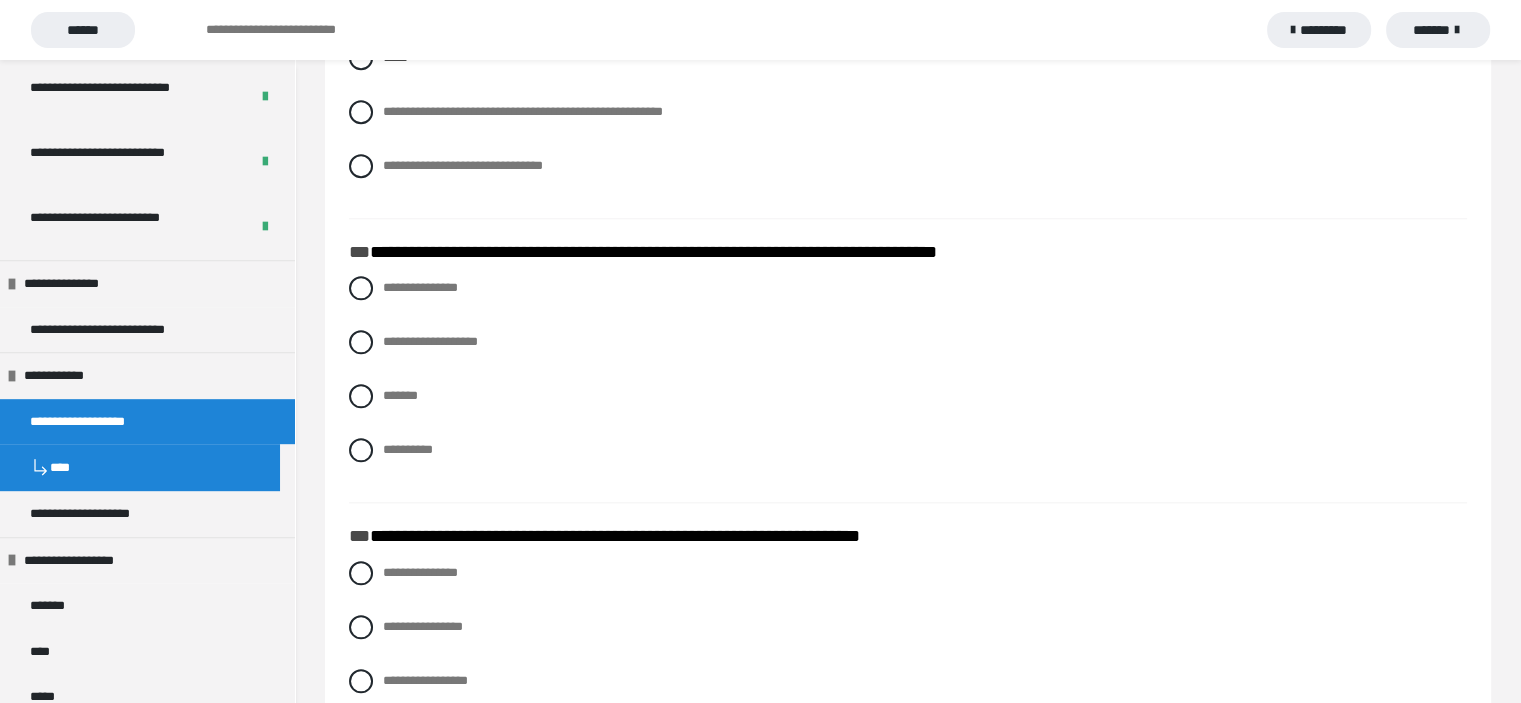 scroll, scrollTop: 2100, scrollLeft: 0, axis: vertical 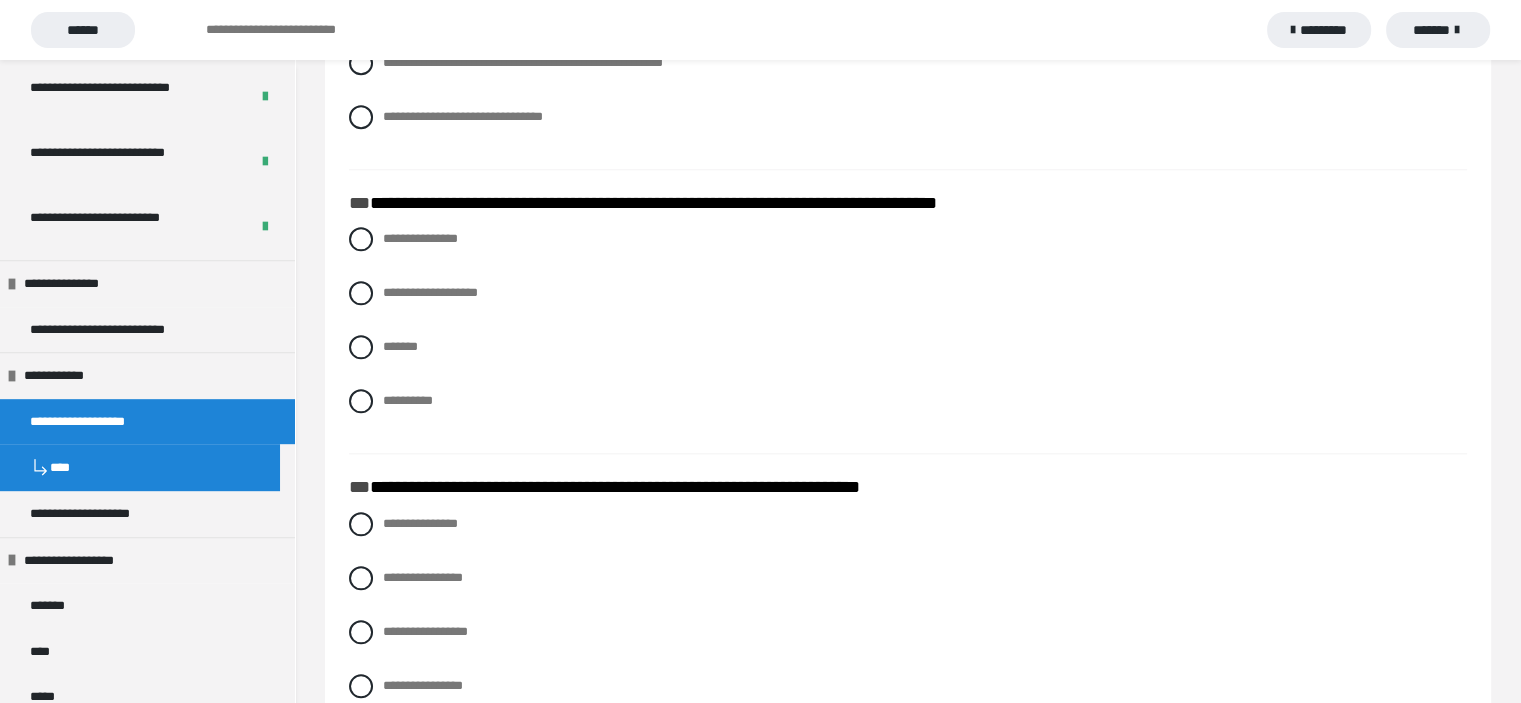 click on "**********" at bounding box center (908, 335) 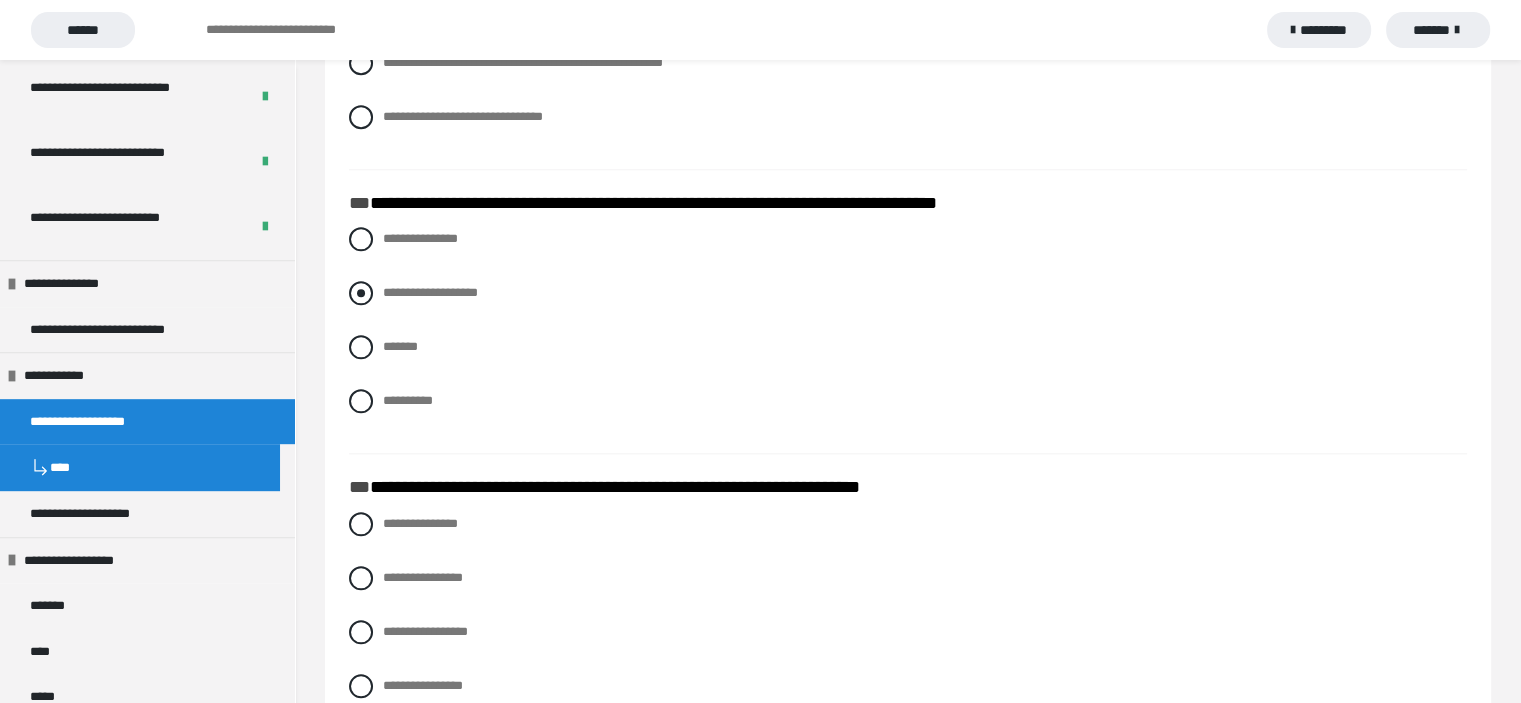 click at bounding box center [361, 293] 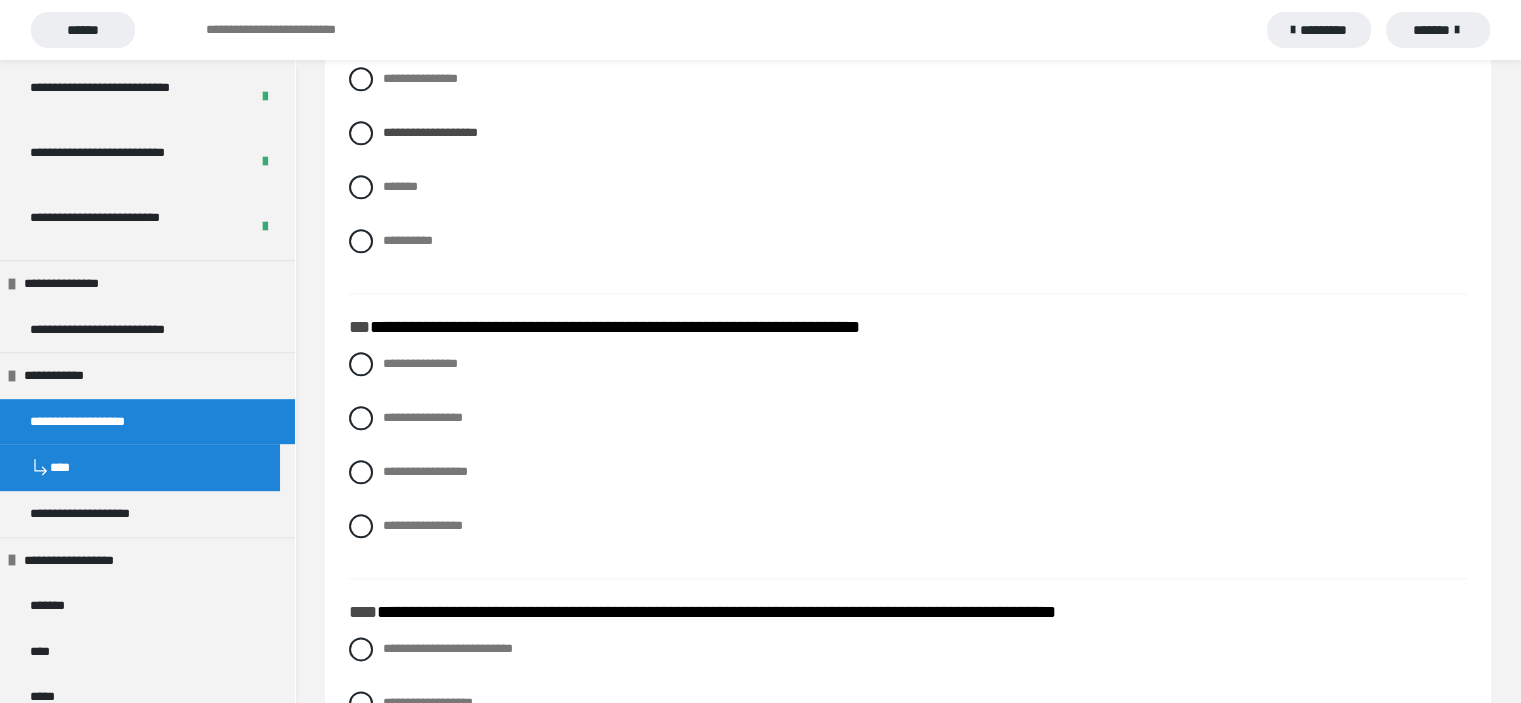 scroll, scrollTop: 2392, scrollLeft: 0, axis: vertical 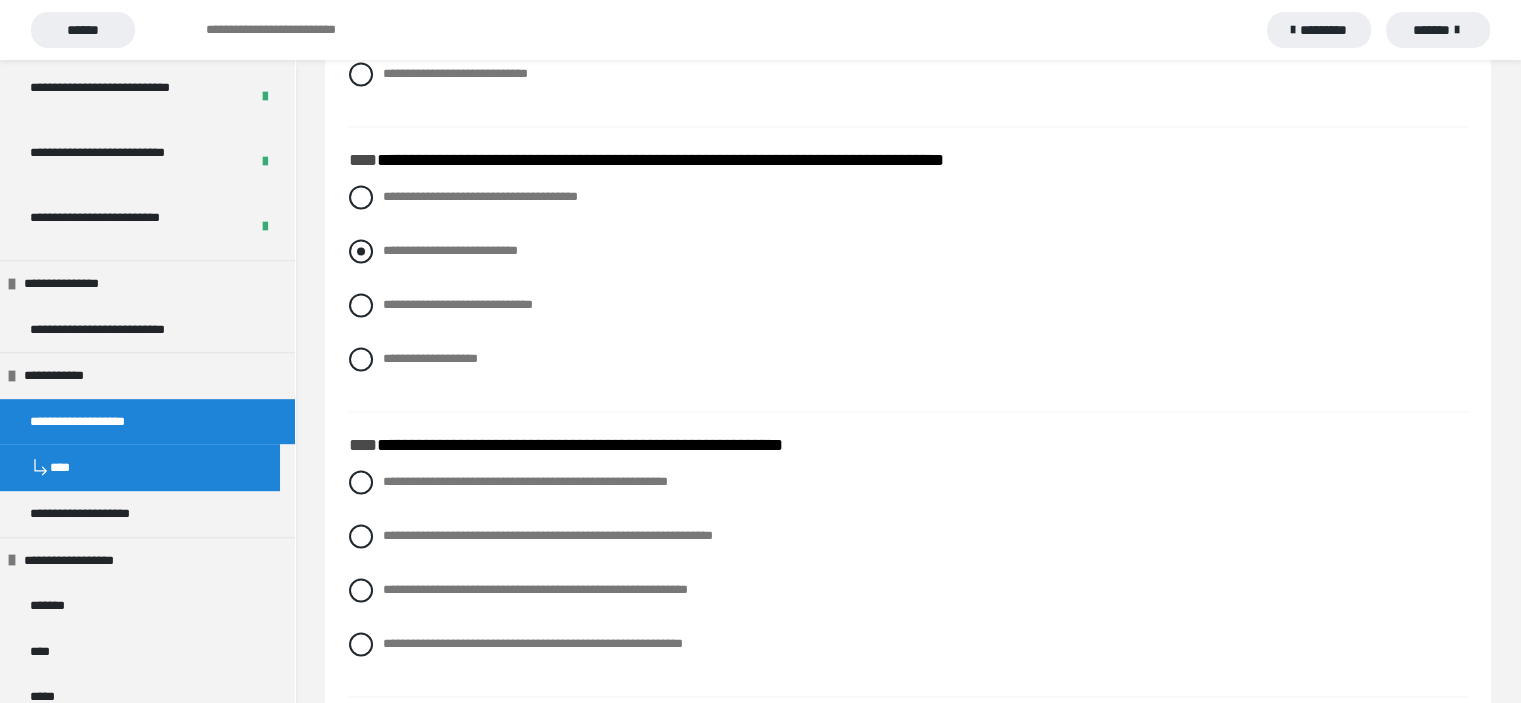 click at bounding box center [361, 251] 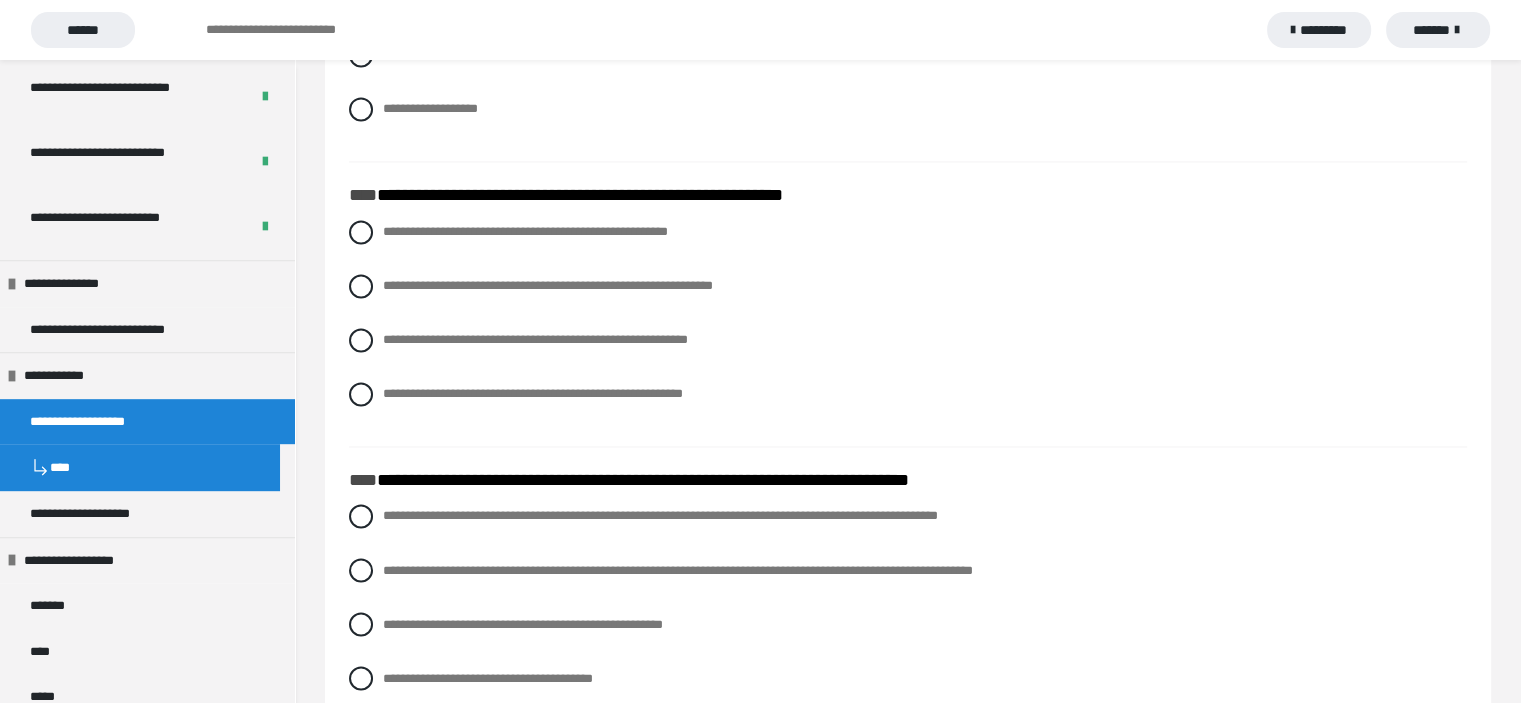 scroll, scrollTop: 3304, scrollLeft: 0, axis: vertical 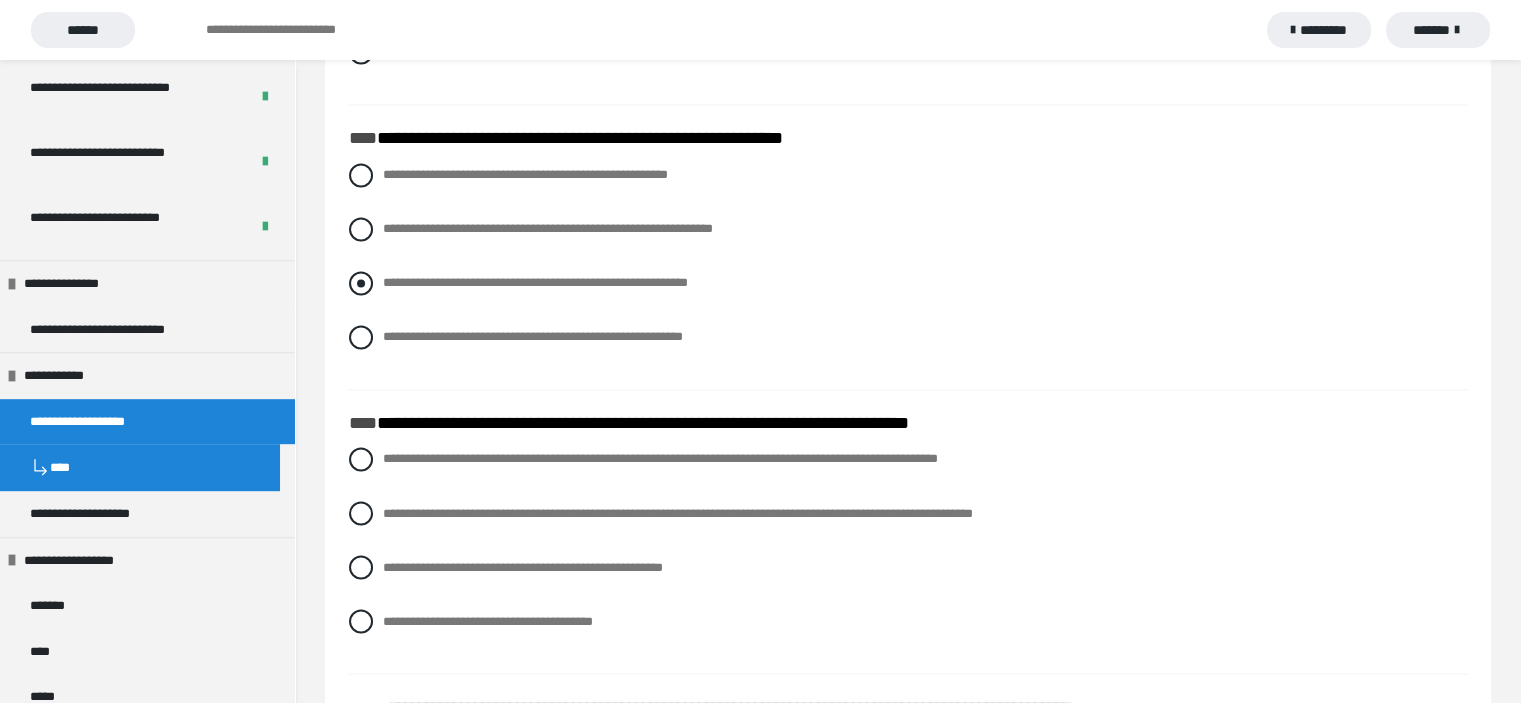 click at bounding box center [361, 283] 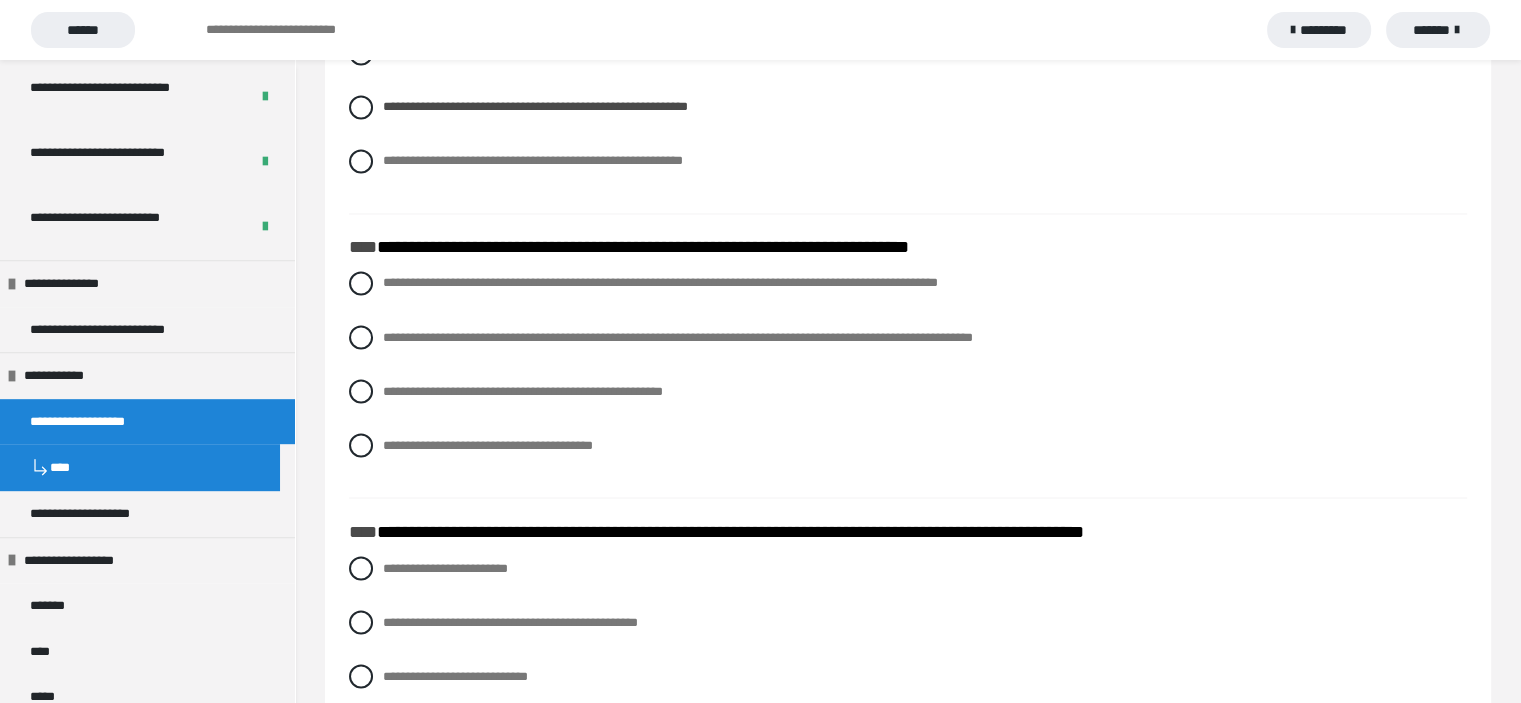 scroll, scrollTop: 3529, scrollLeft: 0, axis: vertical 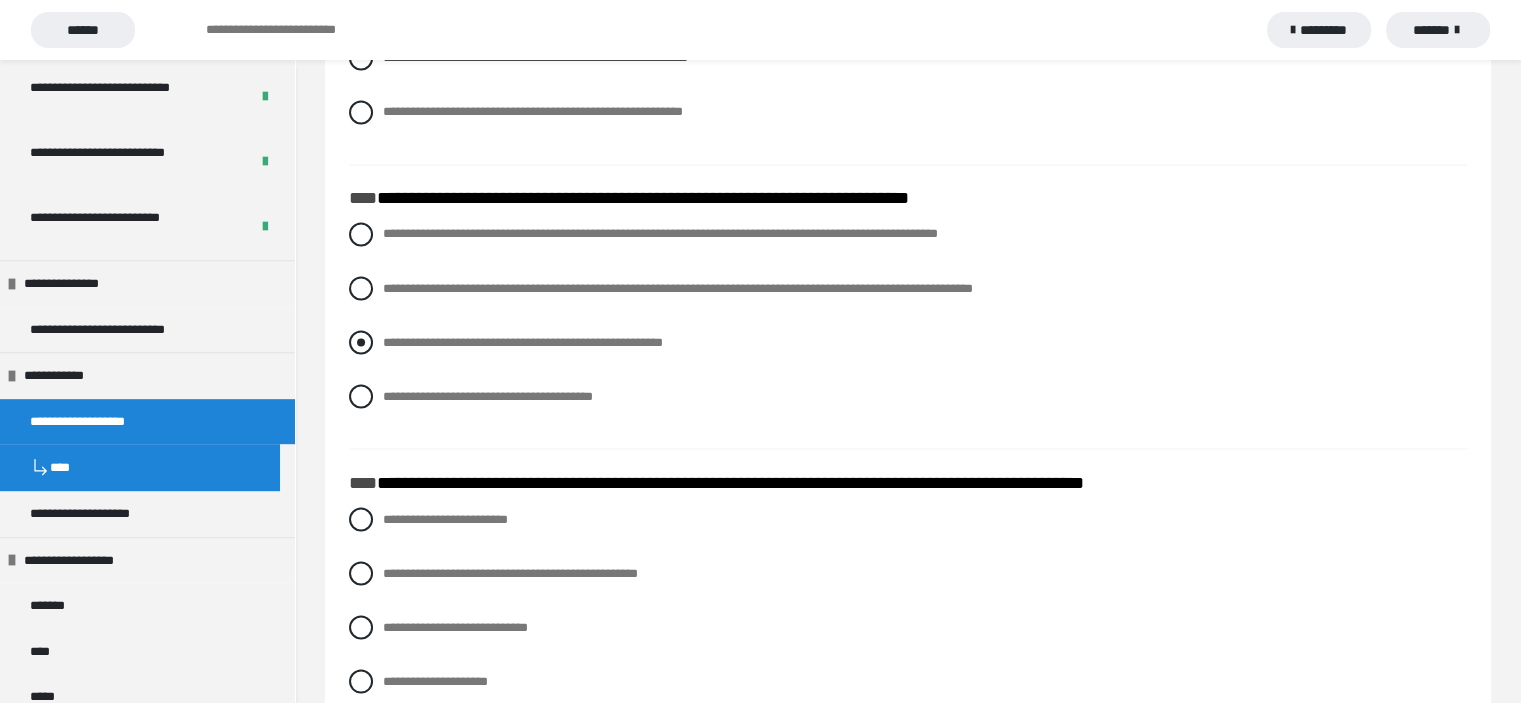 click at bounding box center (361, 342) 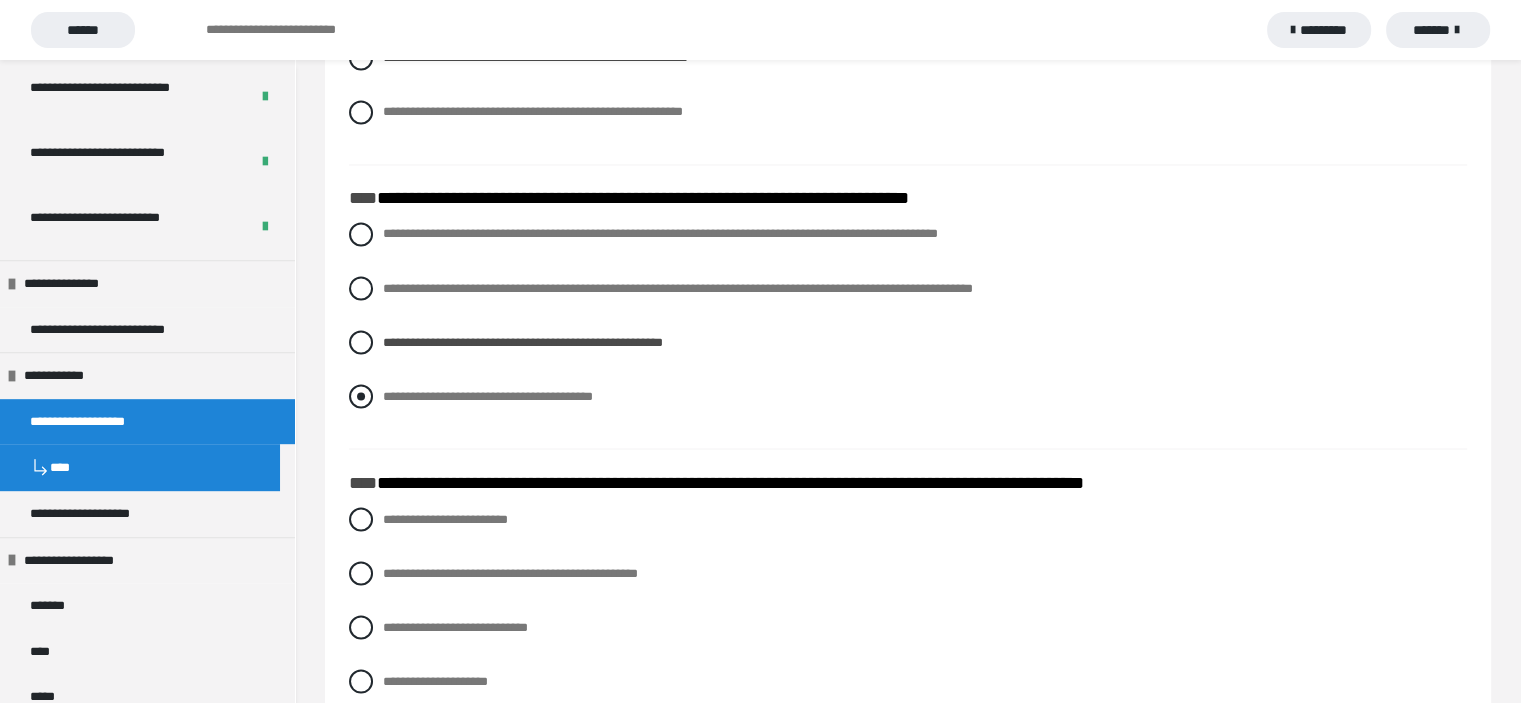 click at bounding box center [361, 396] 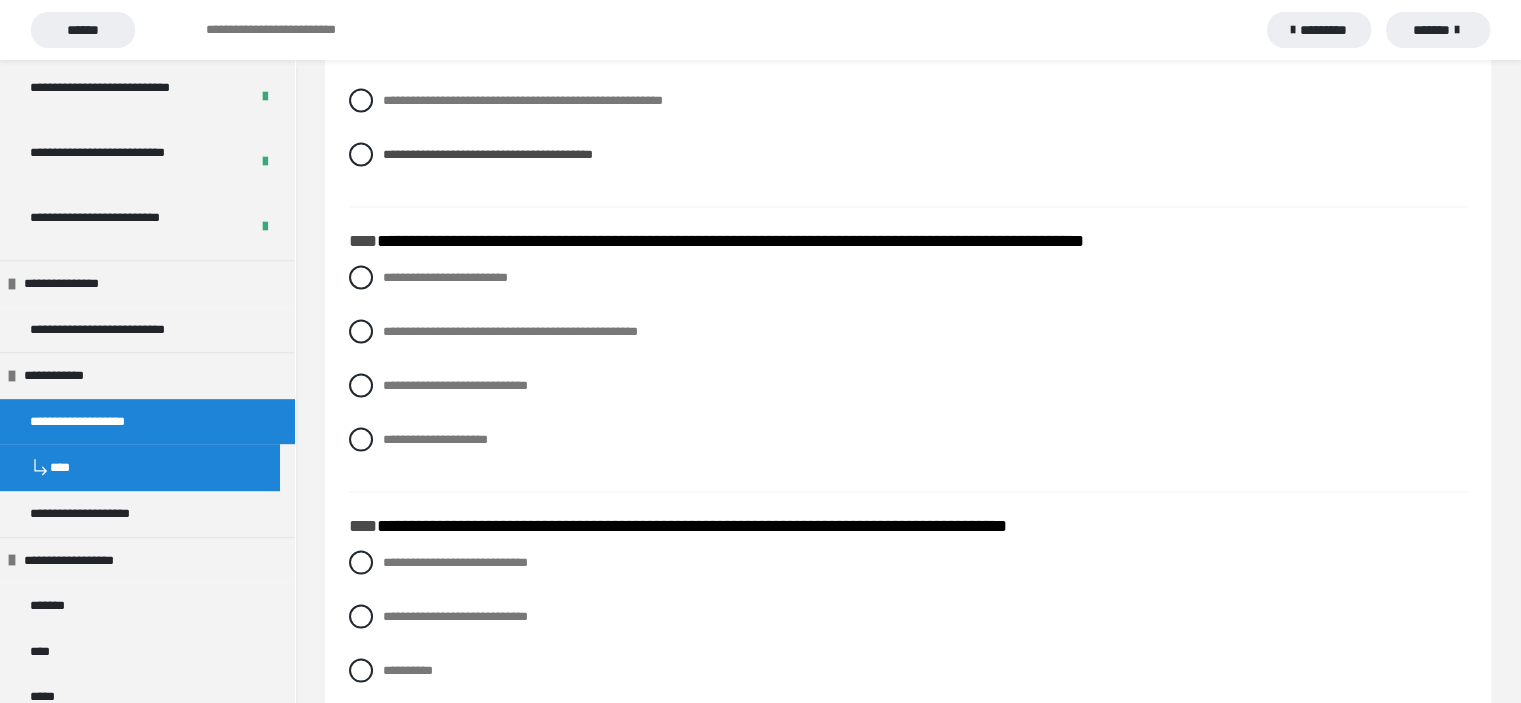 scroll, scrollTop: 3796, scrollLeft: 0, axis: vertical 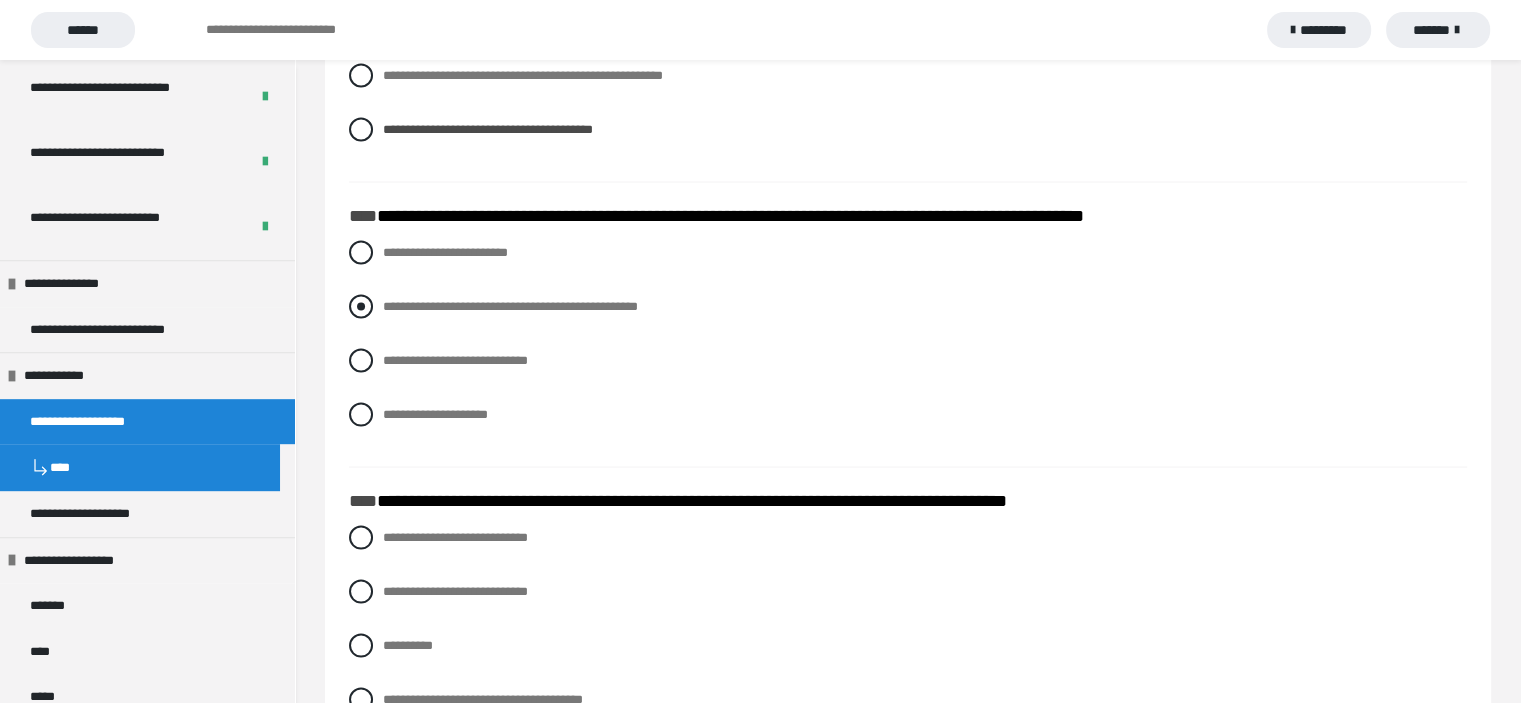 click at bounding box center [361, 306] 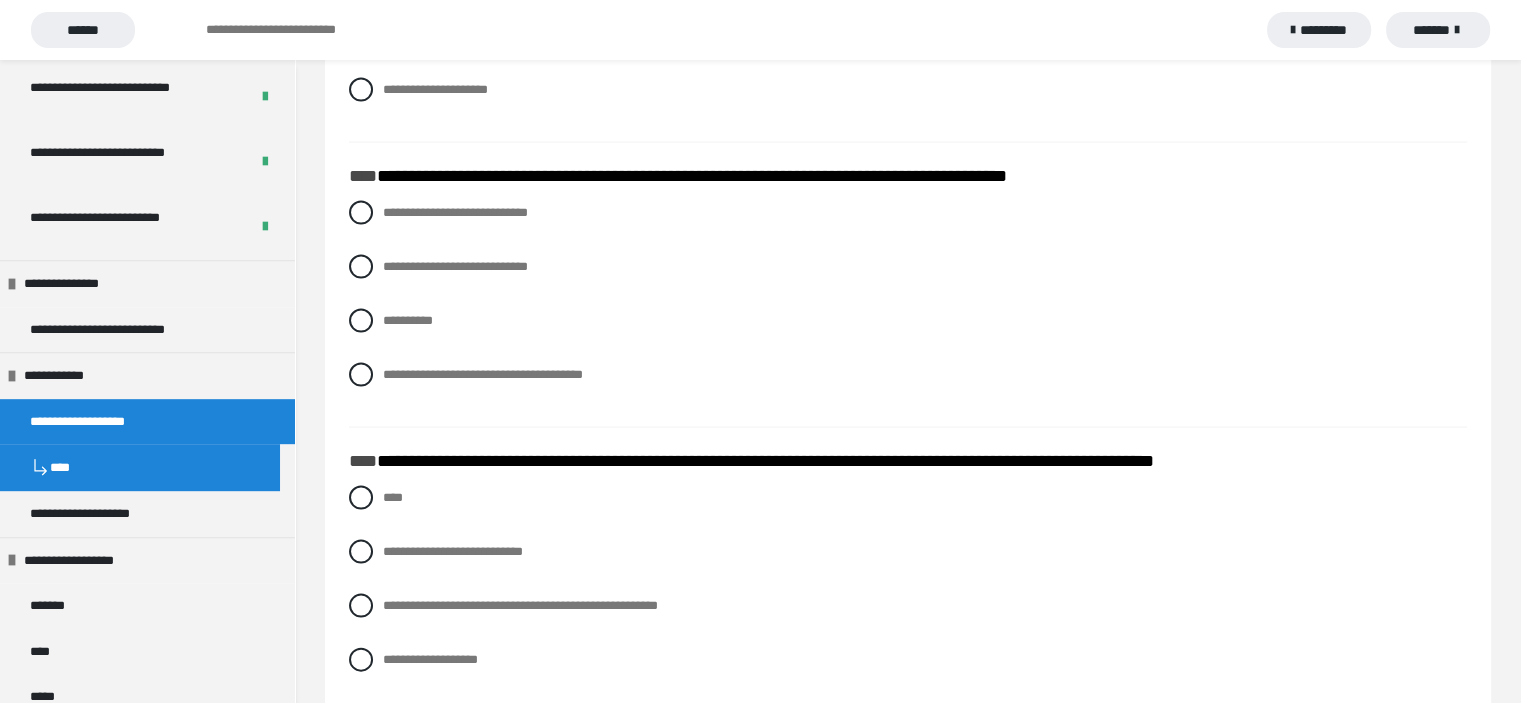 scroll, scrollTop: 4136, scrollLeft: 0, axis: vertical 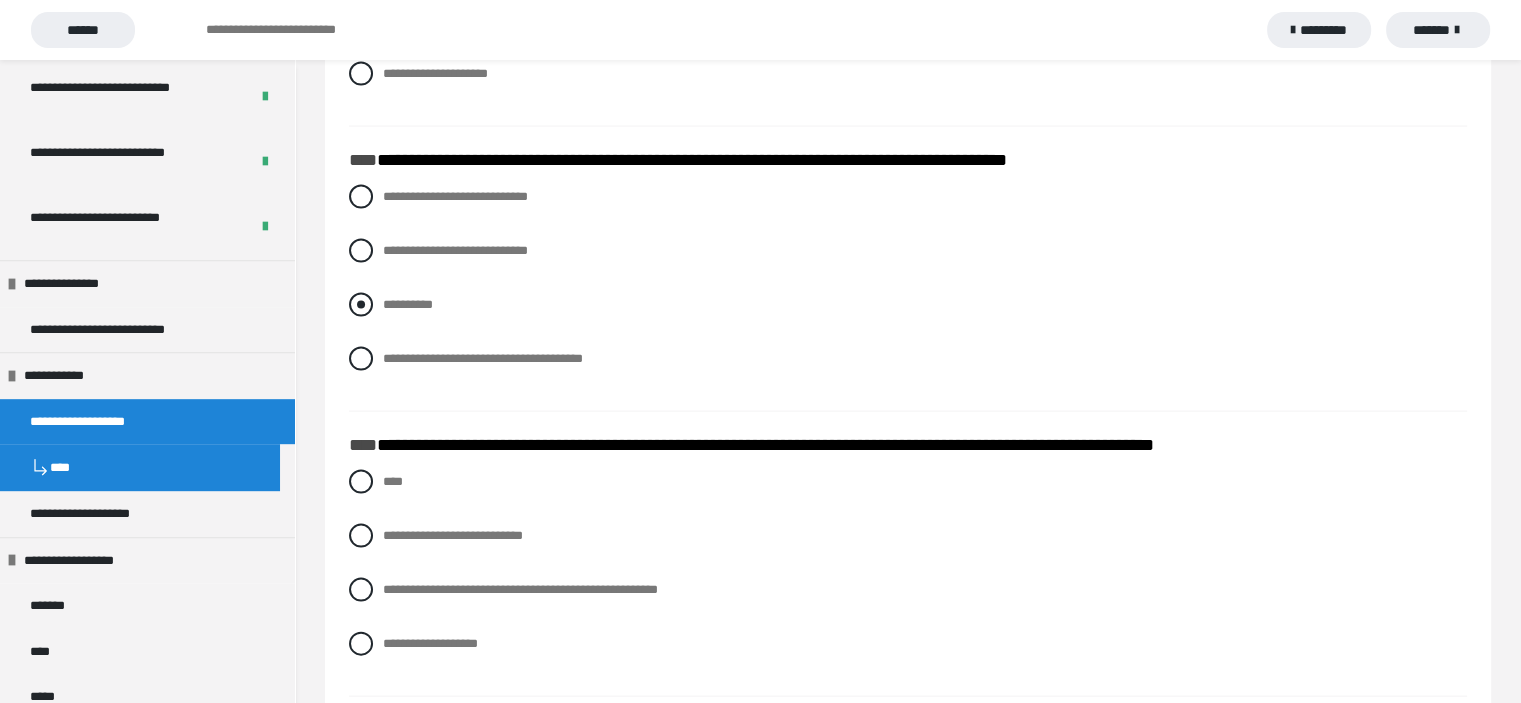 click at bounding box center [361, 305] 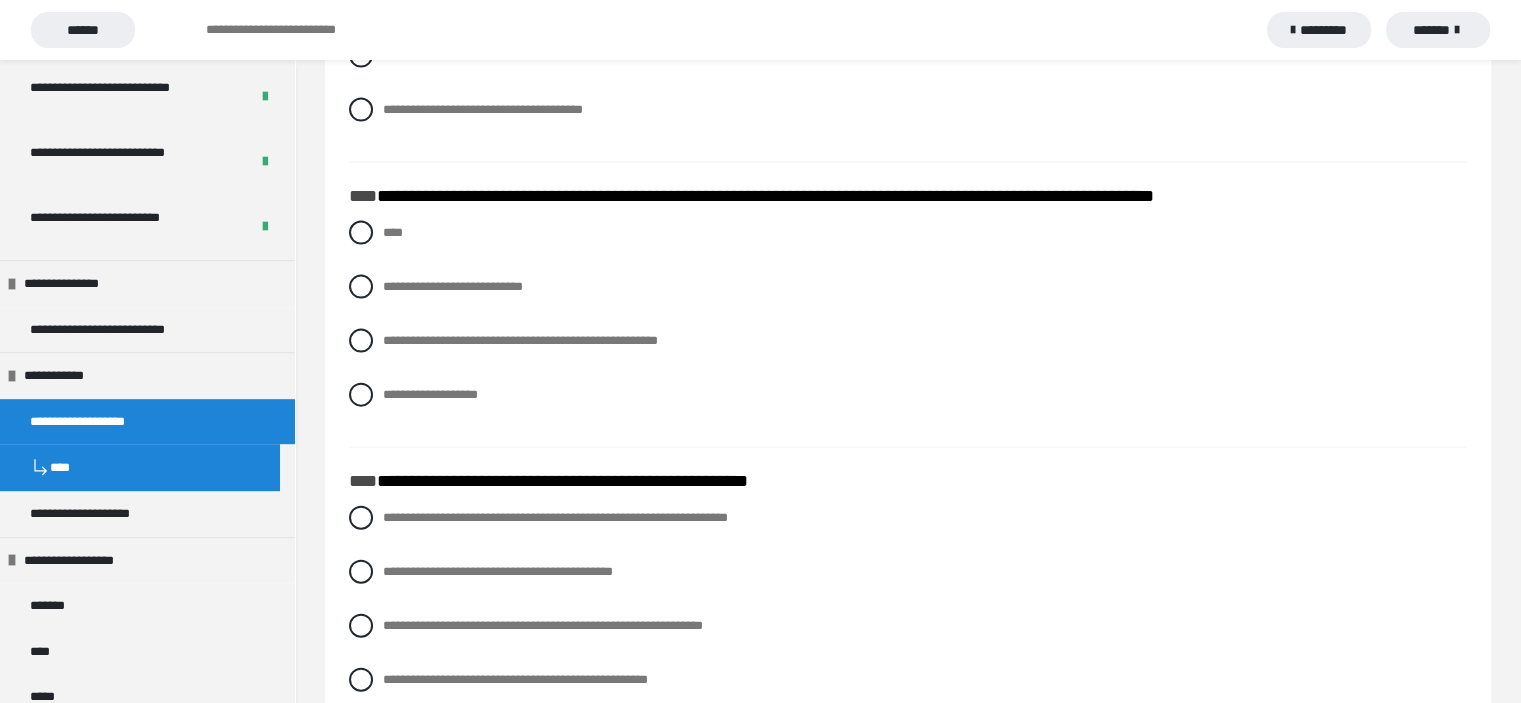 scroll, scrollTop: 4393, scrollLeft: 0, axis: vertical 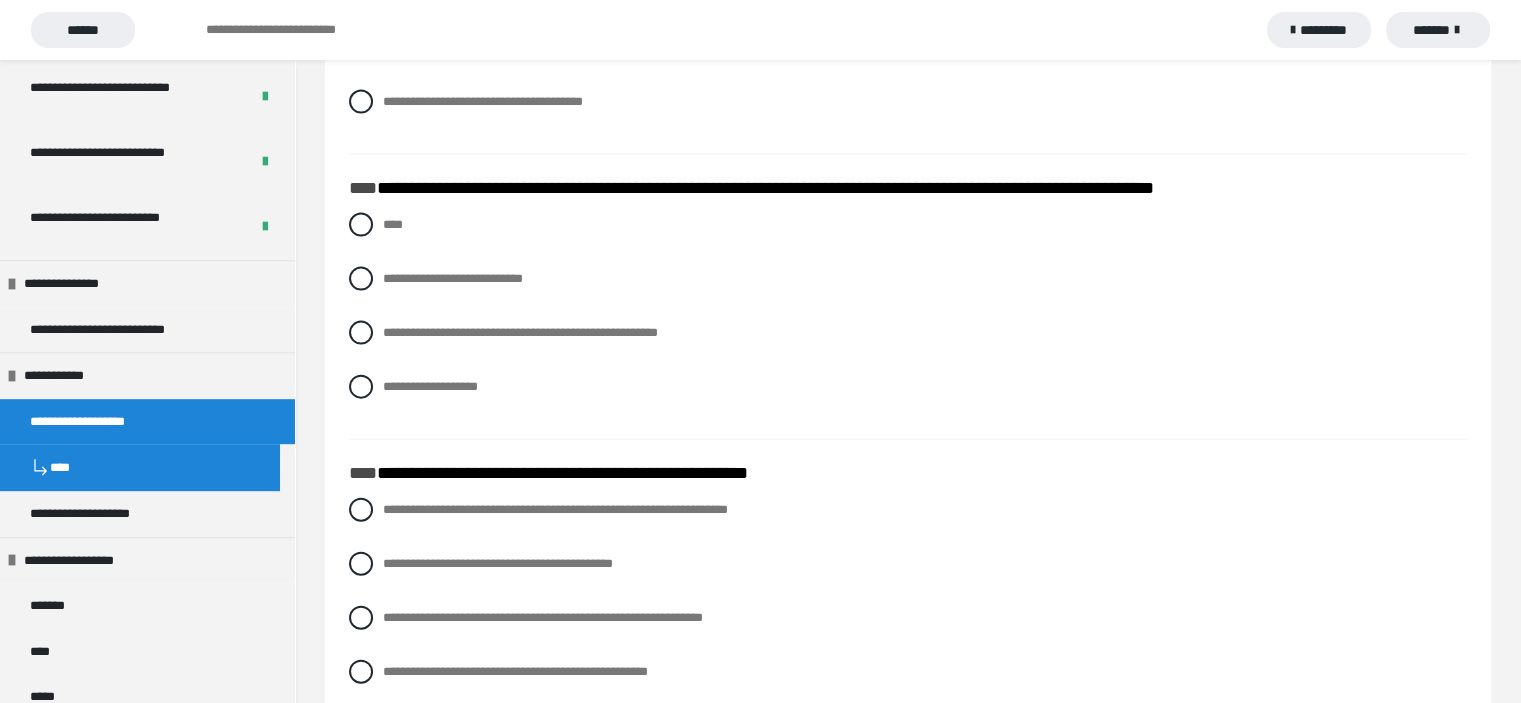 click on "**********" at bounding box center [908, 321] 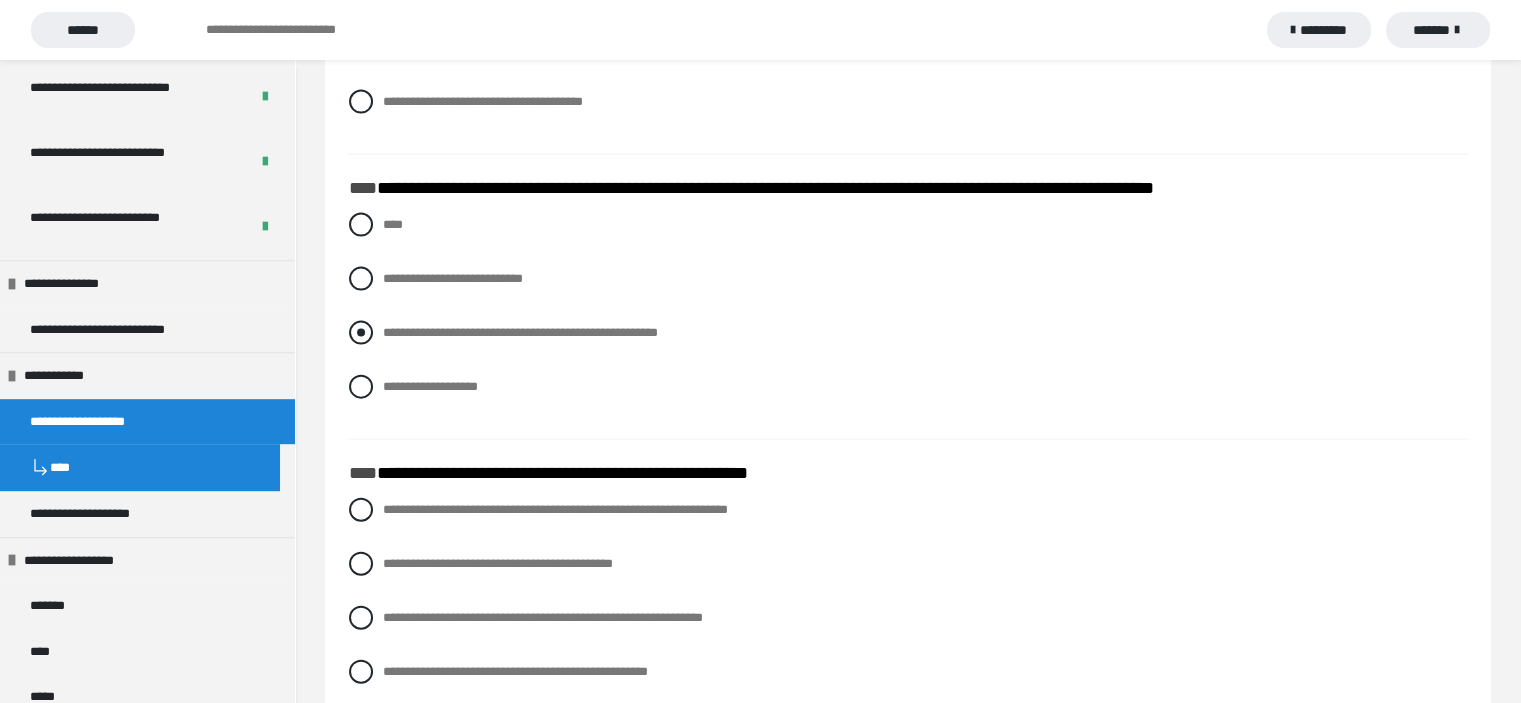 click at bounding box center [361, 333] 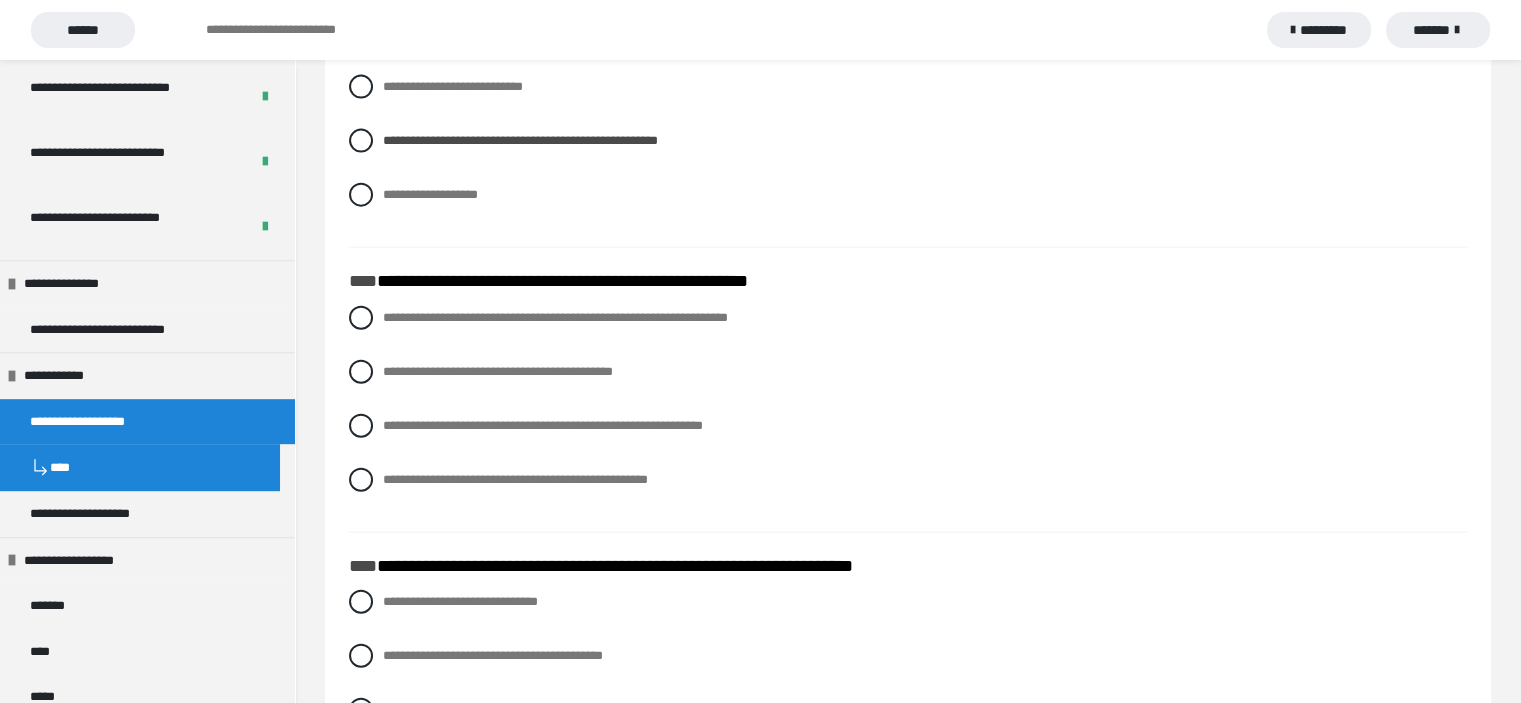 scroll, scrollTop: 4660, scrollLeft: 0, axis: vertical 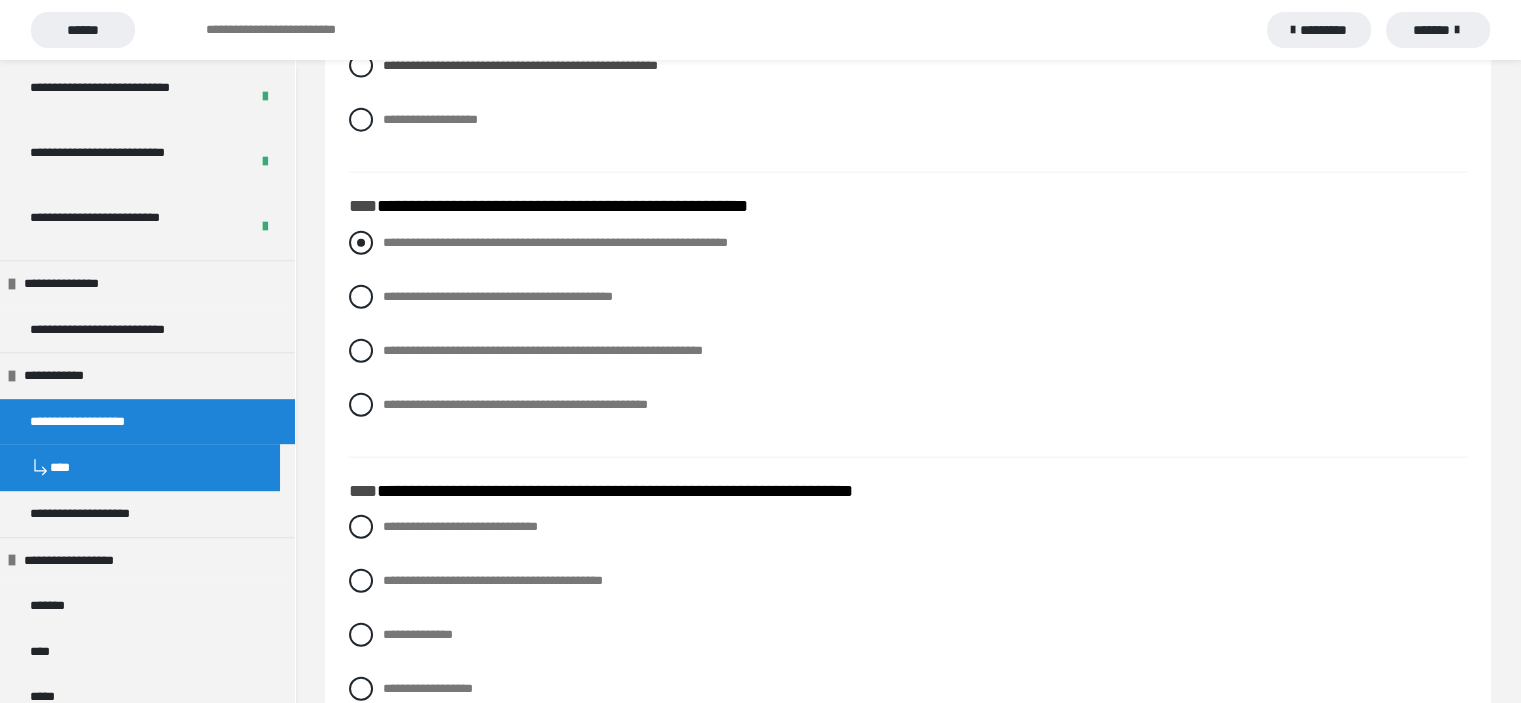 click at bounding box center [361, 243] 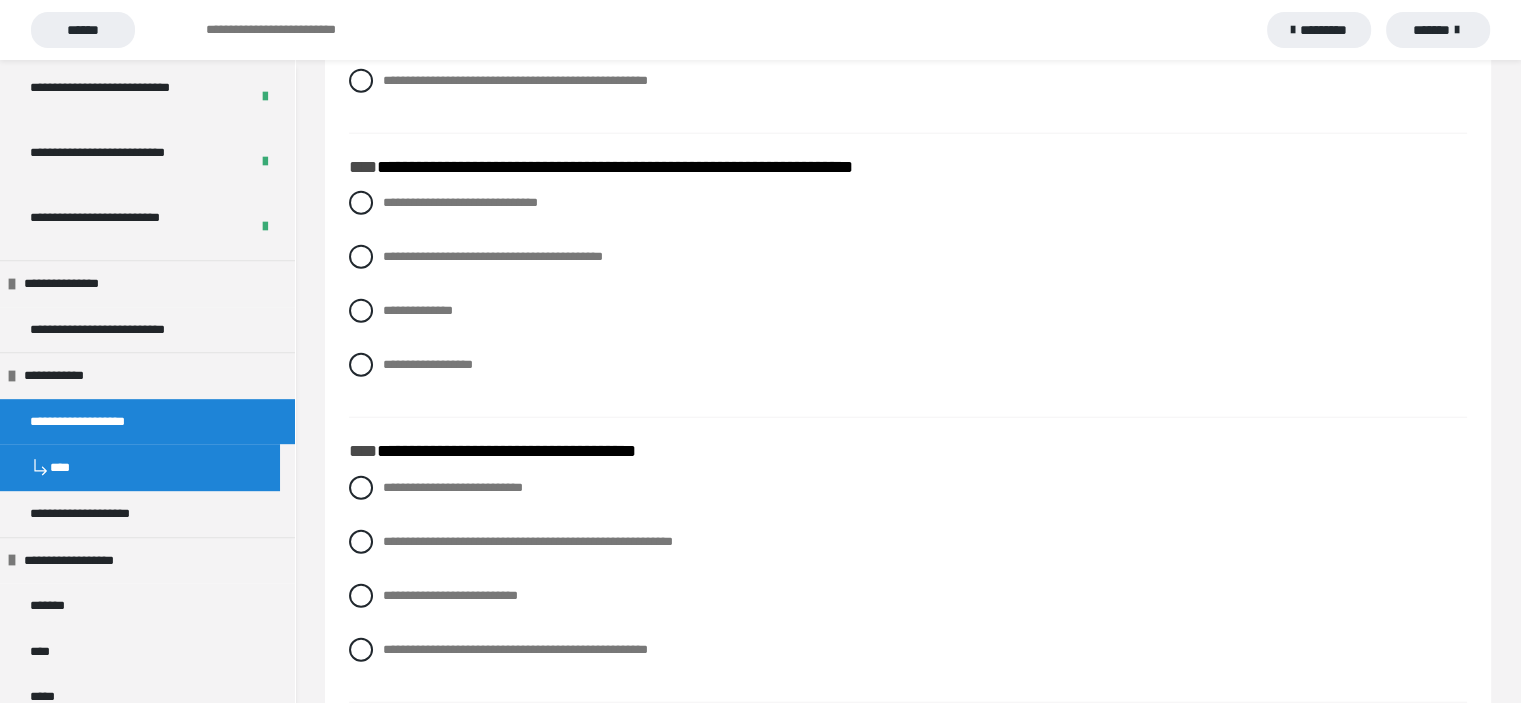 scroll, scrollTop: 4992, scrollLeft: 0, axis: vertical 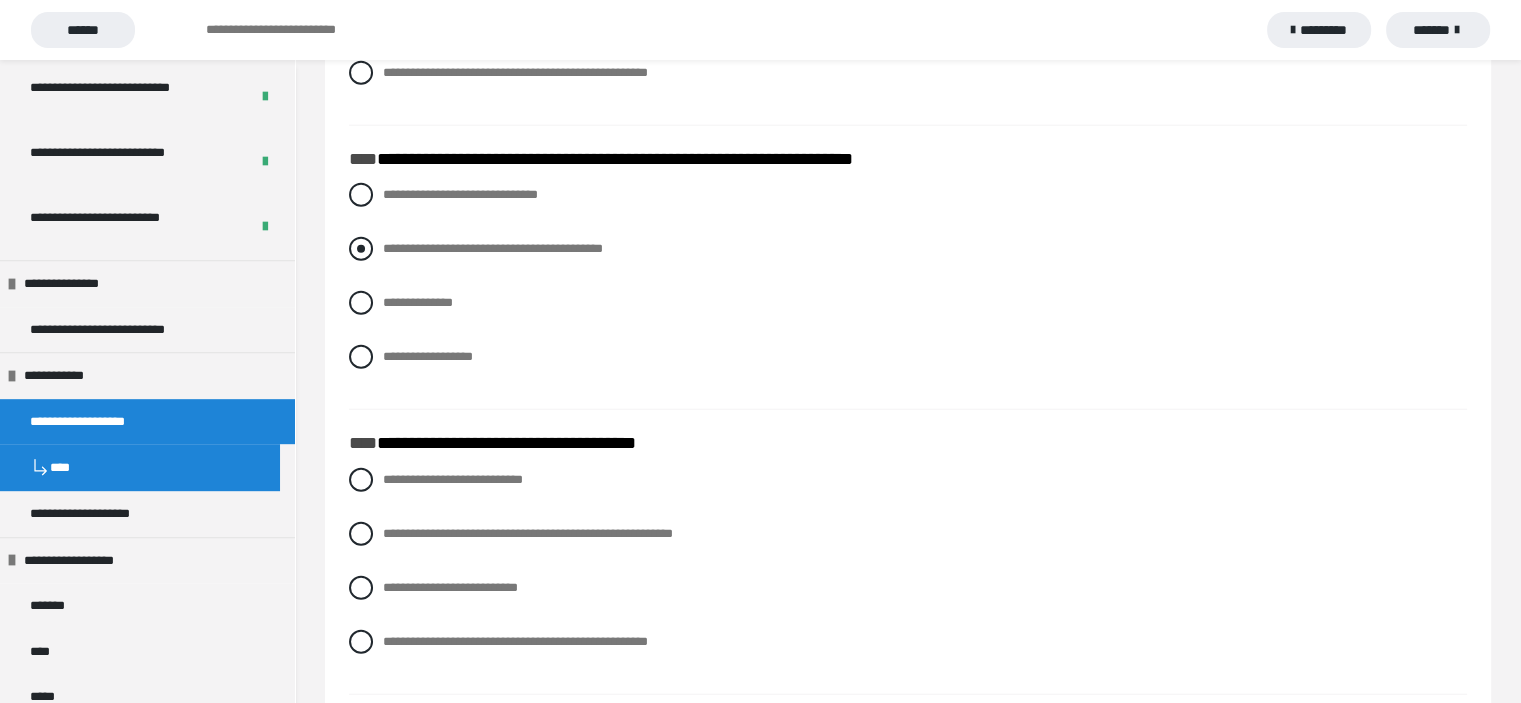 click at bounding box center (361, 249) 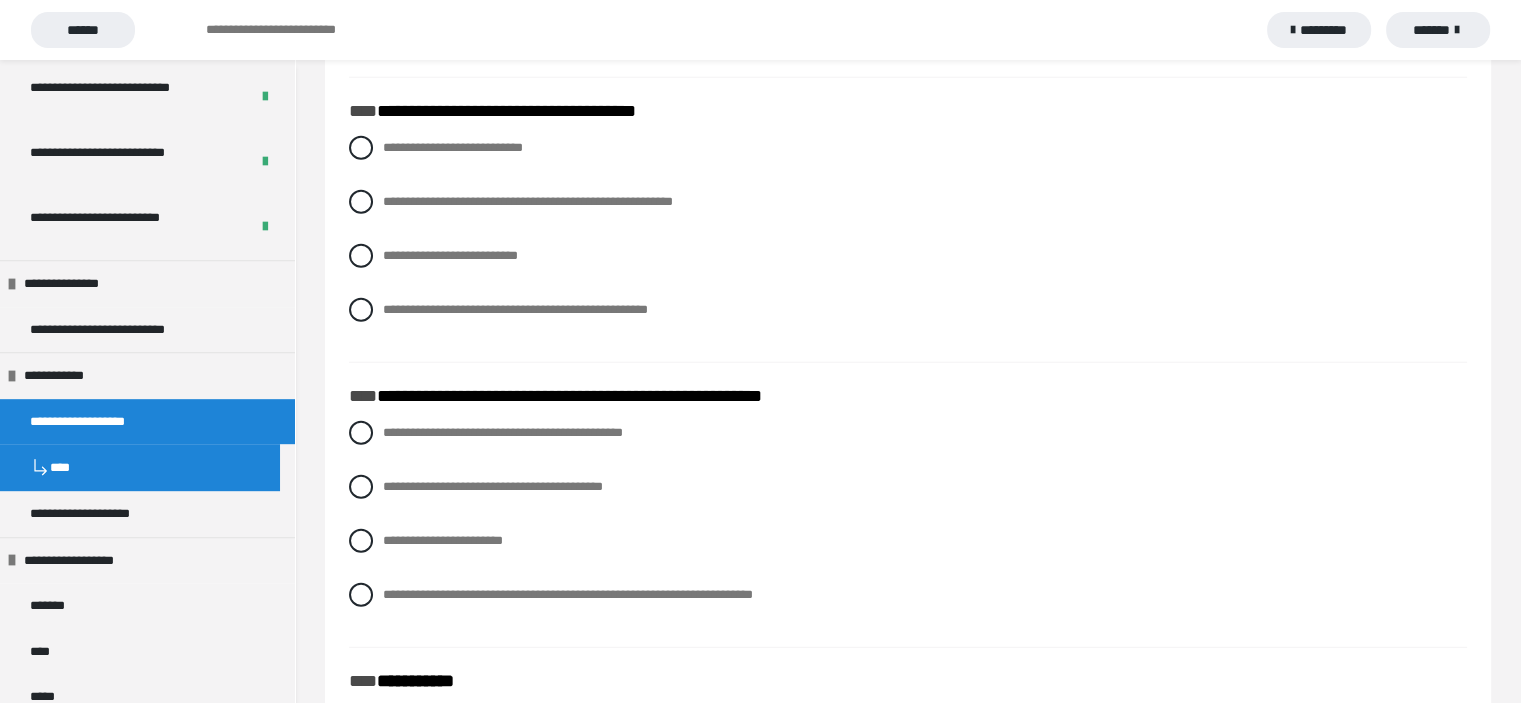scroll, scrollTop: 5332, scrollLeft: 0, axis: vertical 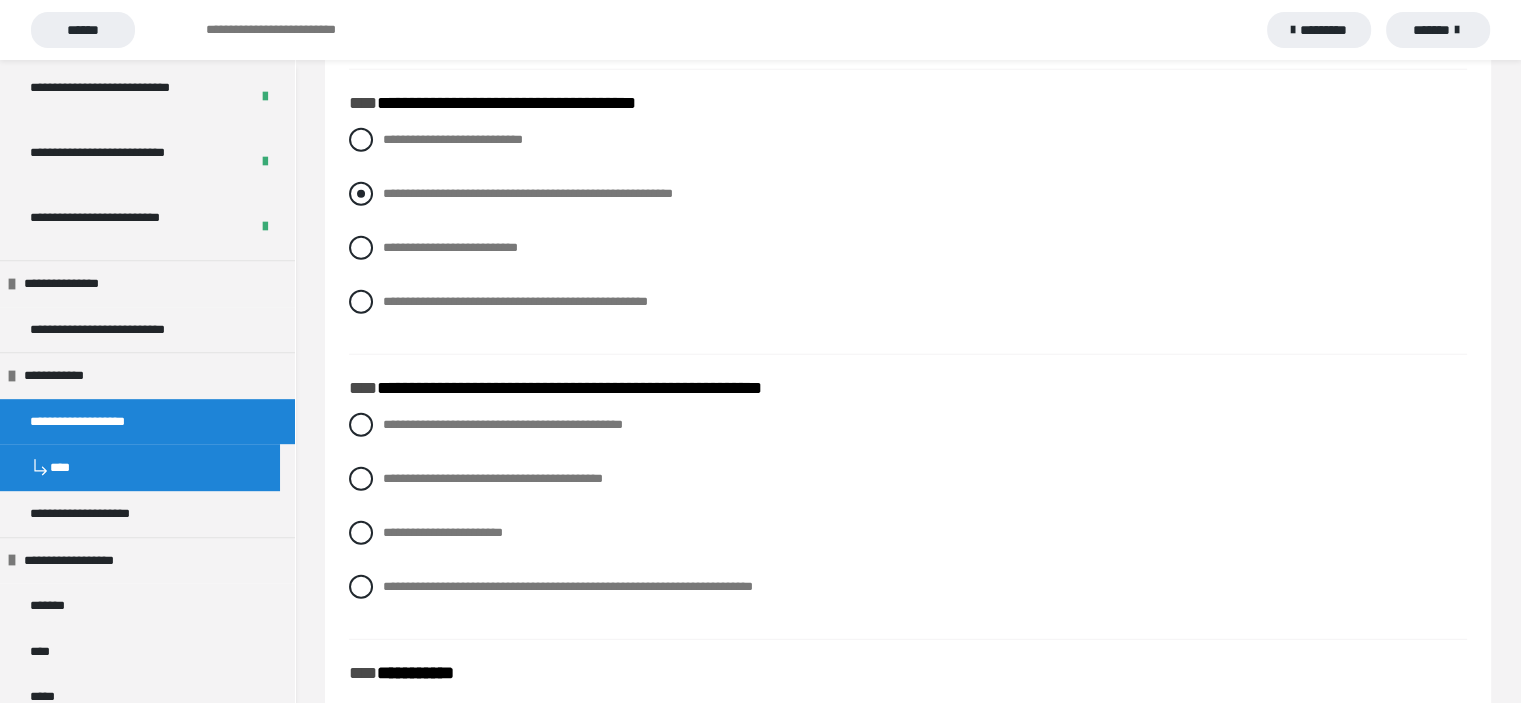 click at bounding box center [361, 194] 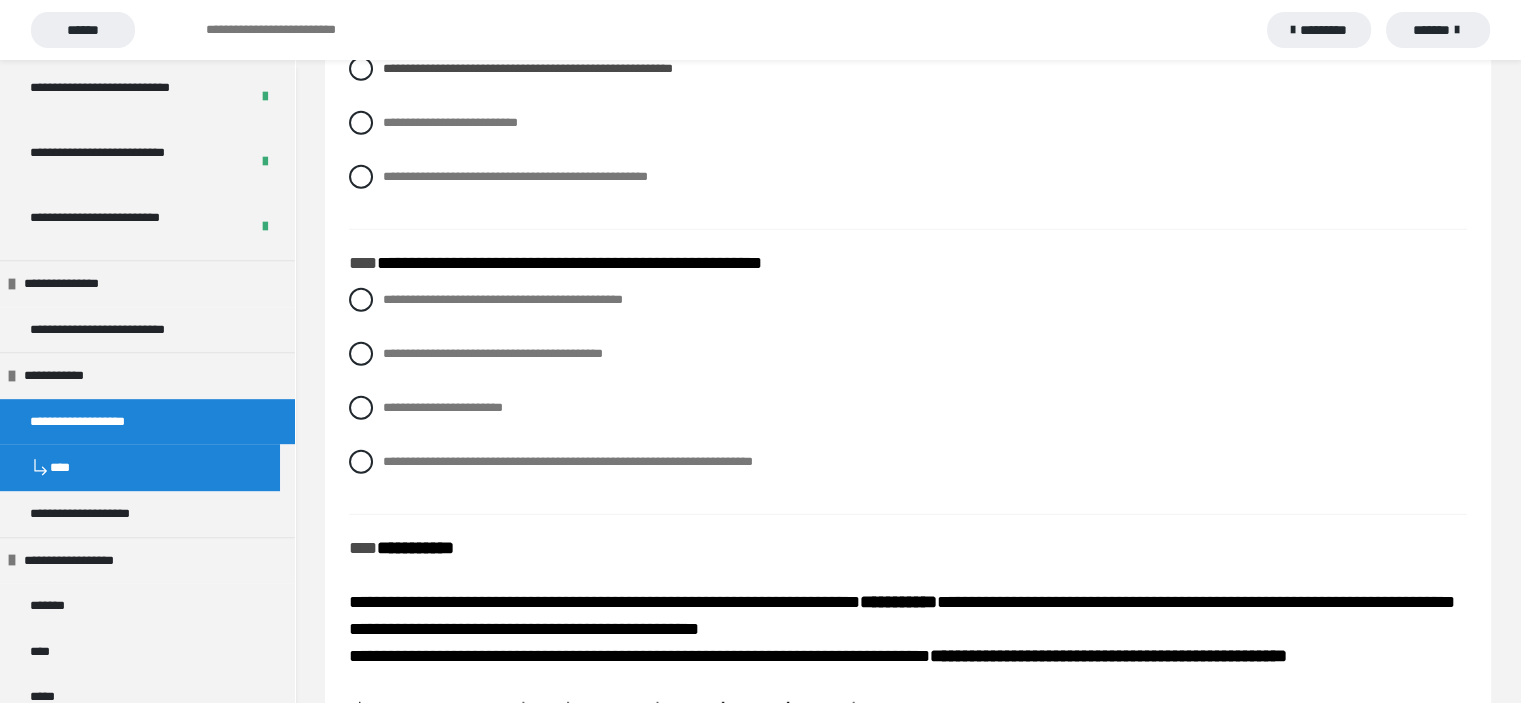 scroll, scrollTop: 5516, scrollLeft: 0, axis: vertical 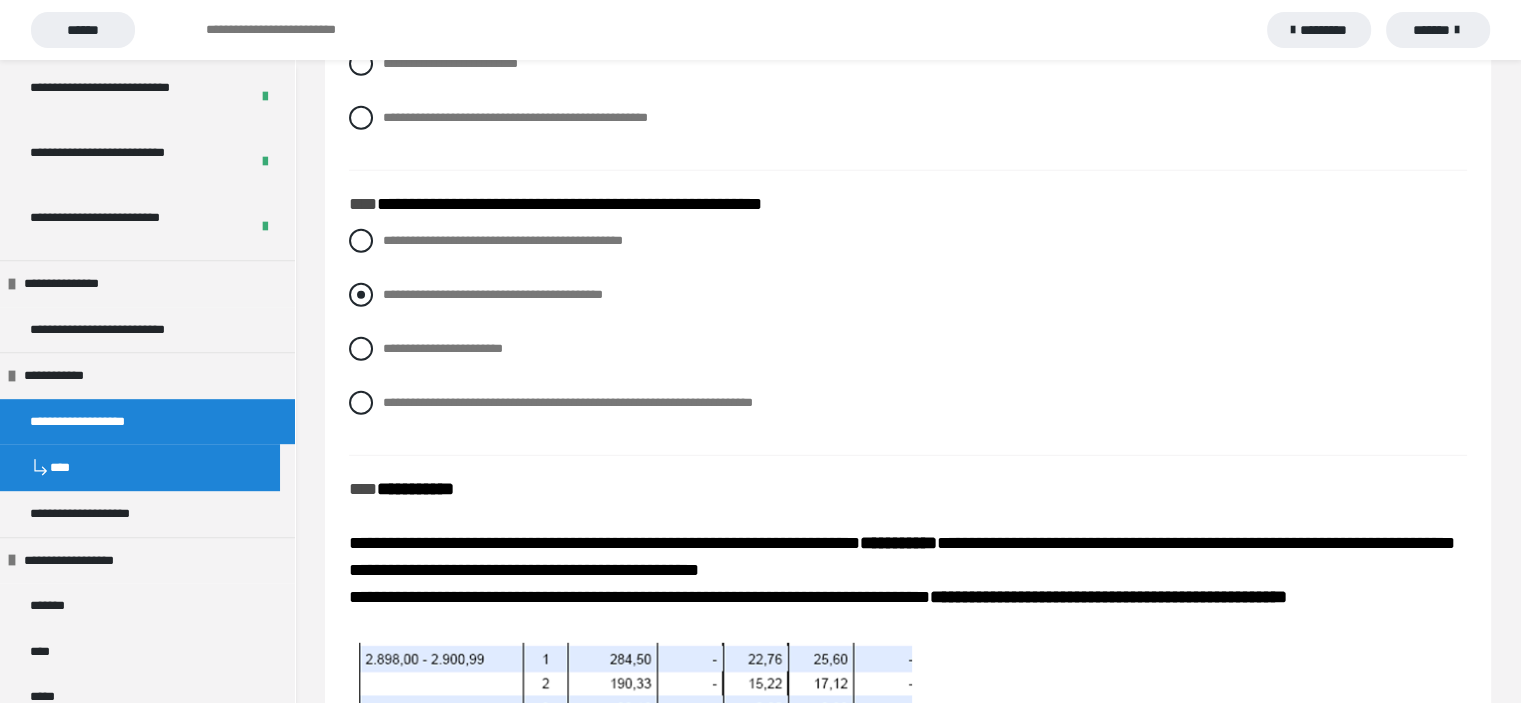 click at bounding box center [361, 295] 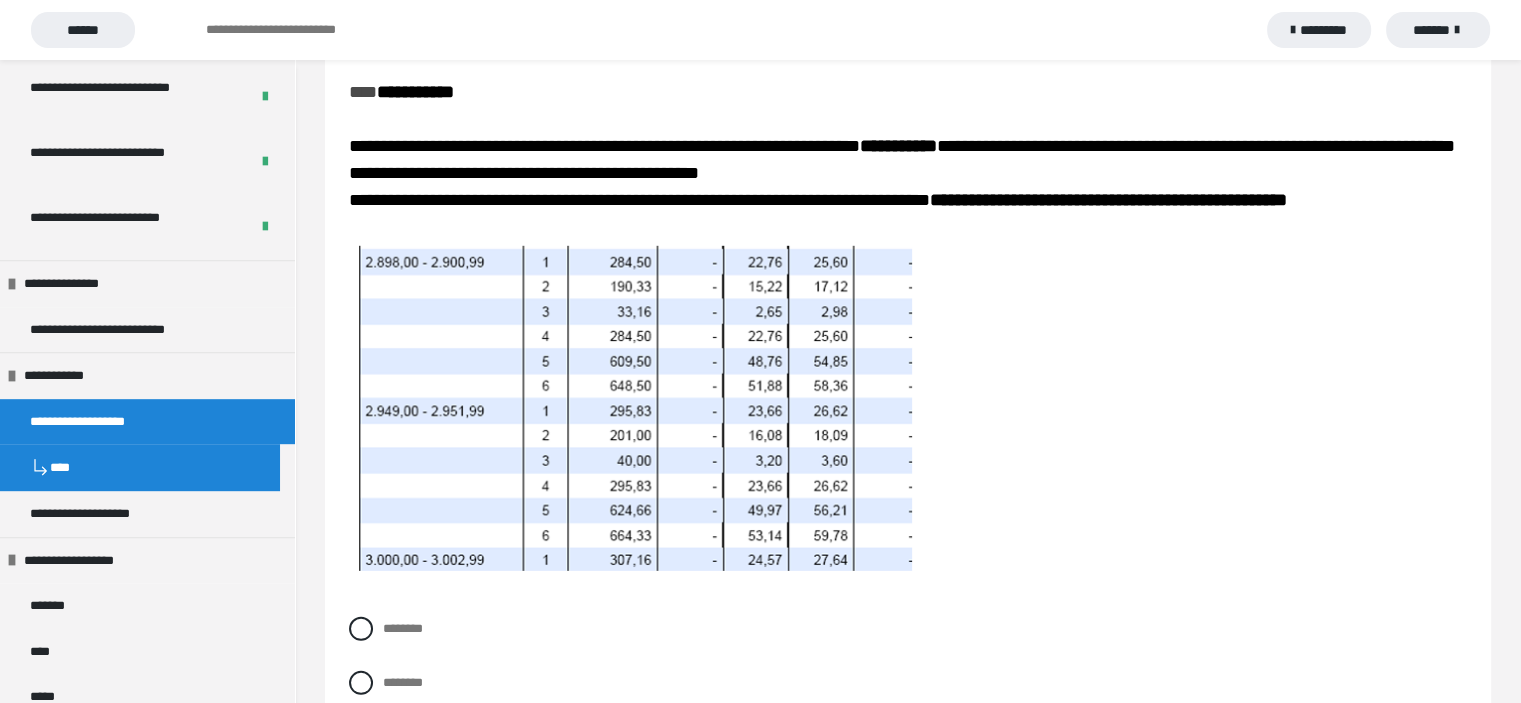 scroll, scrollTop: 5938, scrollLeft: 0, axis: vertical 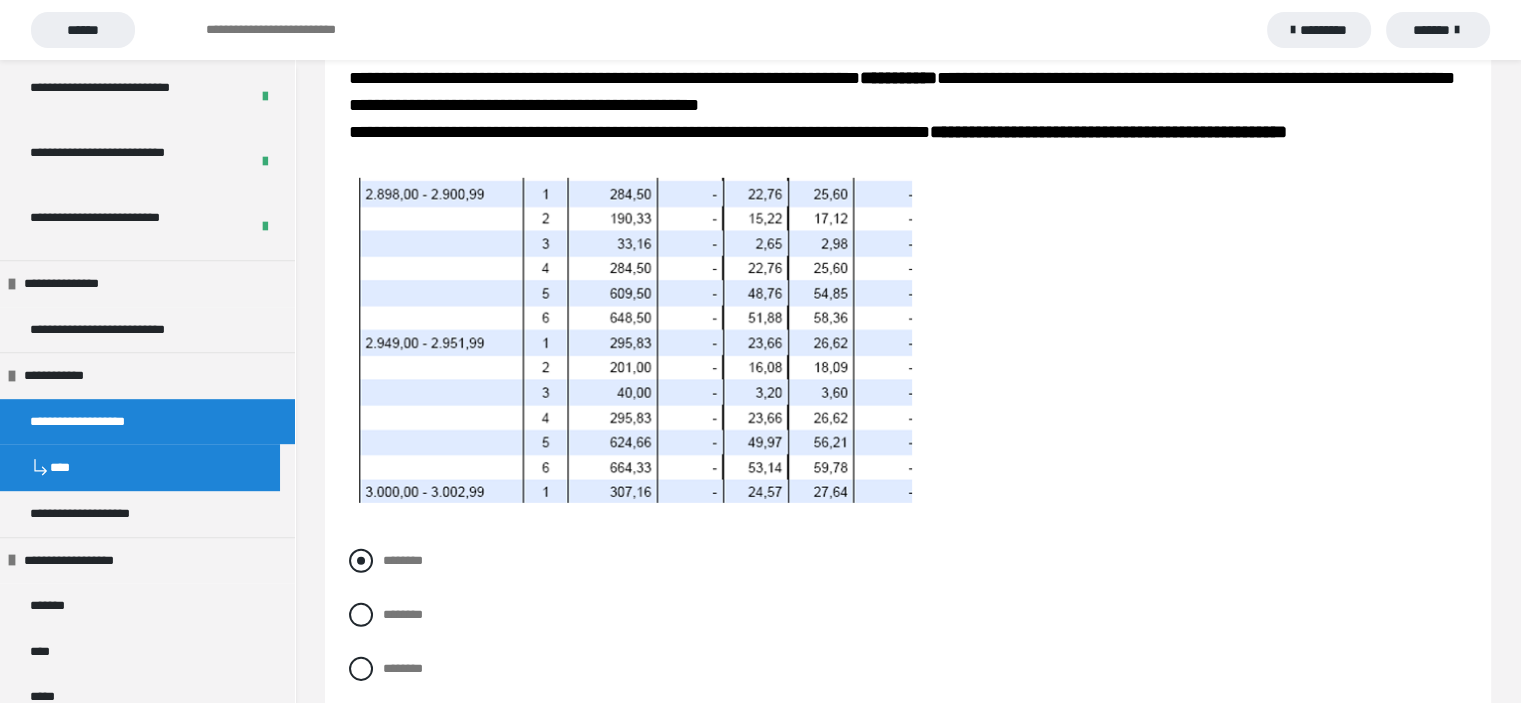 click at bounding box center (361, 561) 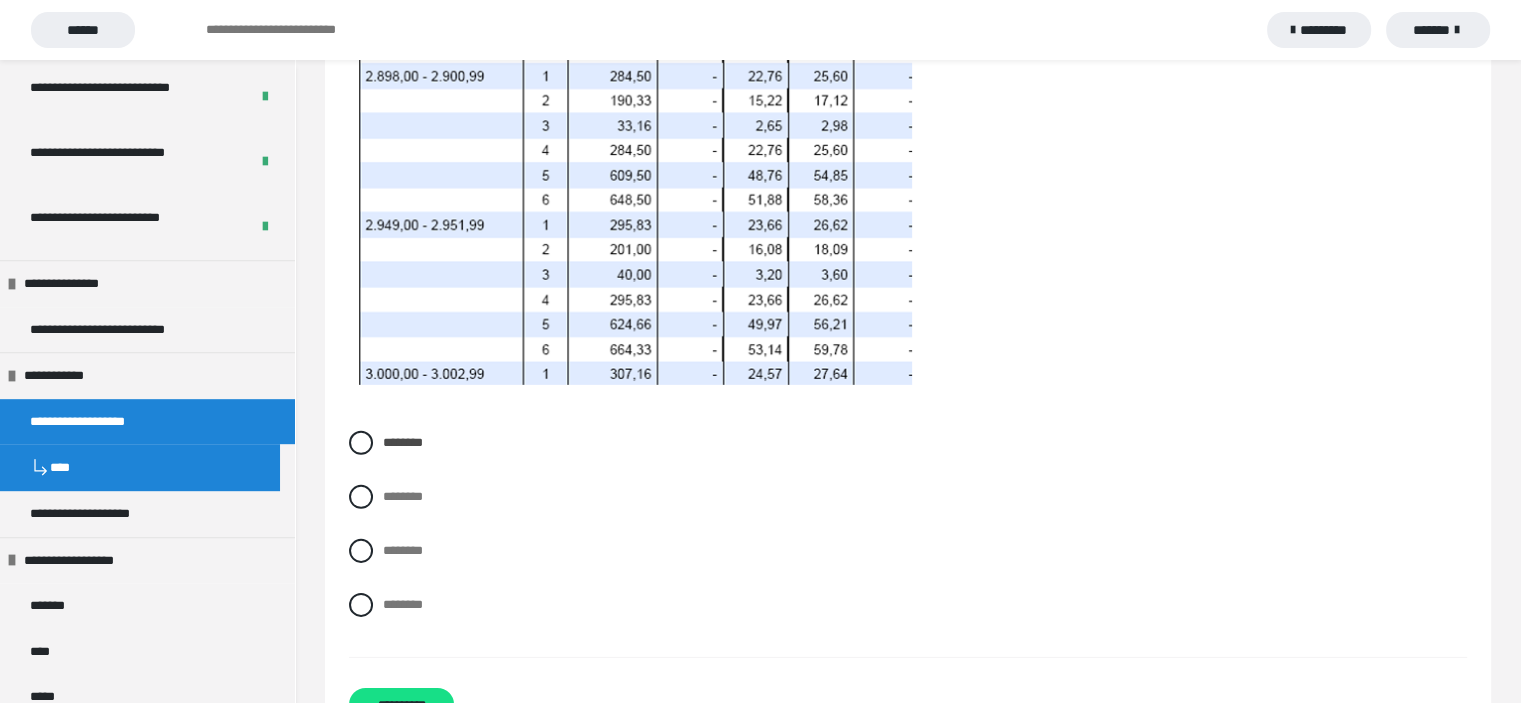 scroll, scrollTop: 6169, scrollLeft: 0, axis: vertical 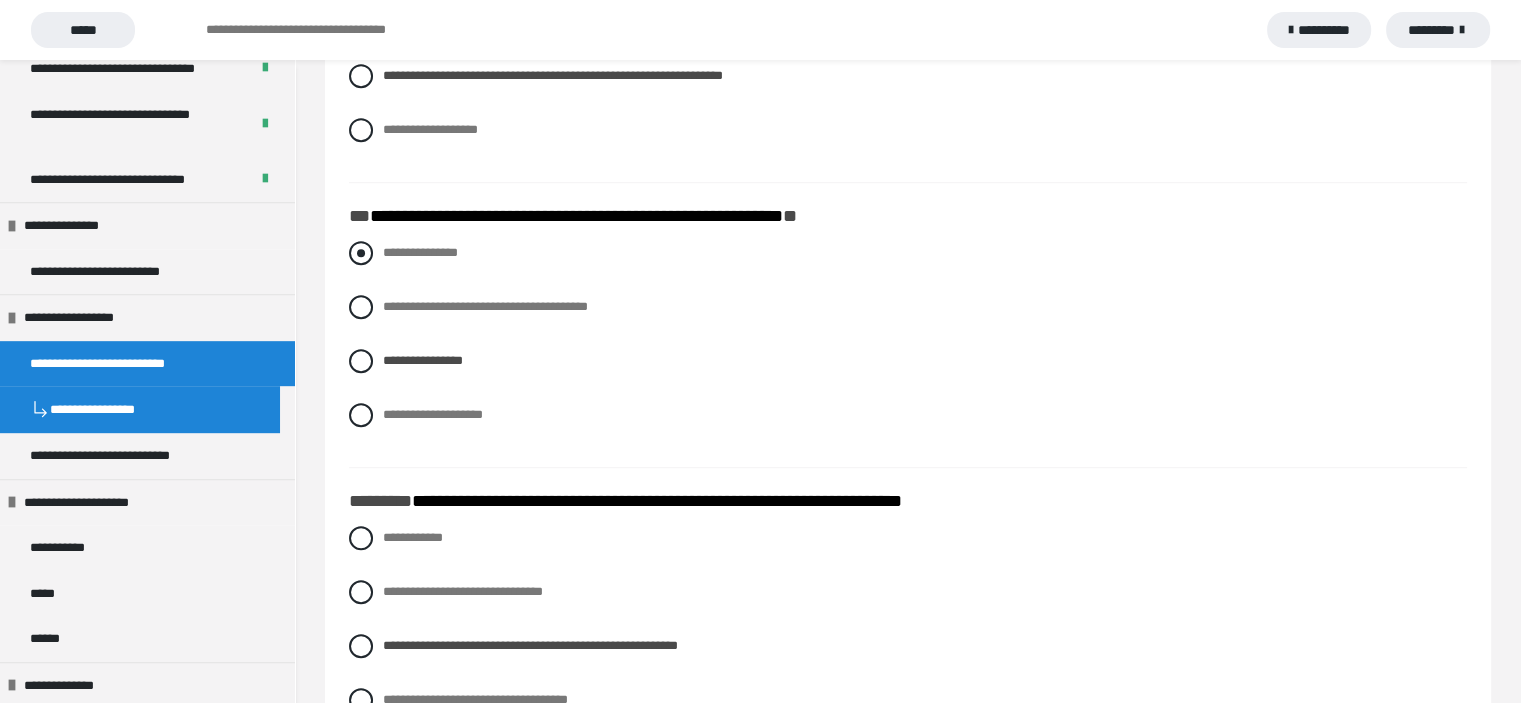 click at bounding box center (361, 253) 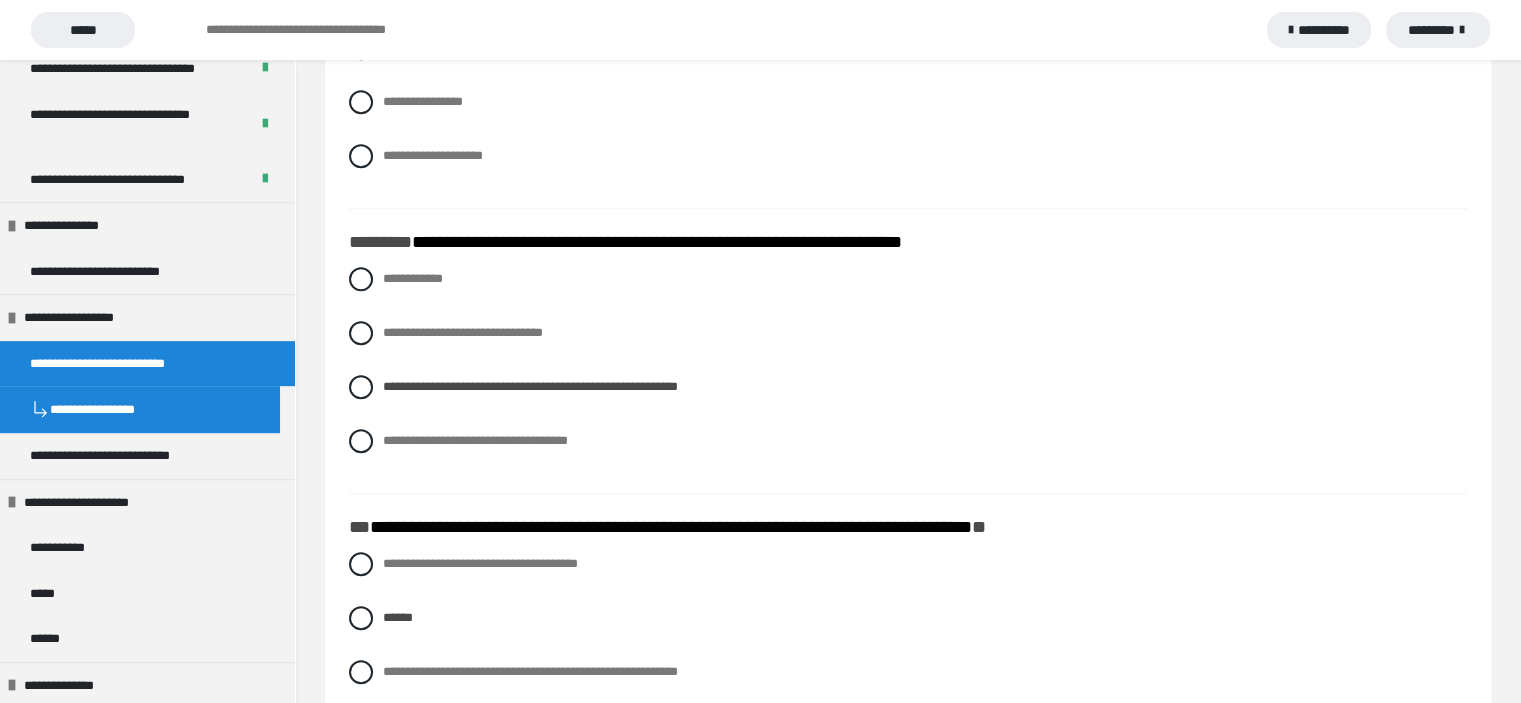 scroll, scrollTop: 1524, scrollLeft: 0, axis: vertical 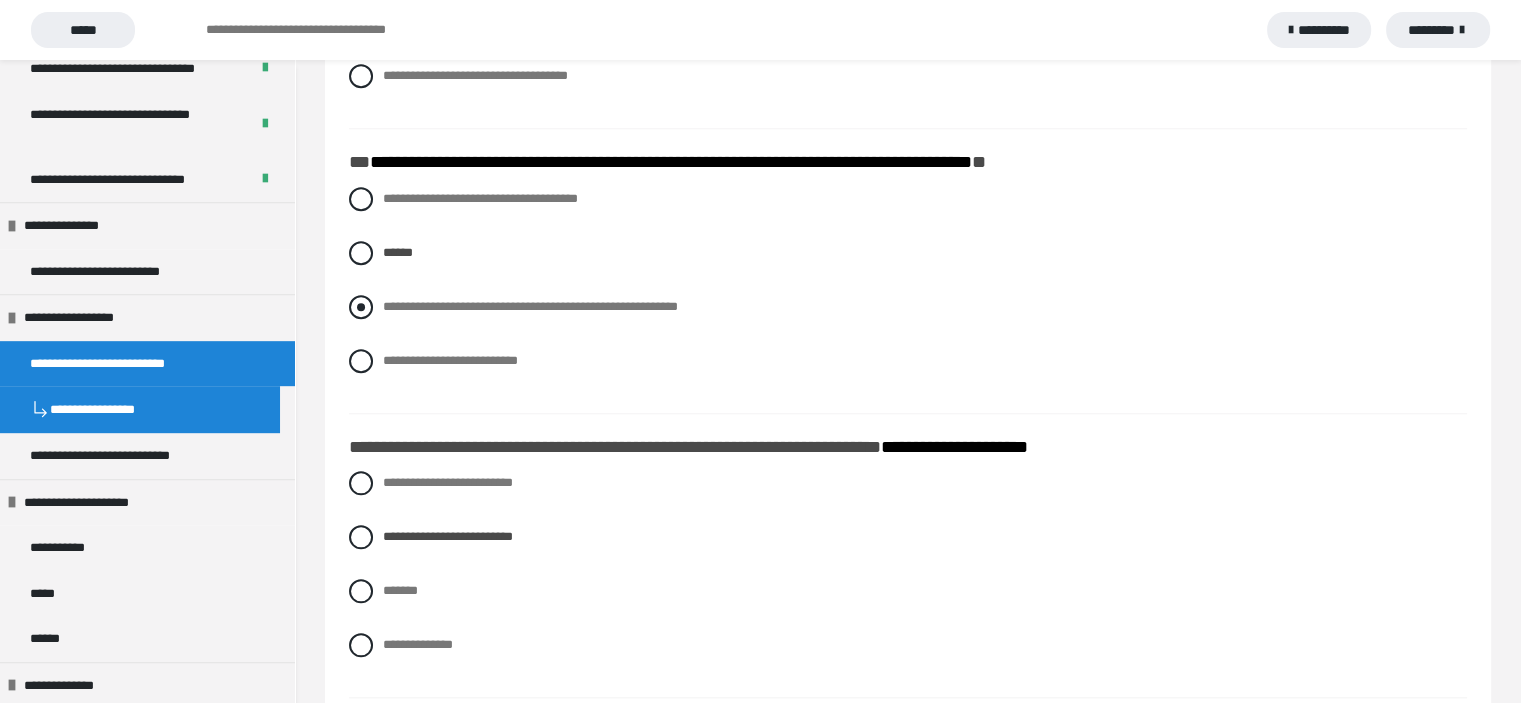 click at bounding box center [361, 307] 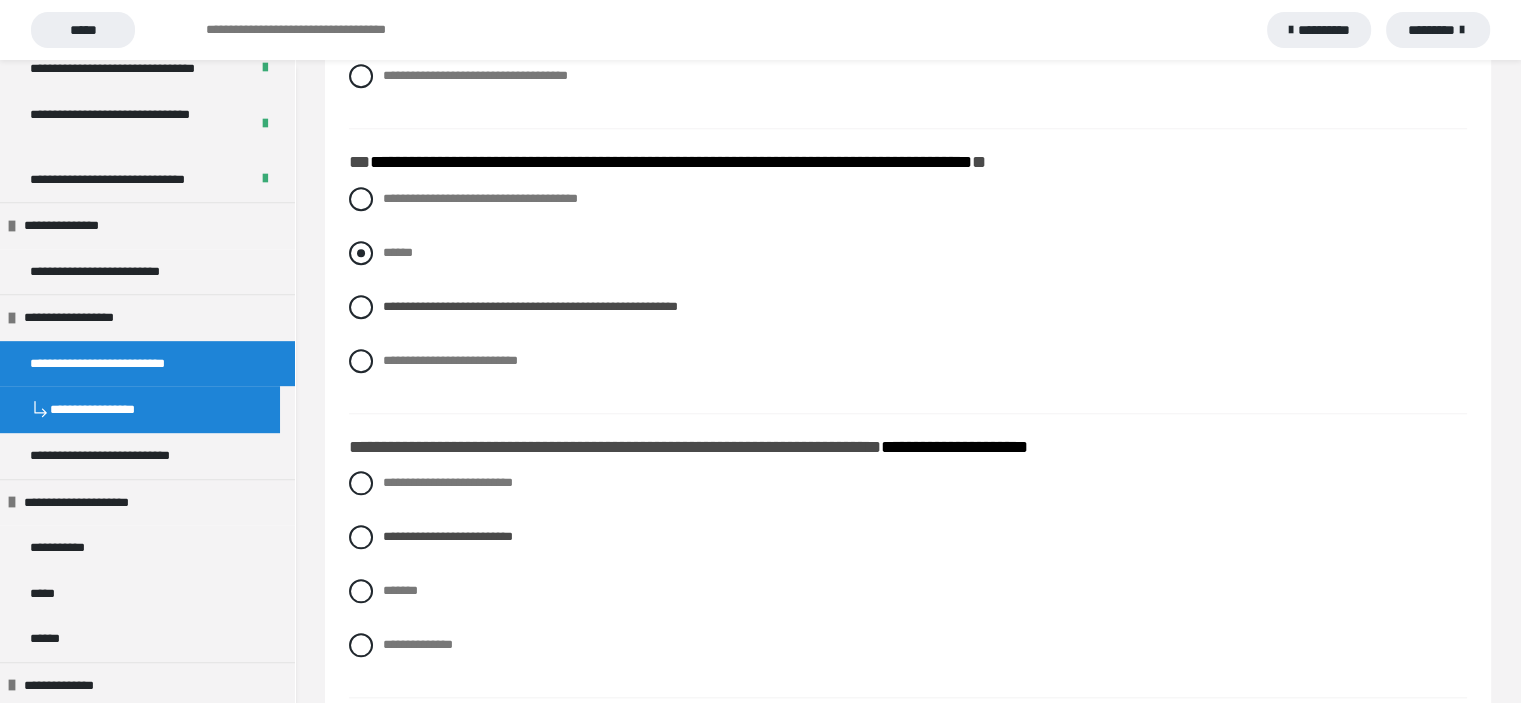 click at bounding box center (361, 253) 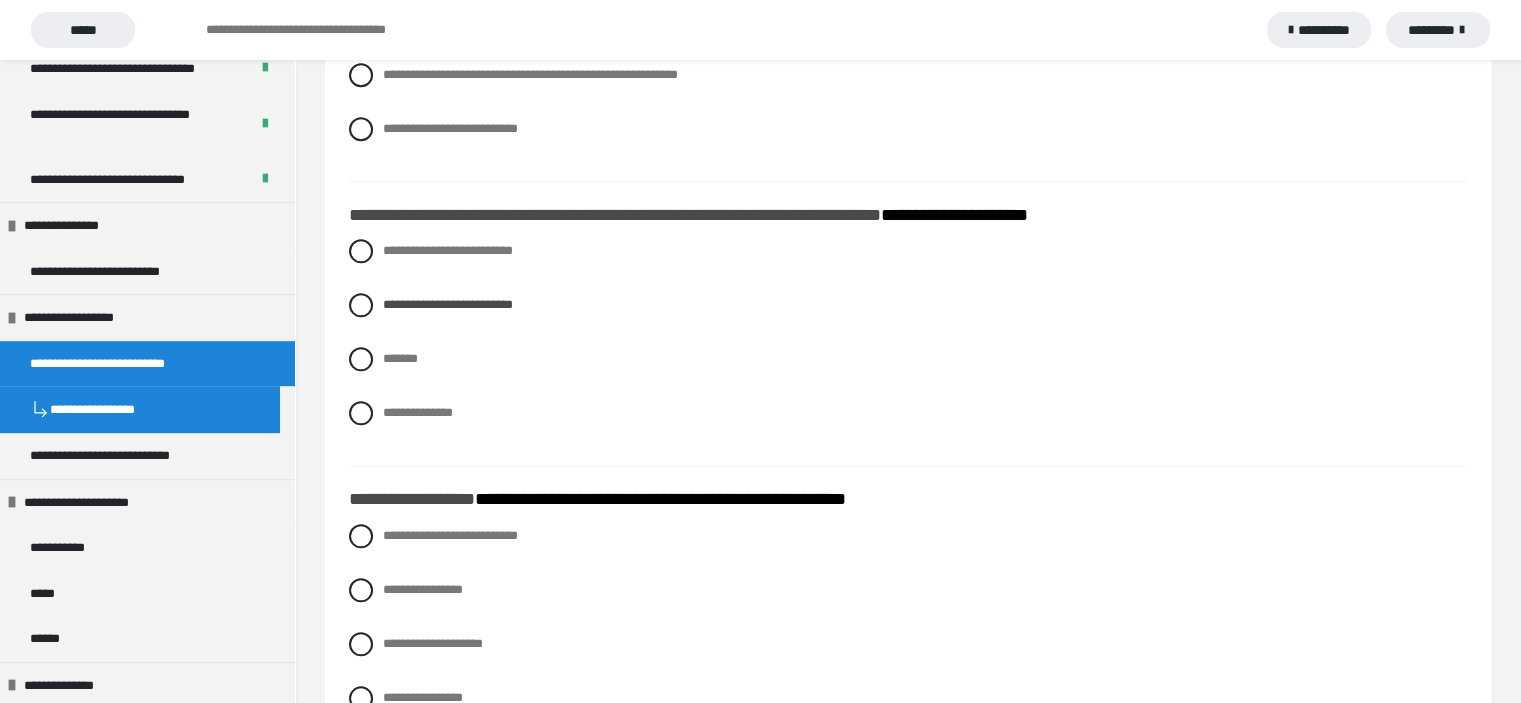 scroll, scrollTop: 2096, scrollLeft: 0, axis: vertical 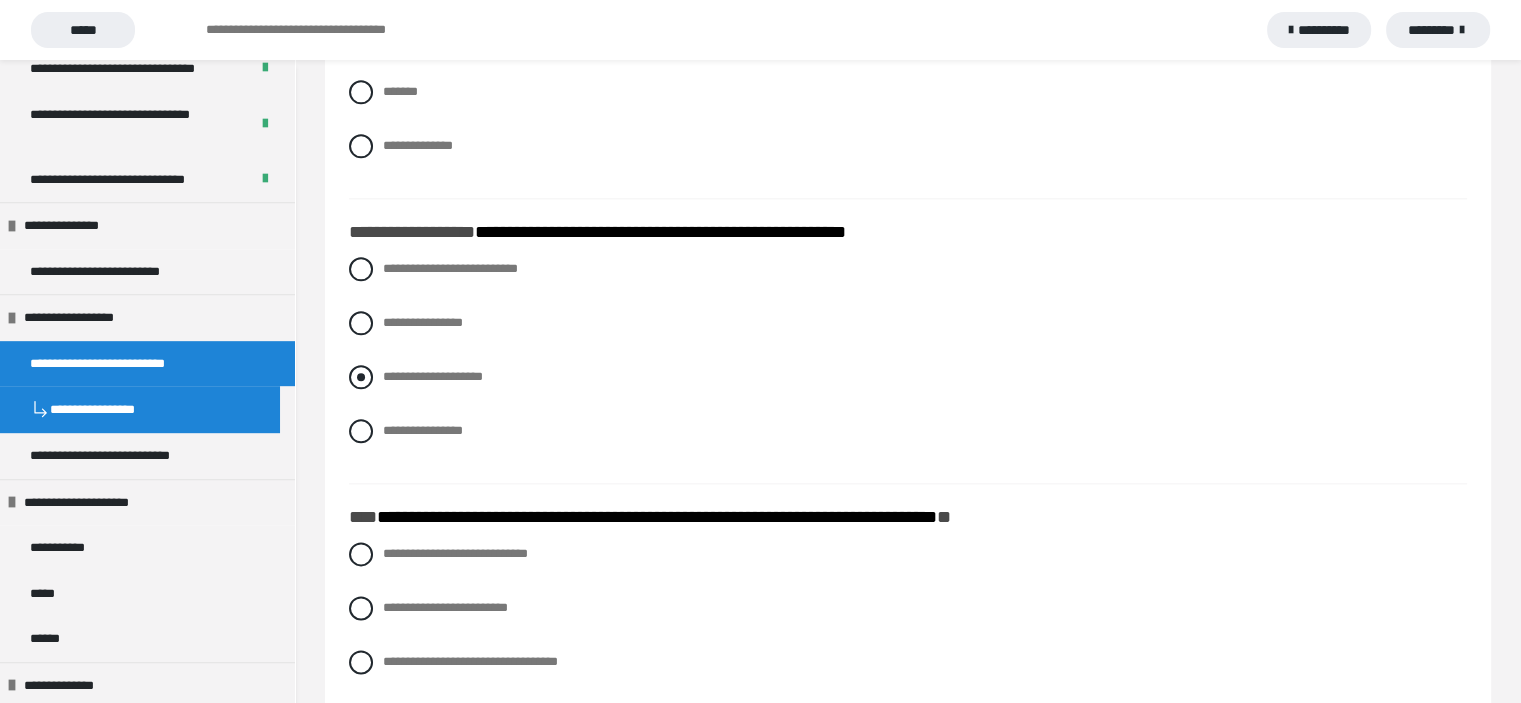 click at bounding box center (361, 377) 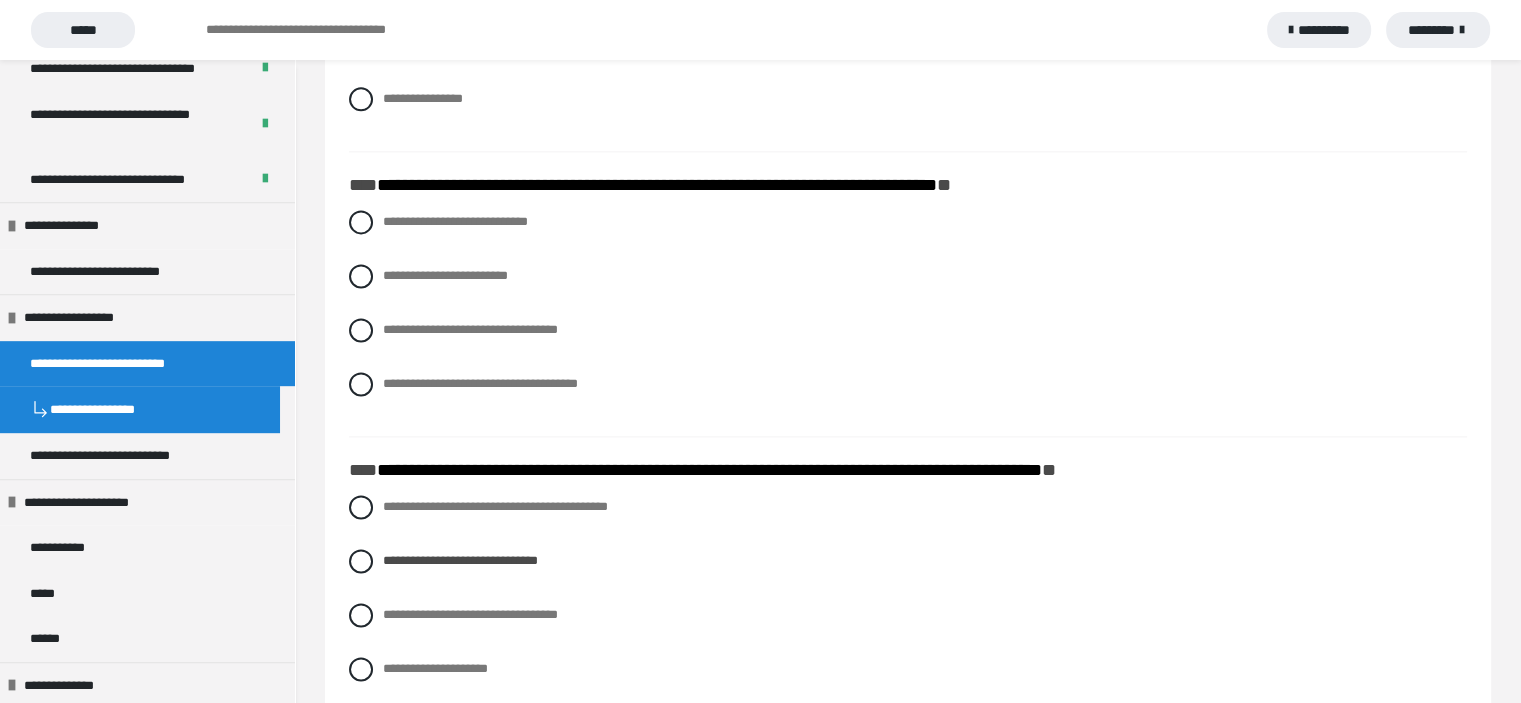 scroll, scrollTop: 2695, scrollLeft: 0, axis: vertical 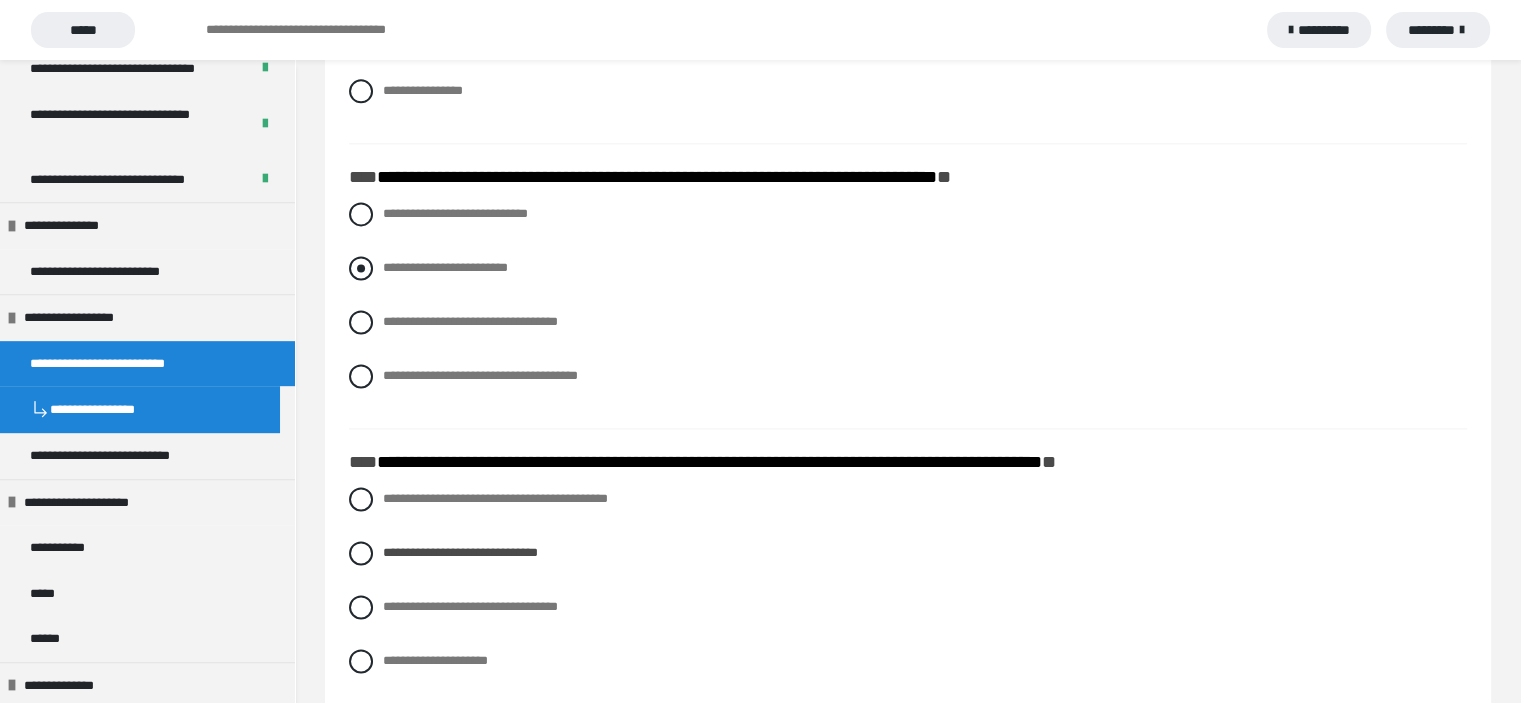 click at bounding box center [361, 268] 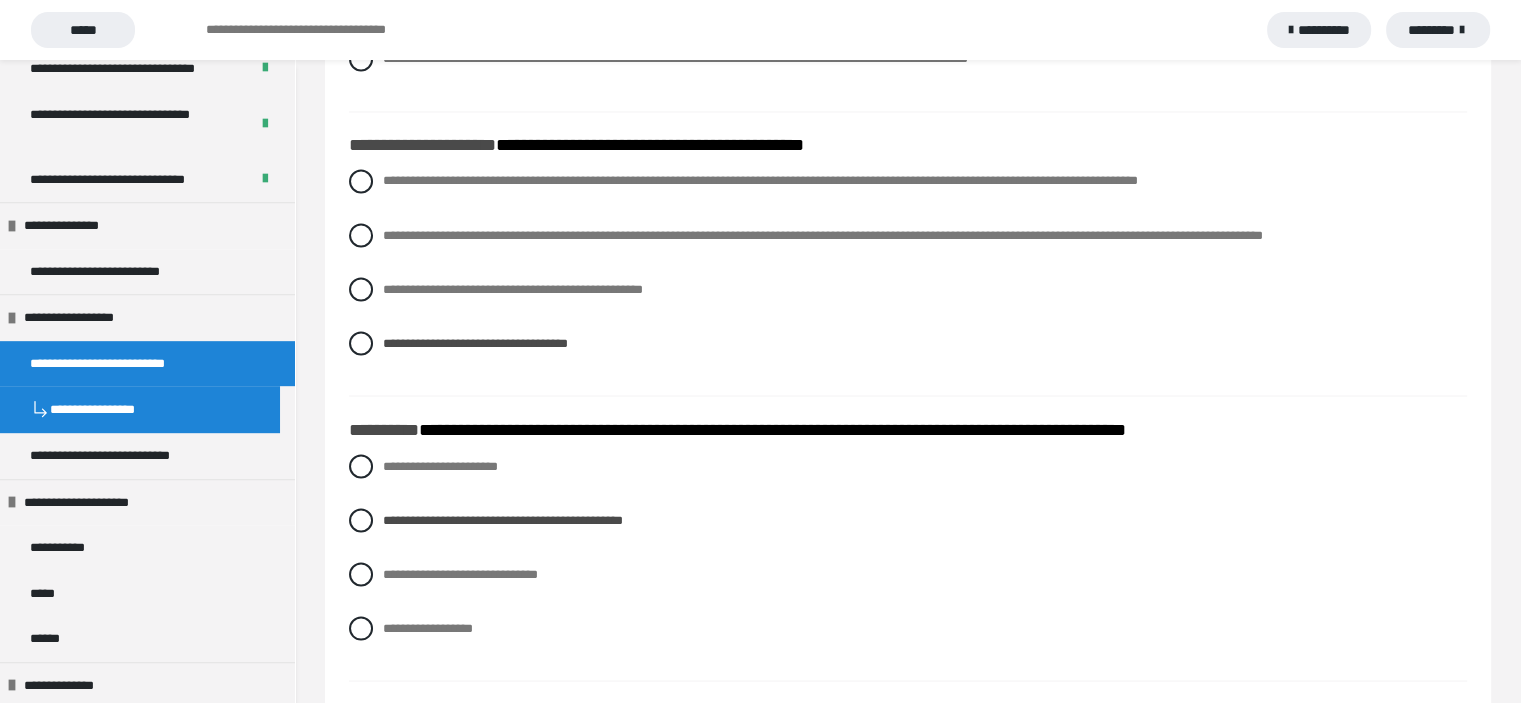 scroll, scrollTop: 3590, scrollLeft: 0, axis: vertical 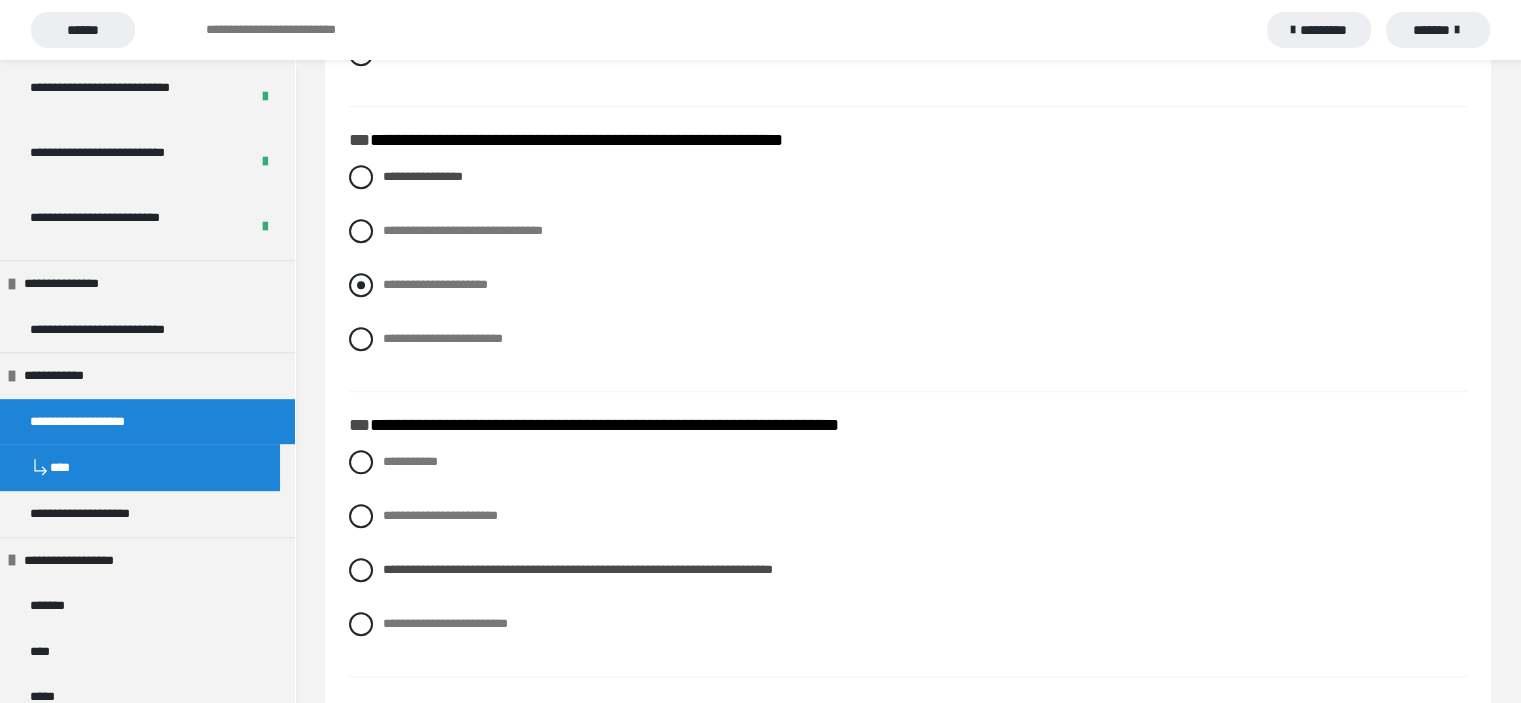 click at bounding box center [361, 285] 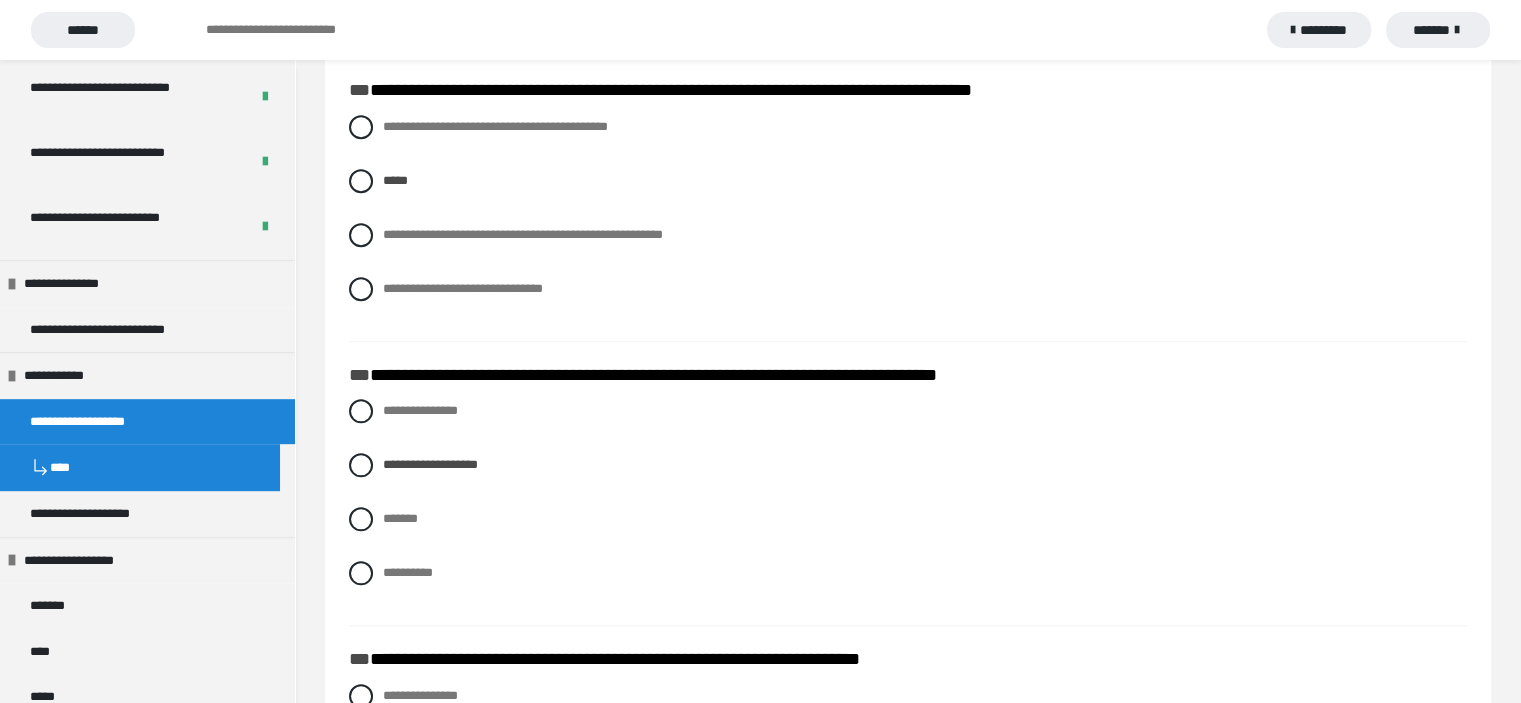 scroll, scrollTop: 1936, scrollLeft: 0, axis: vertical 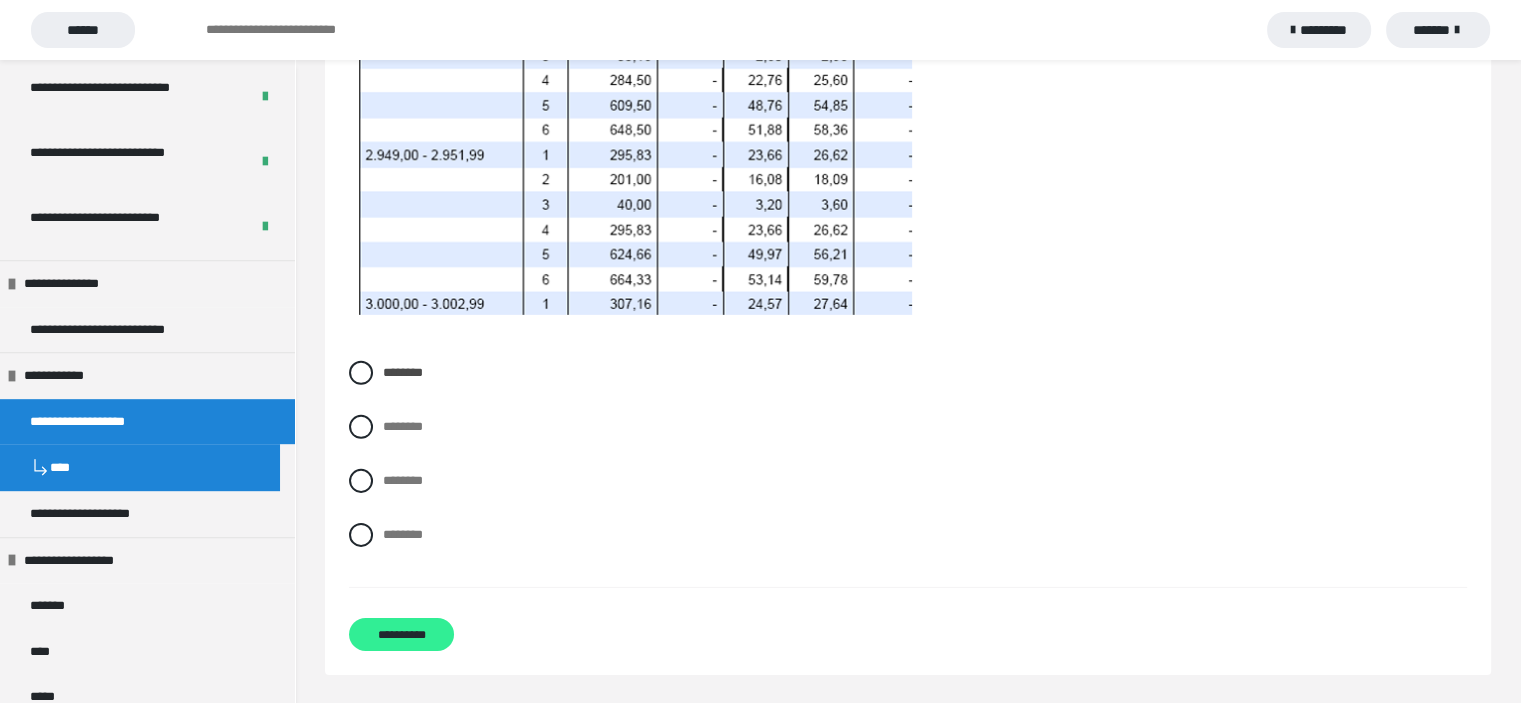 click on "**********" at bounding box center [401, 634] 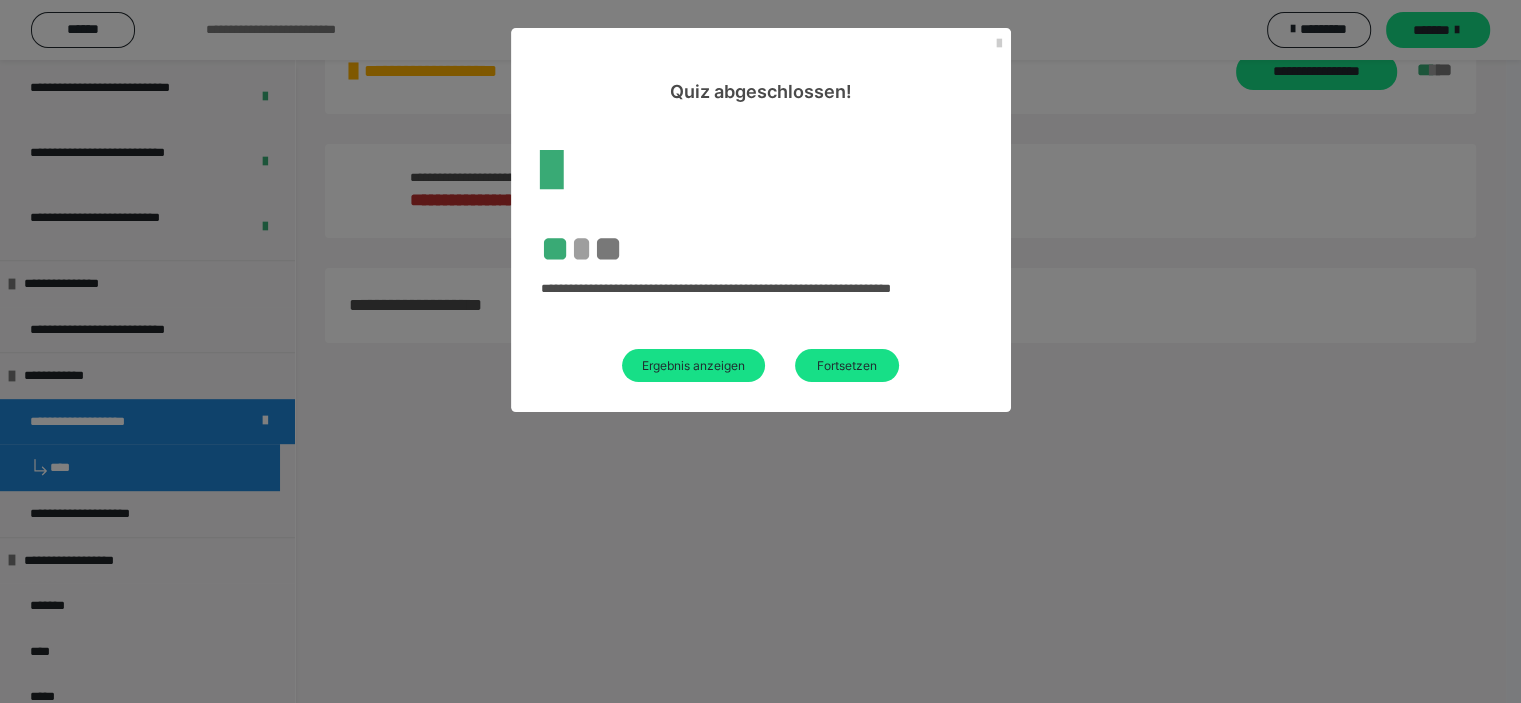 scroll, scrollTop: 499, scrollLeft: 0, axis: vertical 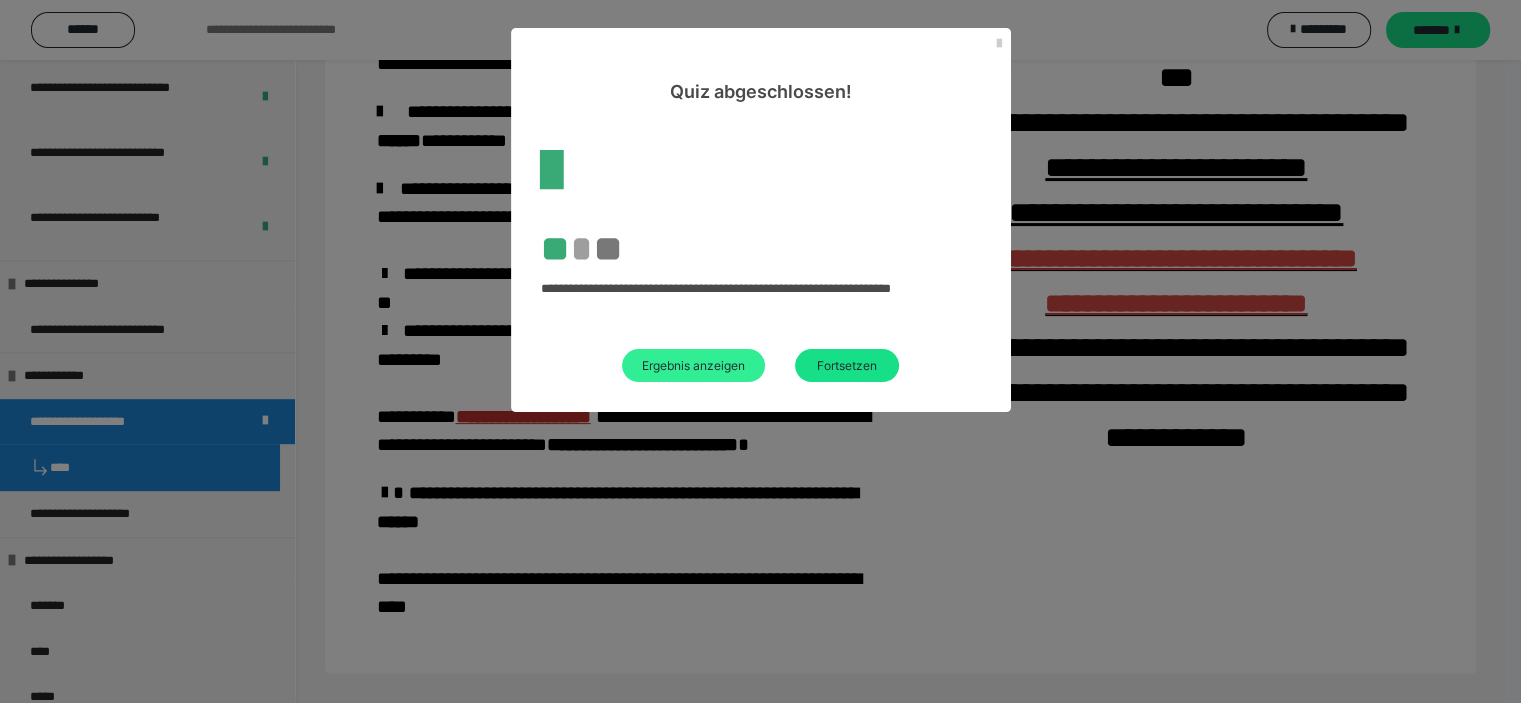 click on "Ergebnis anzeigen" at bounding box center [693, 365] 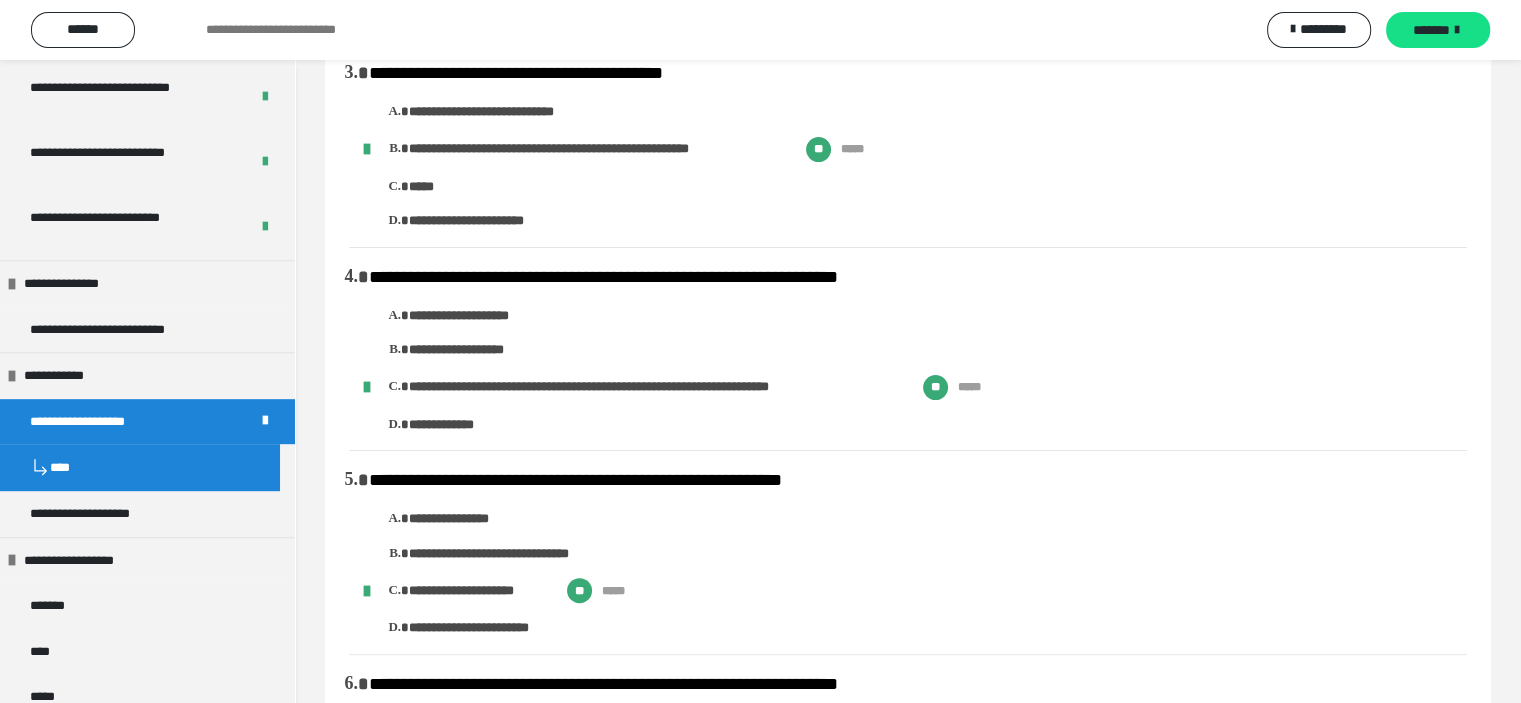 scroll, scrollTop: 0, scrollLeft: 0, axis: both 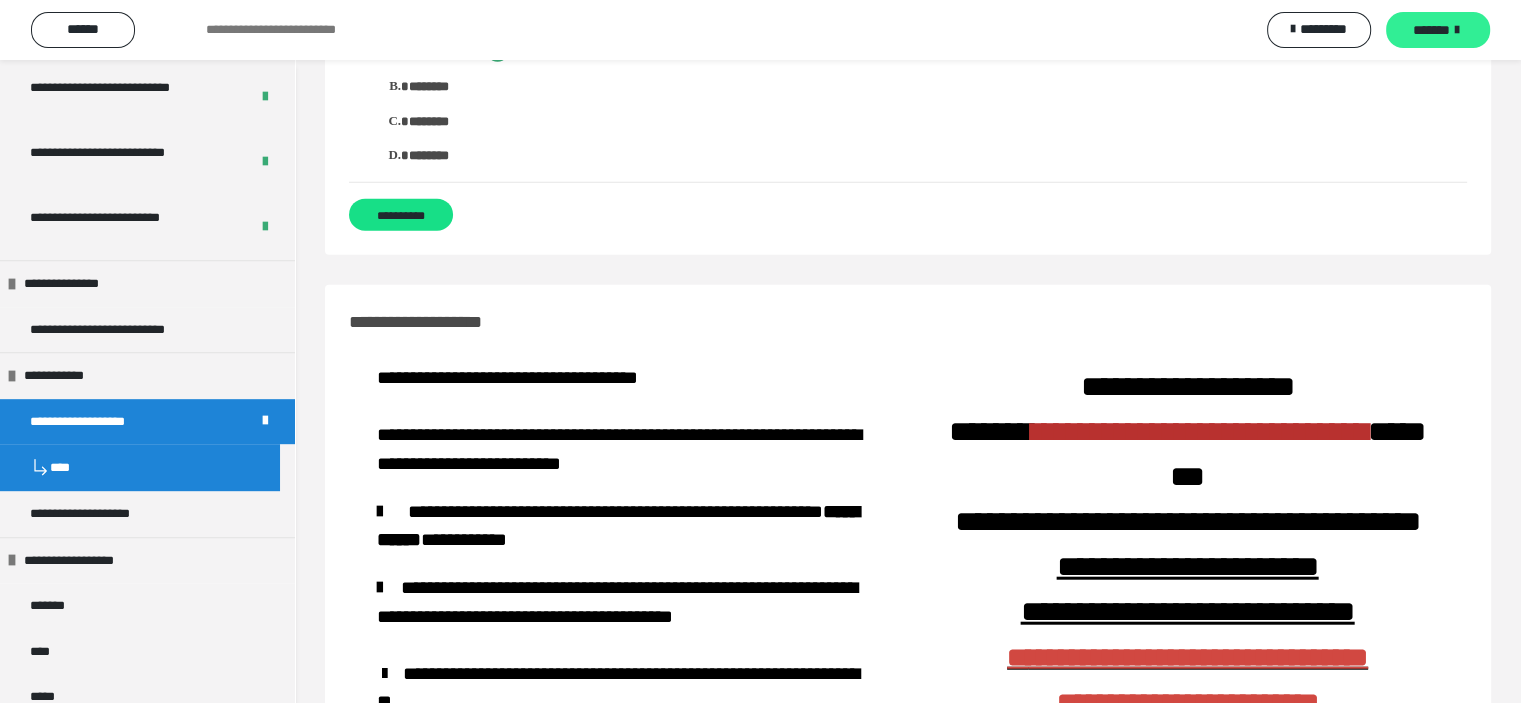 click on "*******" at bounding box center (1438, 30) 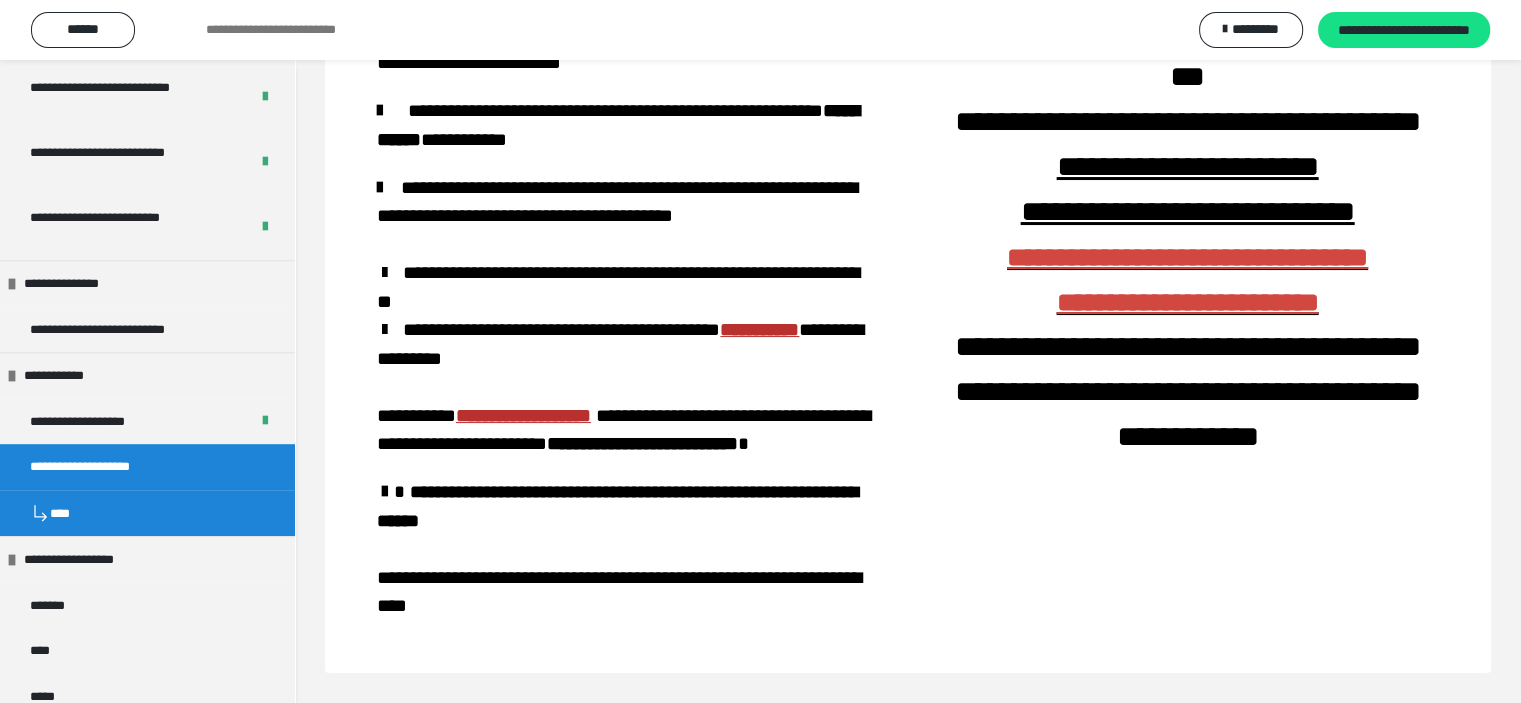 scroll, scrollTop: 0, scrollLeft: 0, axis: both 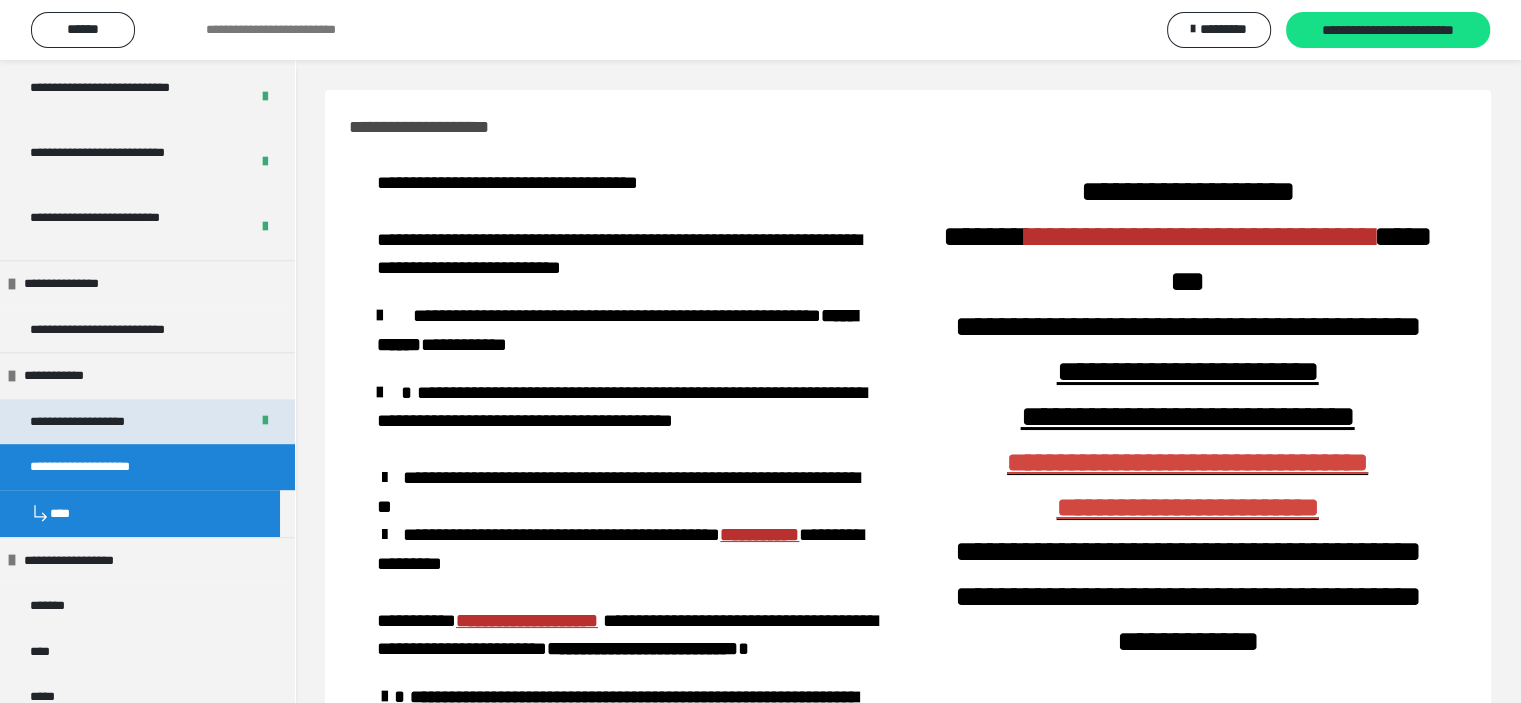 click on "**********" at bounding box center (89, 422) 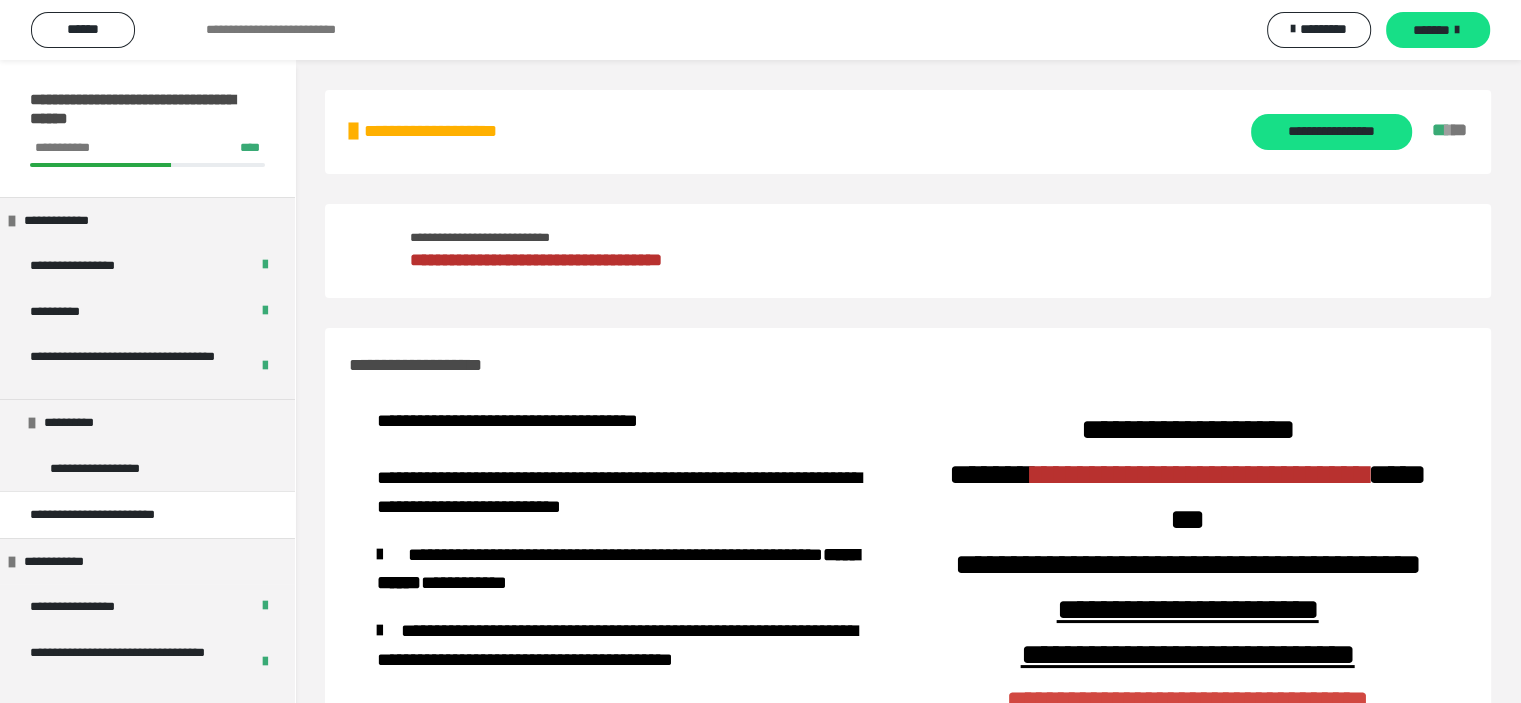 scroll, scrollTop: 1295, scrollLeft: 0, axis: vertical 